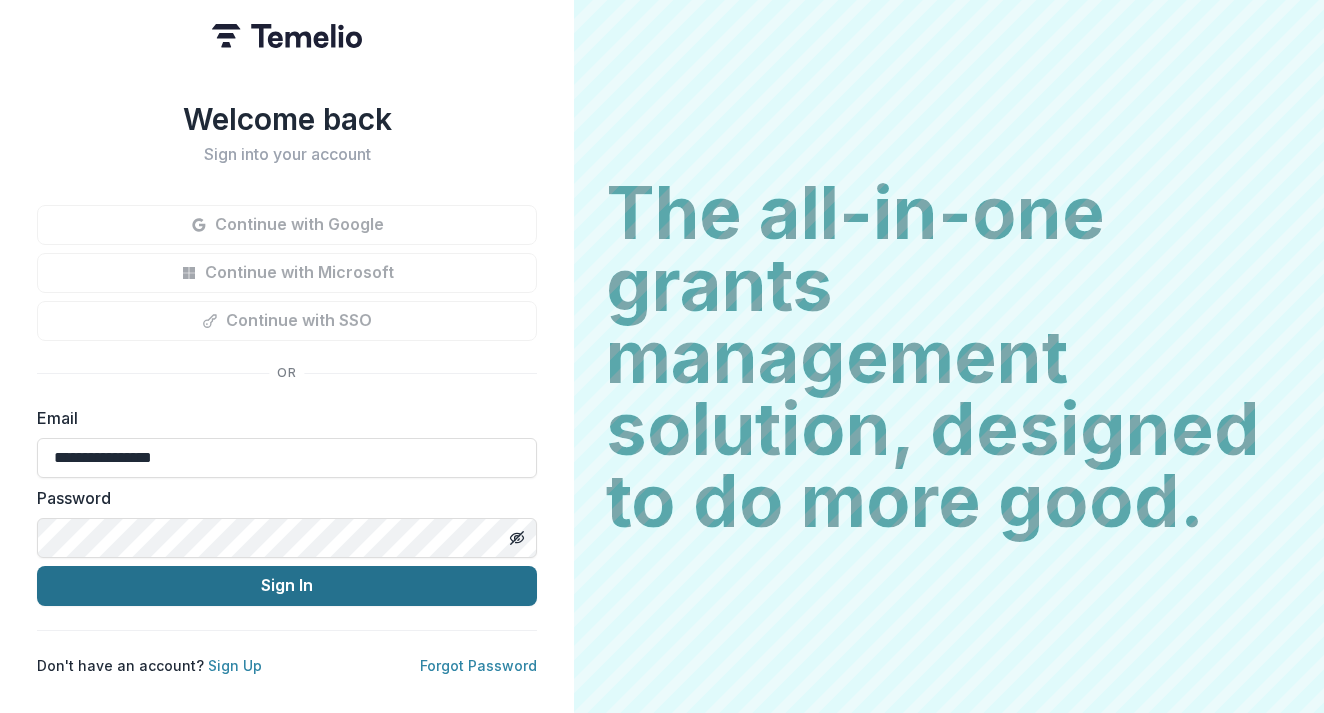 click on "Sign In" at bounding box center (287, 586) 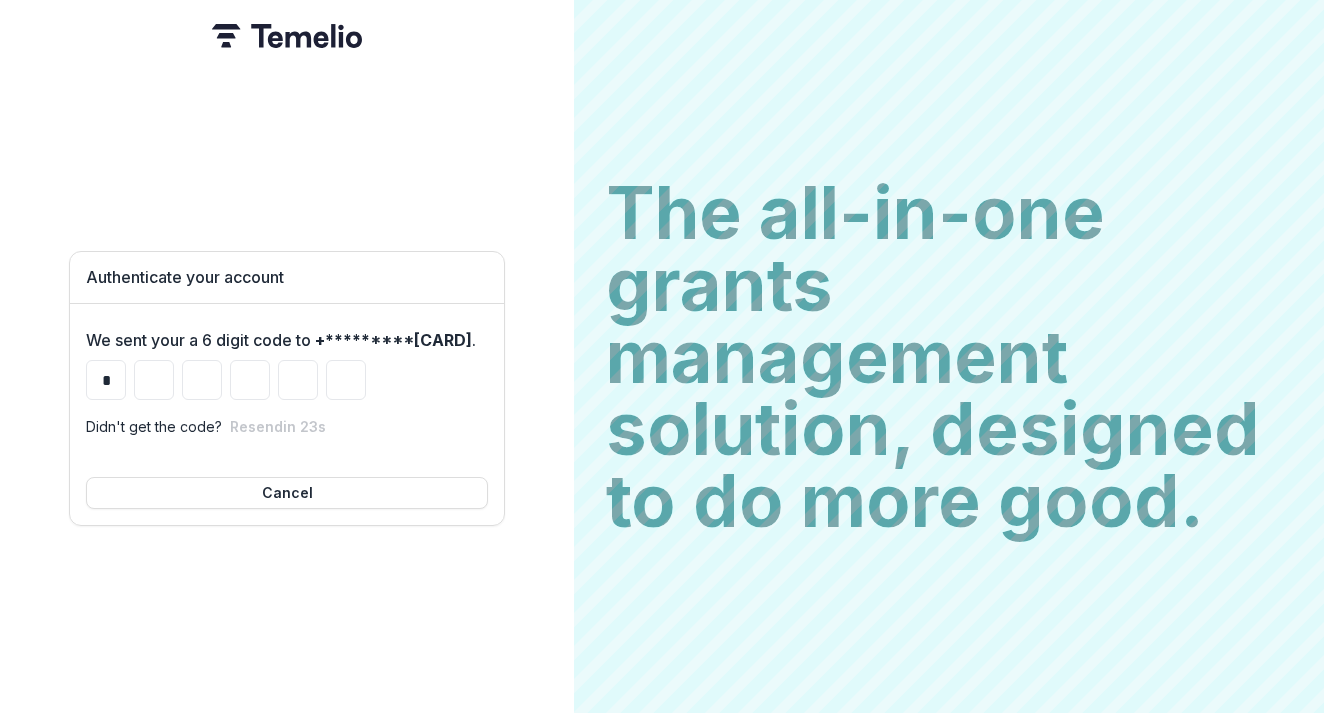type on "*" 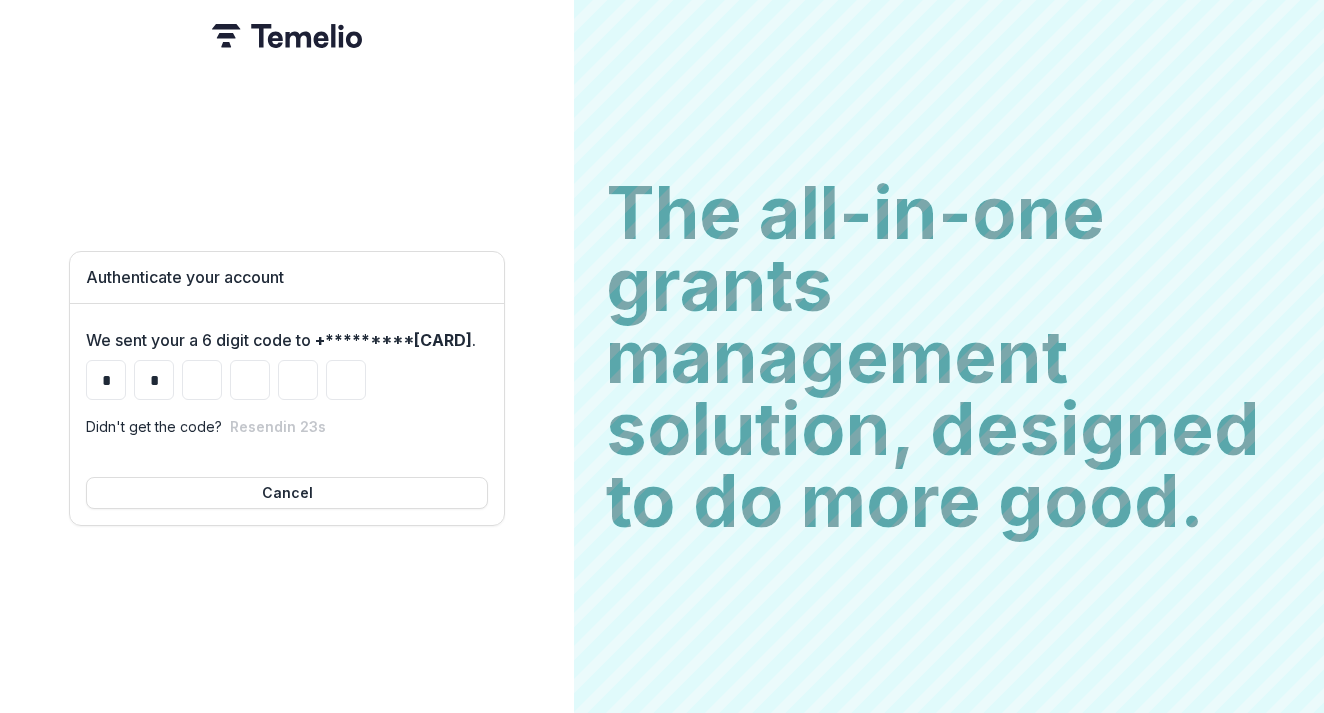 type on "*" 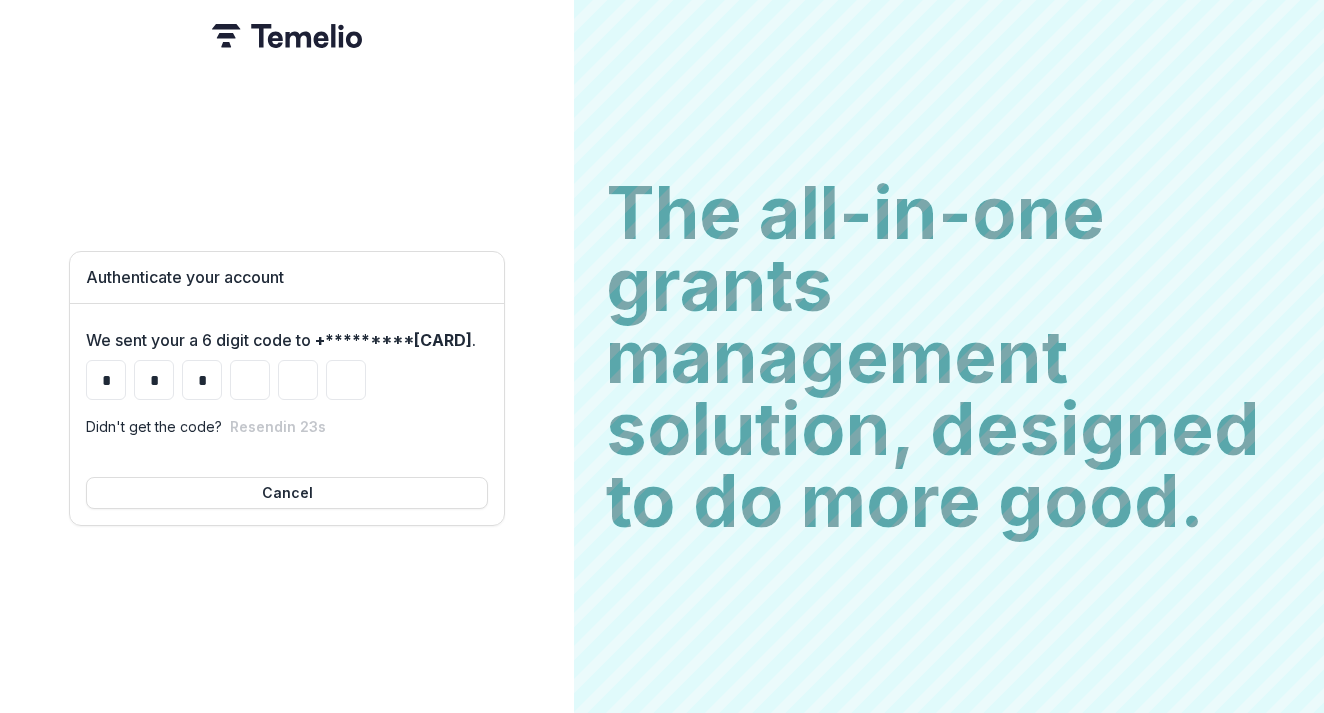 type on "*" 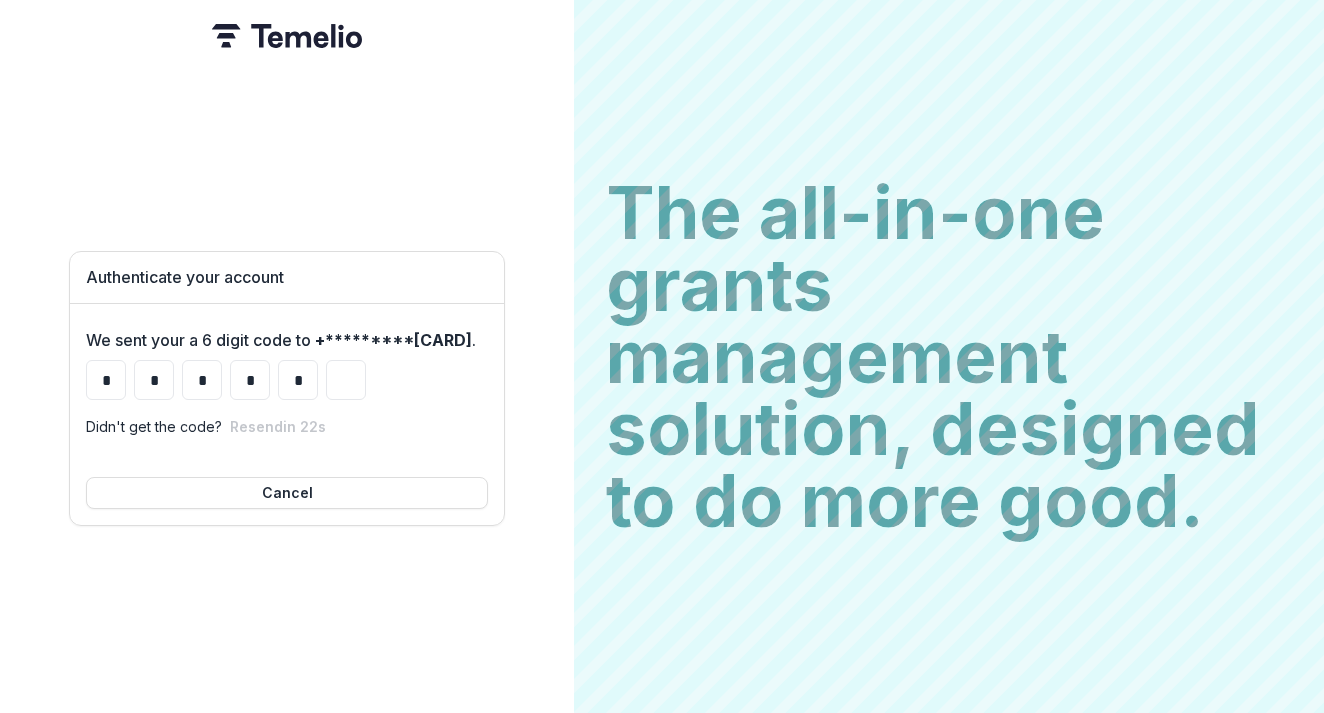 type on "*" 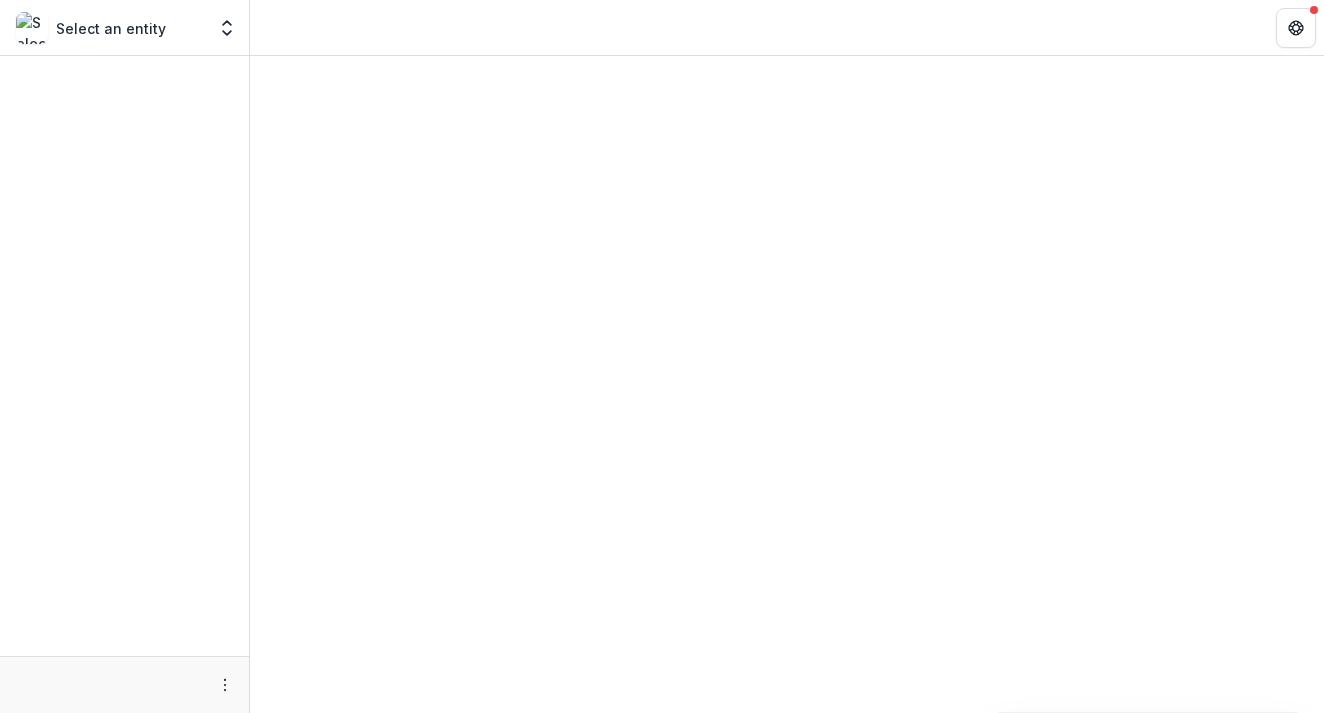 scroll, scrollTop: 0, scrollLeft: 0, axis: both 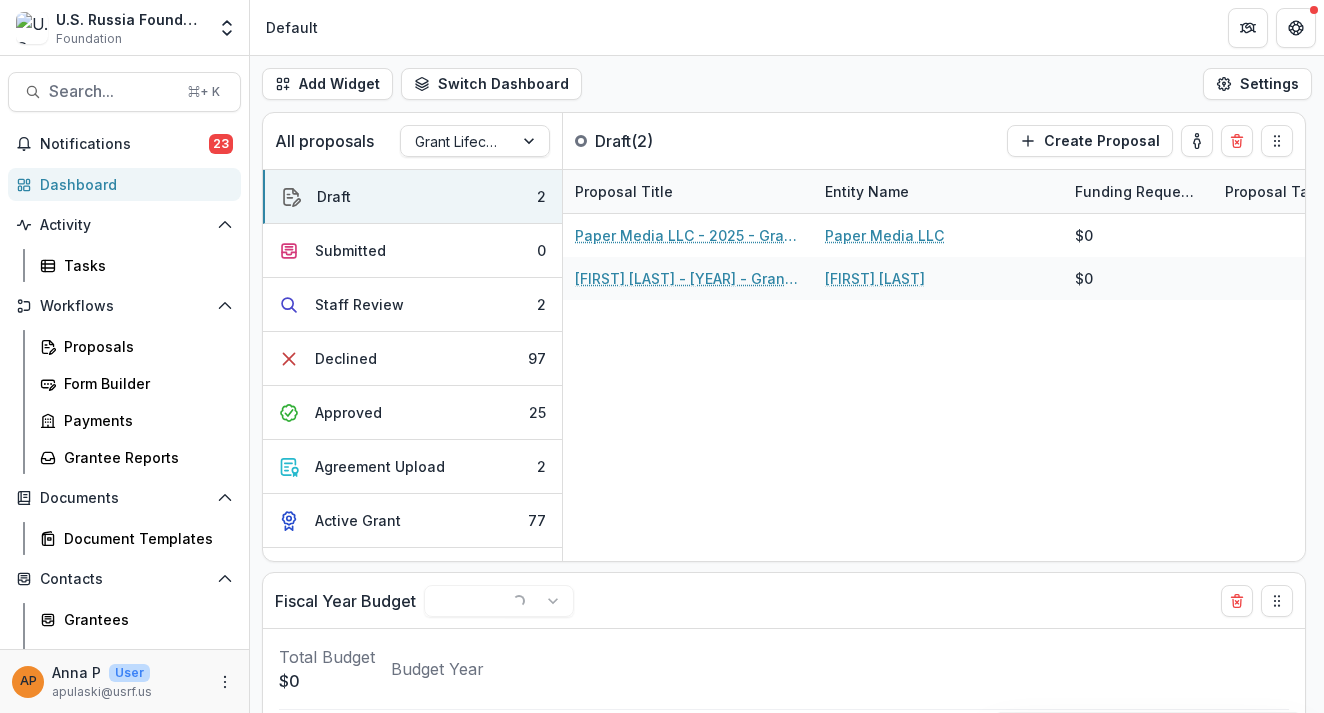 select on "******" 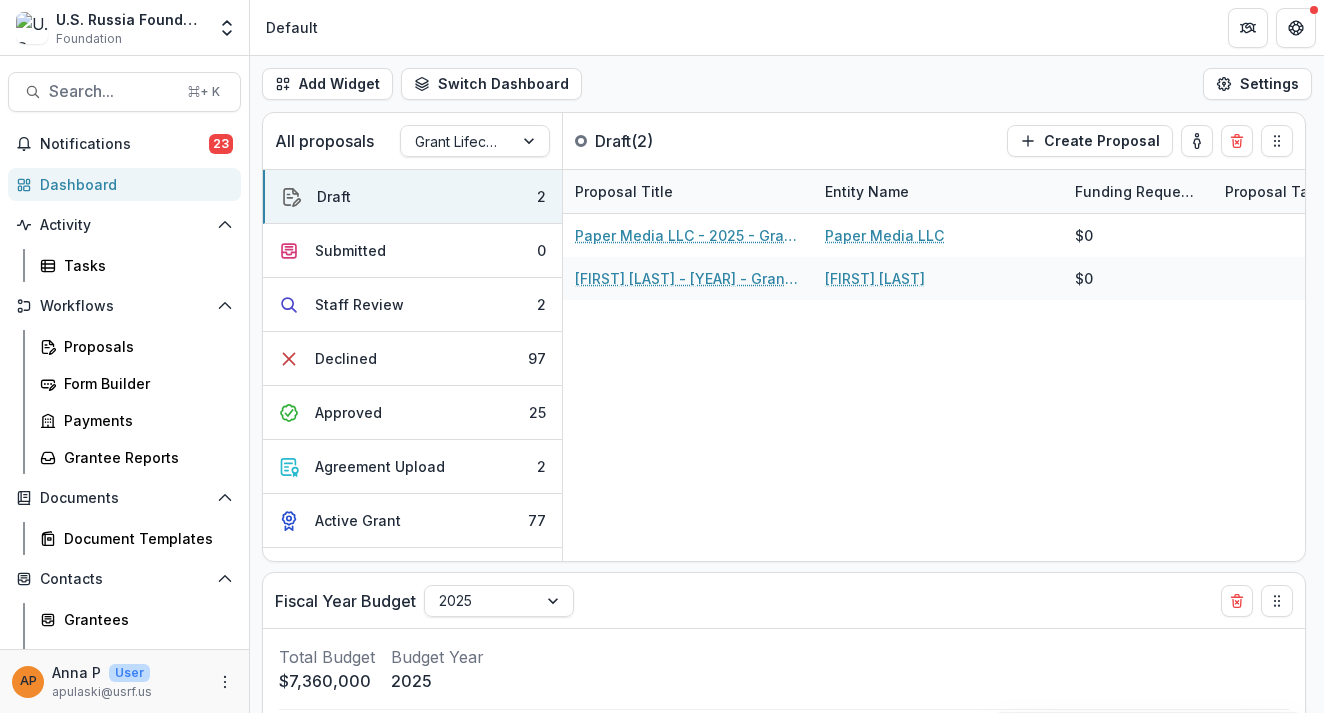 select on "******" 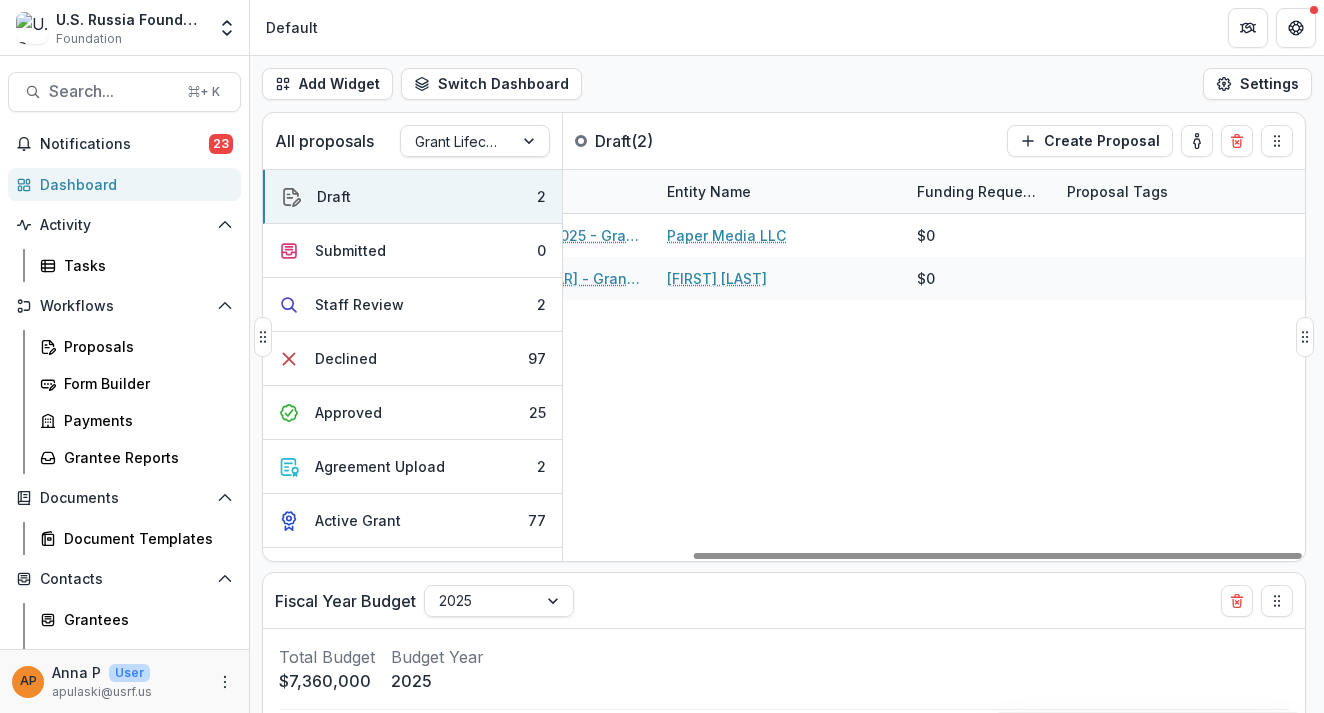 scroll, scrollTop: 0, scrollLeft: 0, axis: both 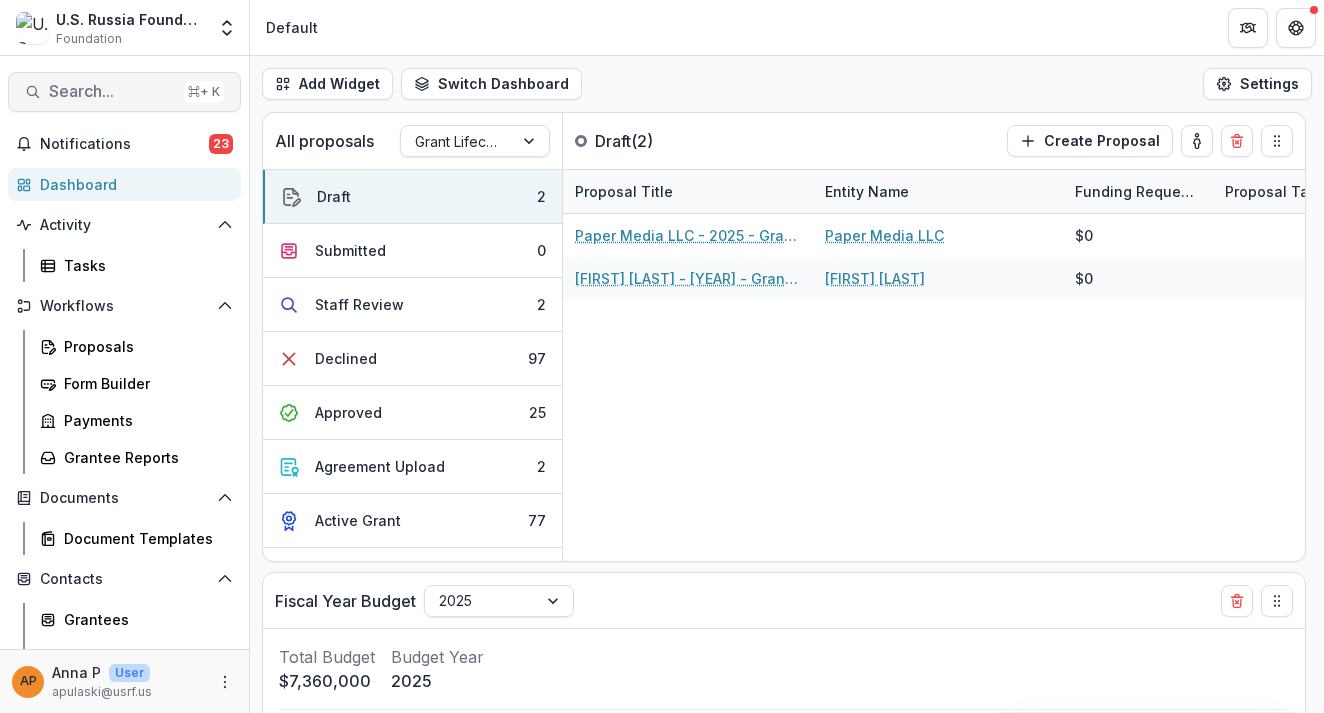 click on "Search..." at bounding box center (112, 91) 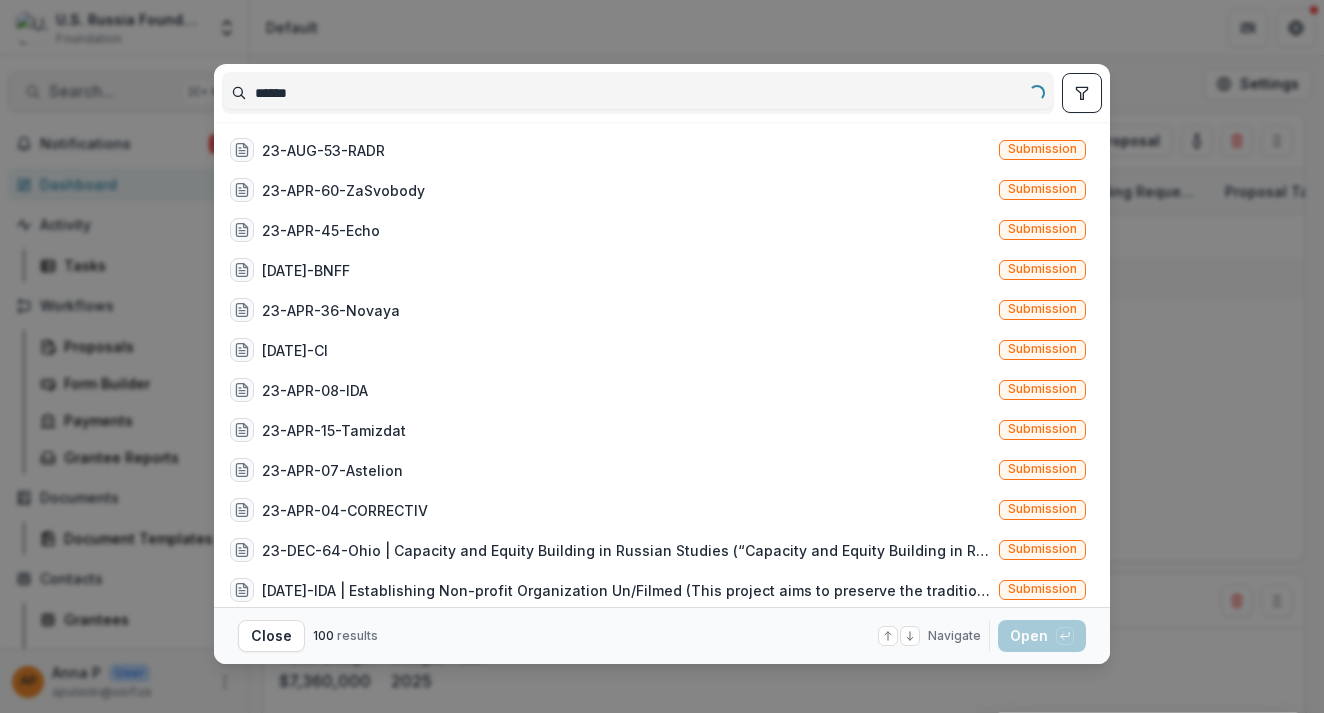 type on "*******" 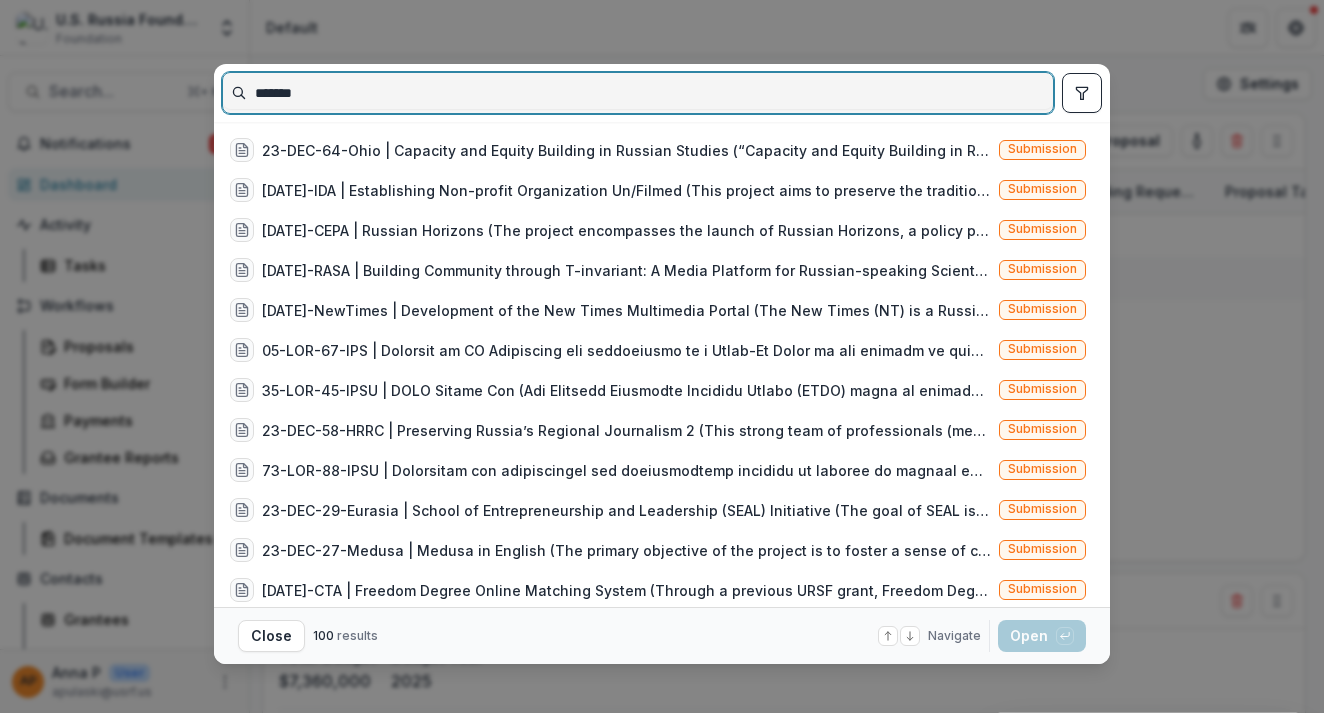 select on "******" 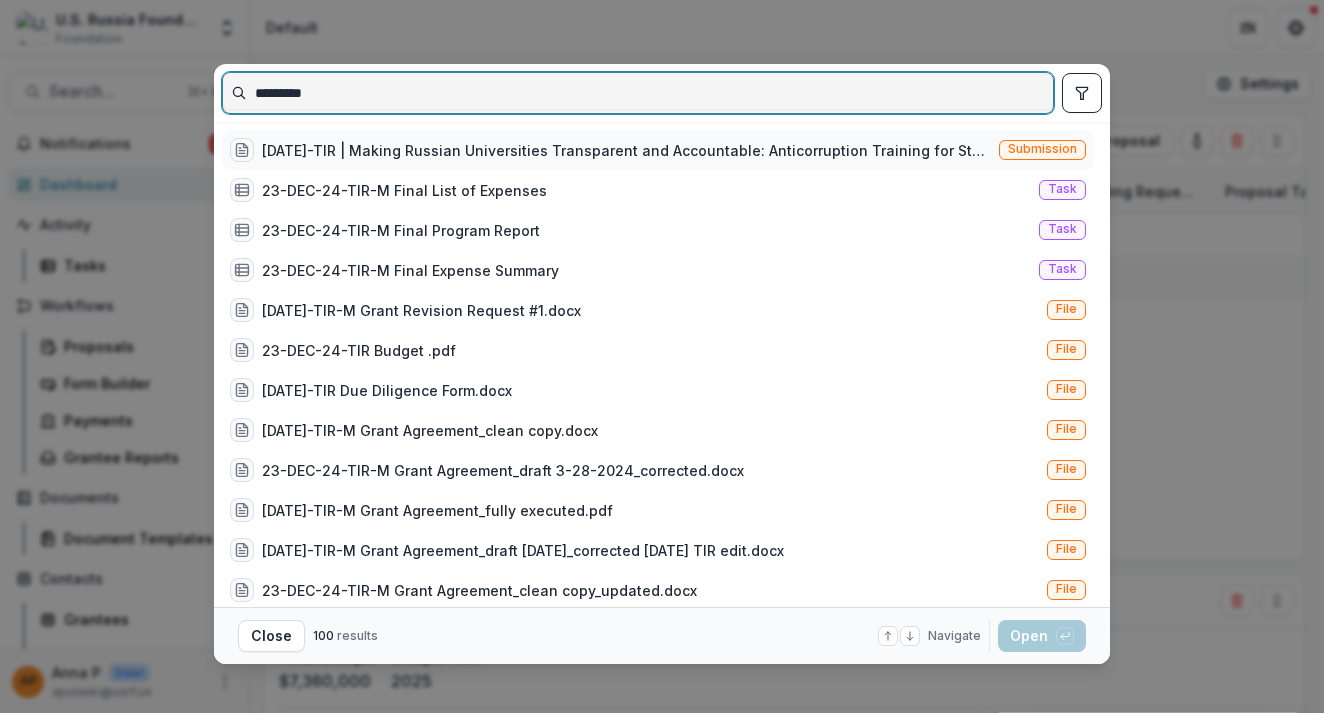 type on "*********" 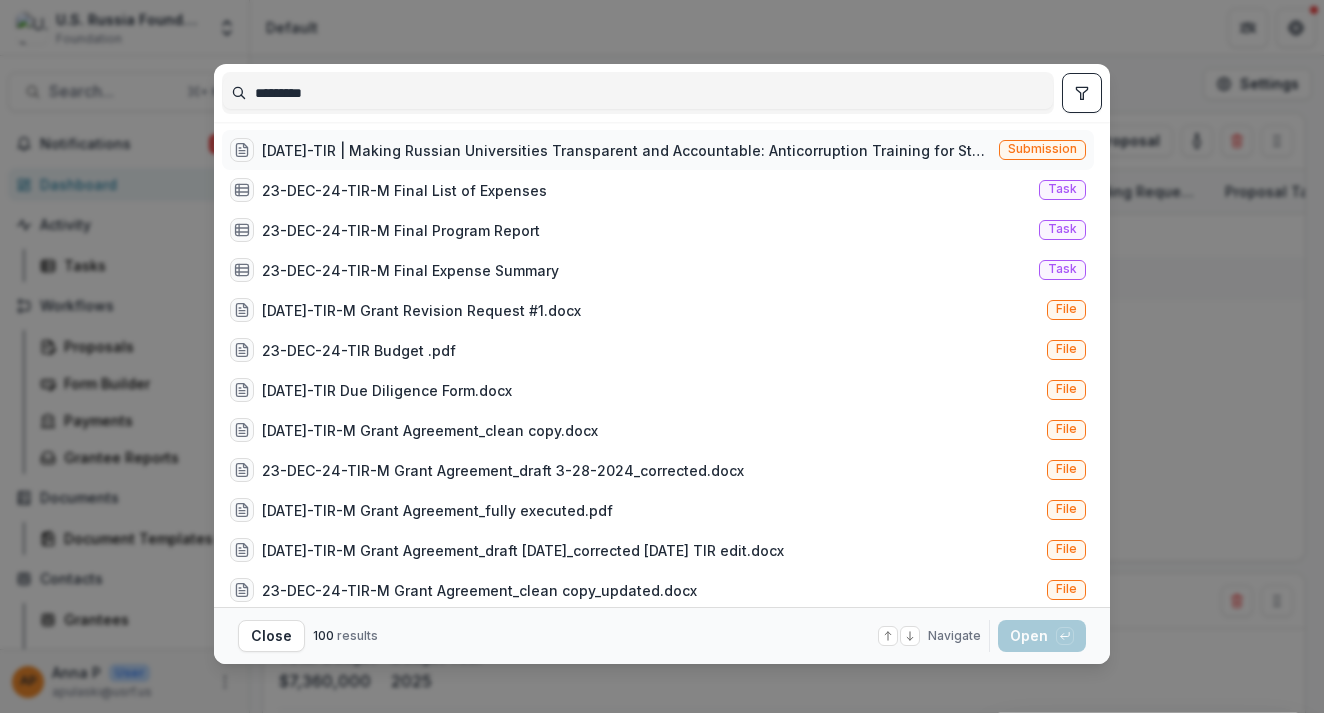 click on "[DATE]-TIR | Making Russian Universities Transparent and Accountable: Anticorruption Training for Students (The project will be conducted by the Laboratory of University Transparency (LUPA), which was created with the support of Transparency International (Russia) in 2020 for students’ anticorruption education and training. The proposed training program continues LUPA’s successful educational anticorruption activity that has been conducted for three years. In 2023, the program was conducted in collaboration with CISRus, with financial support from USRF.)" at bounding box center [626, 150] 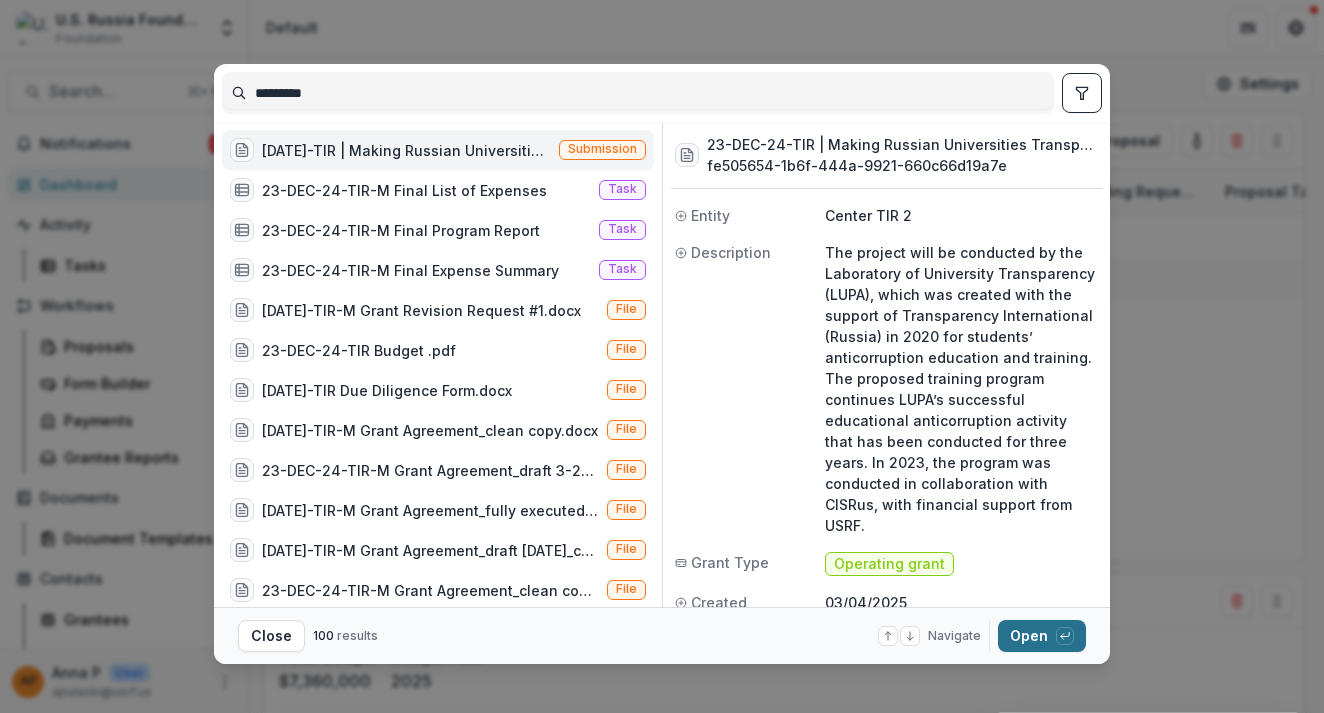 click on "Open with enter key" at bounding box center (1042, 636) 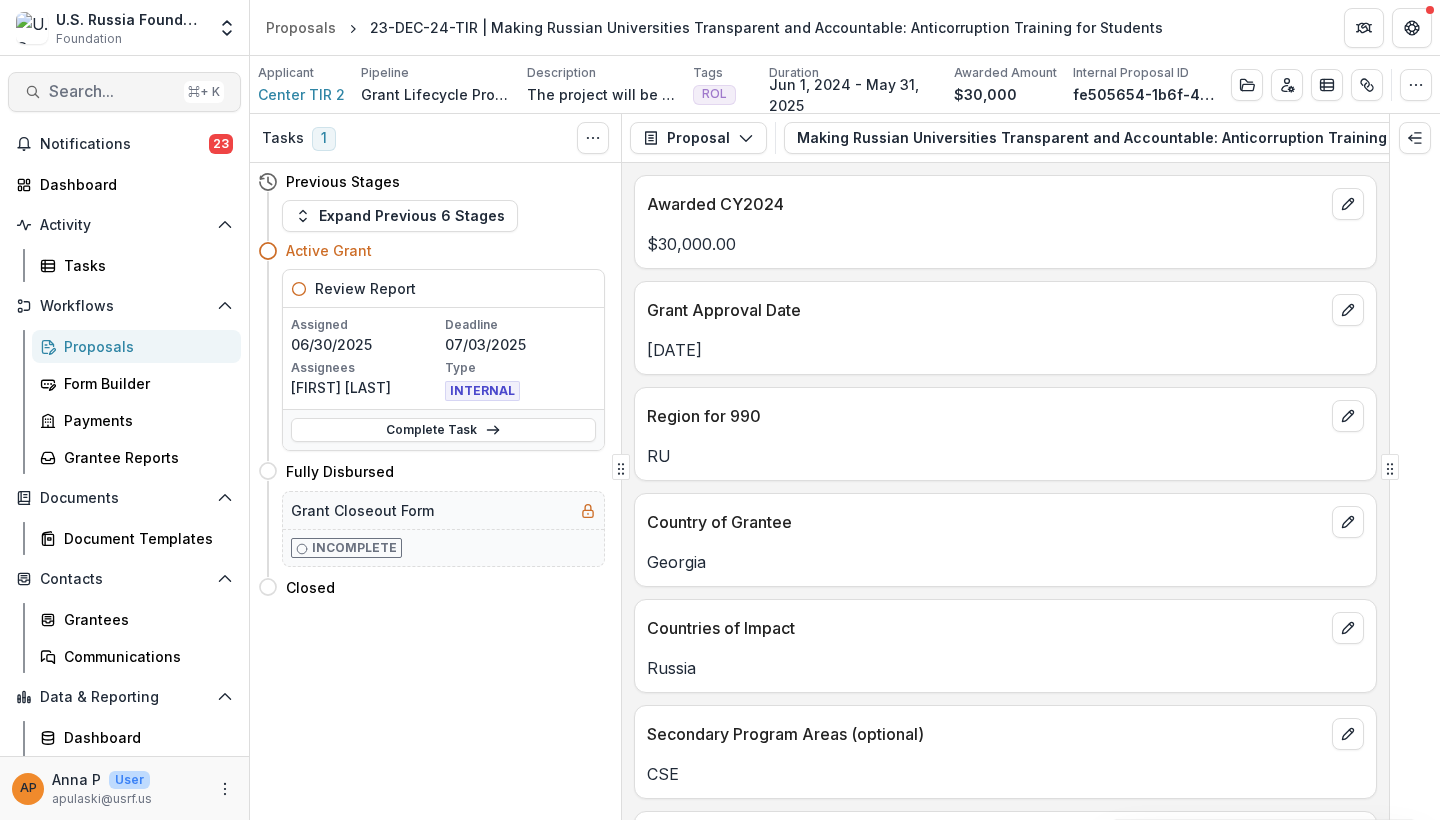 click on "Search..." at bounding box center [112, 91] 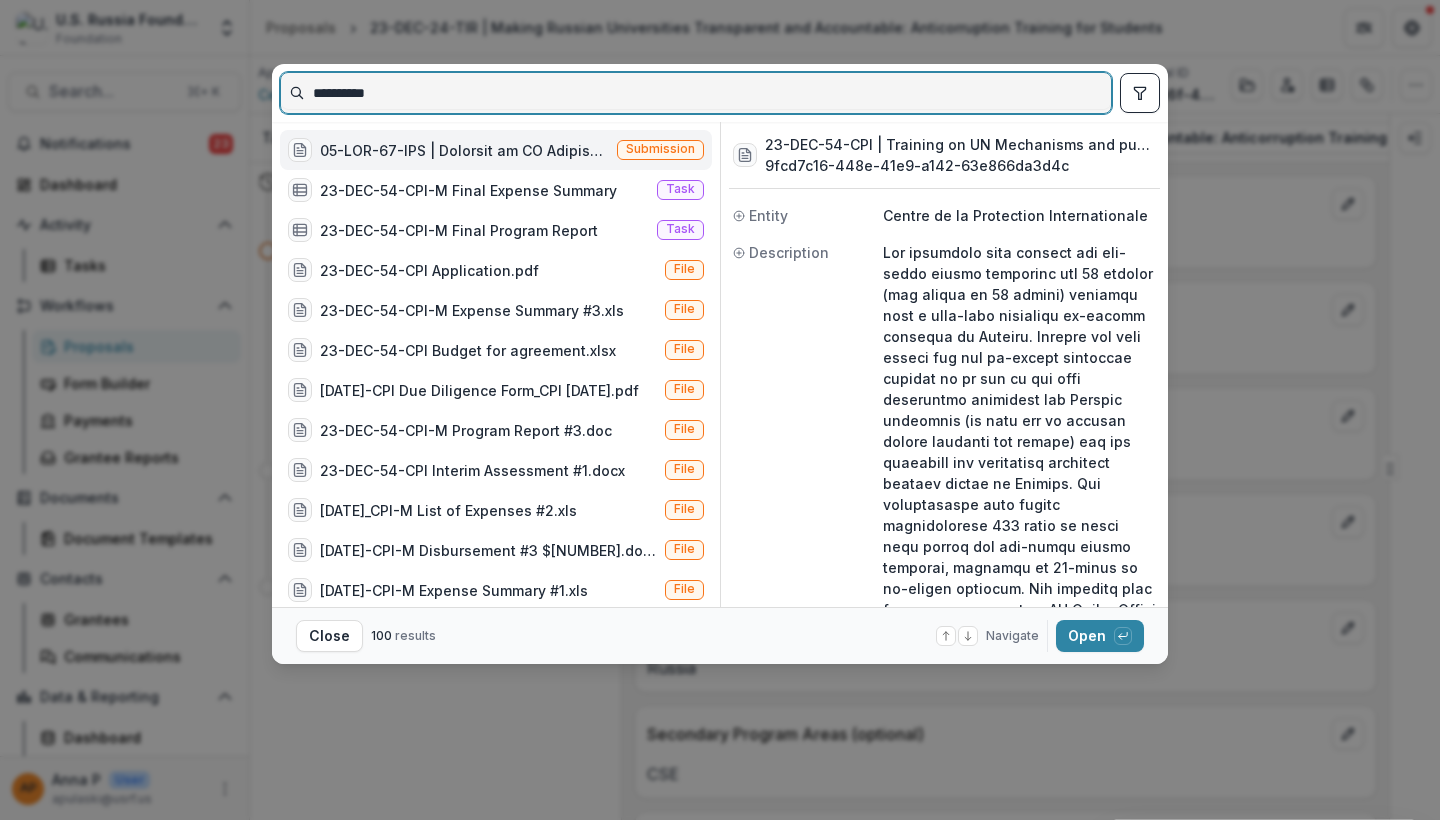 type on "**********" 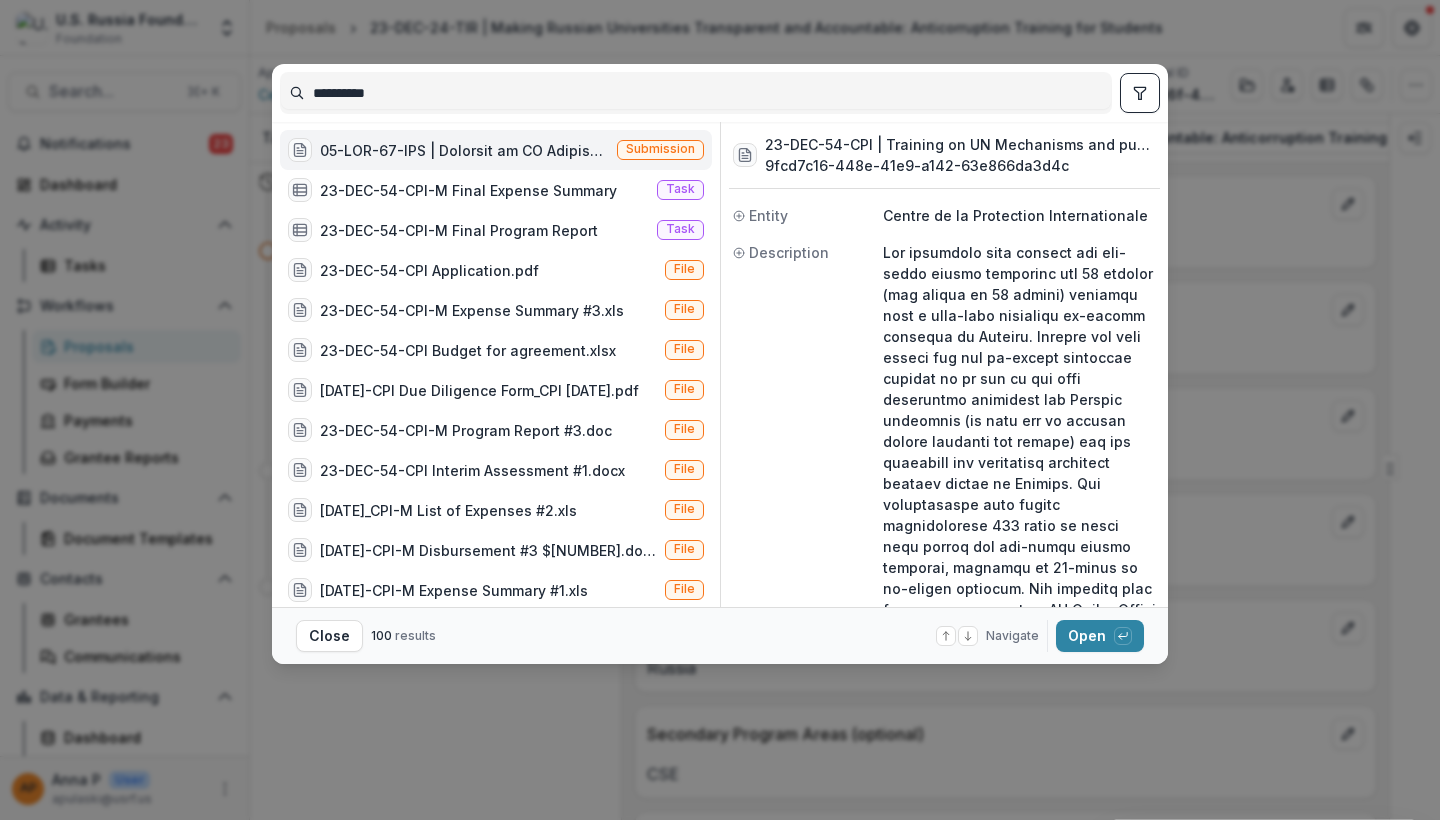 click at bounding box center [464, 150] 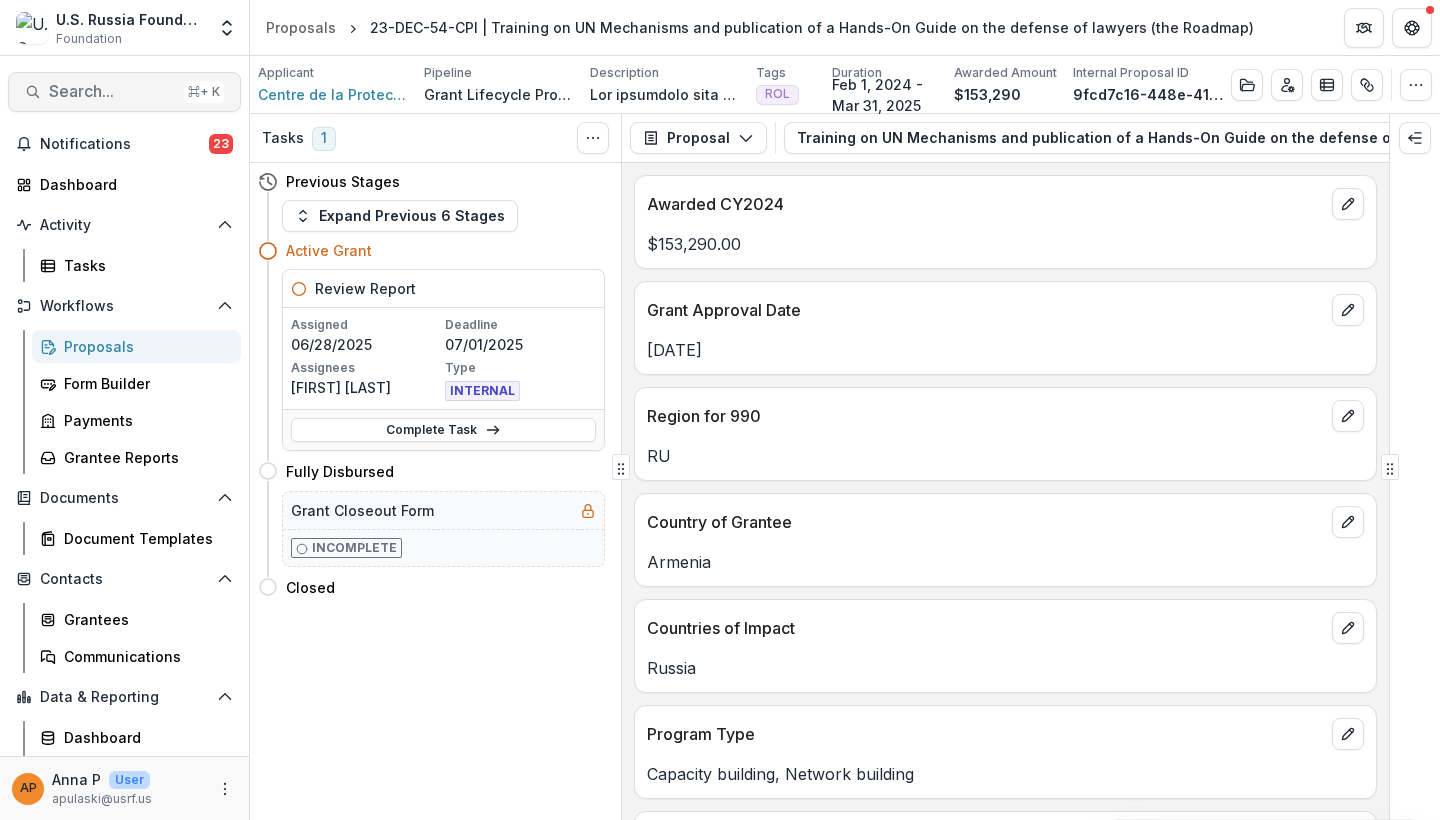 click on "Search..." at bounding box center (112, 91) 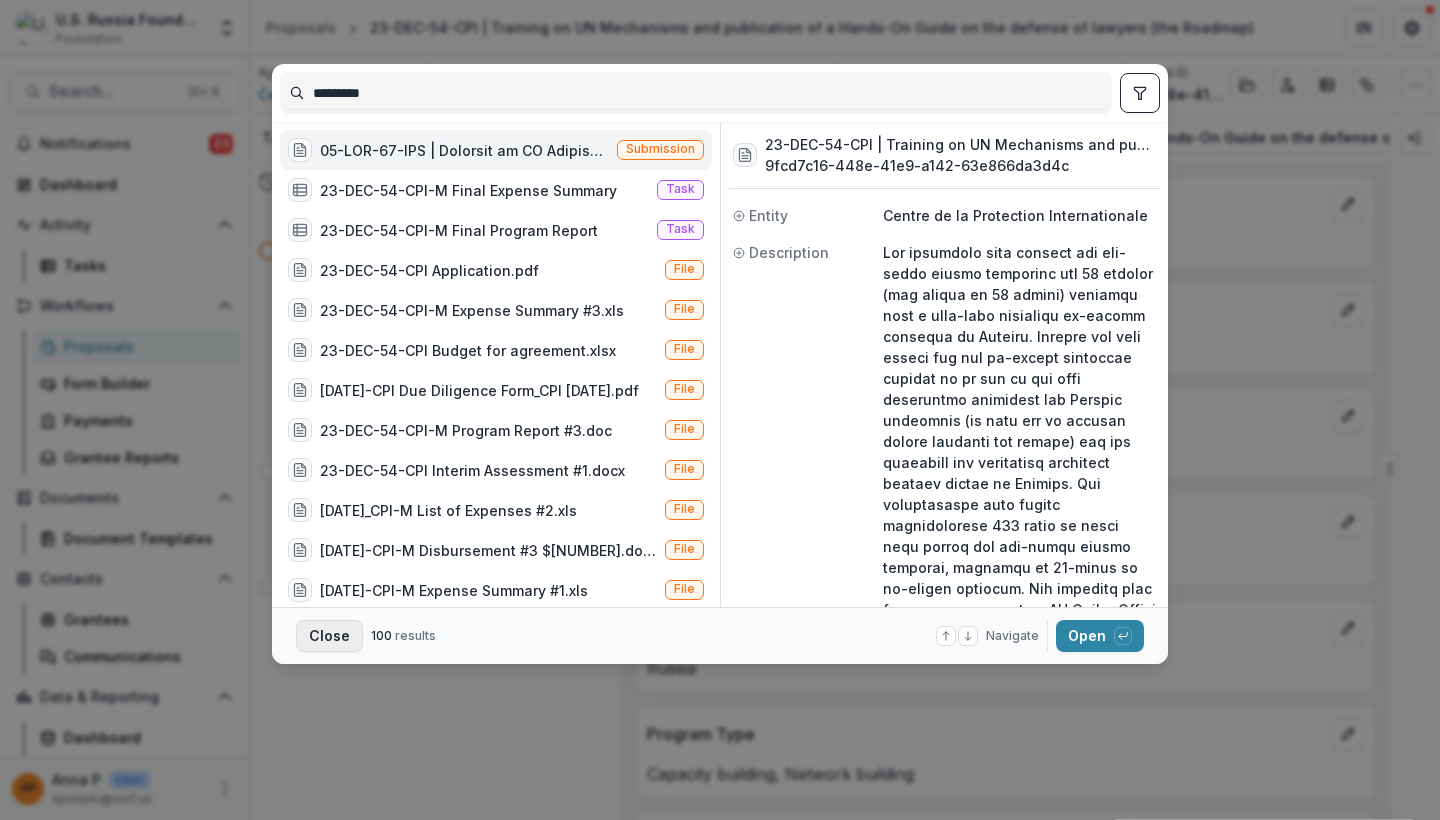 type on "*********" 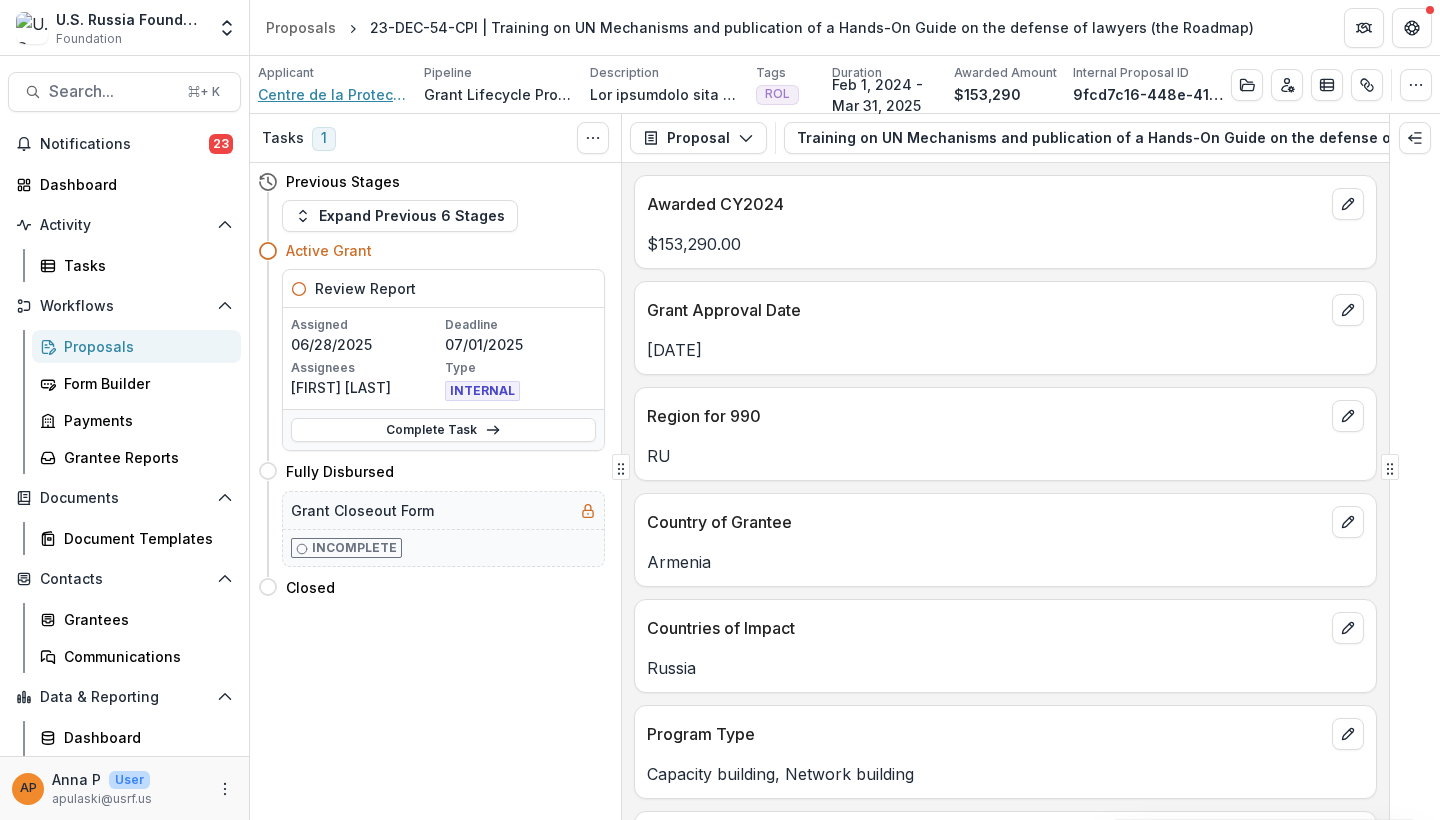 click on "Centre de la Protection Internationale" at bounding box center (333, 94) 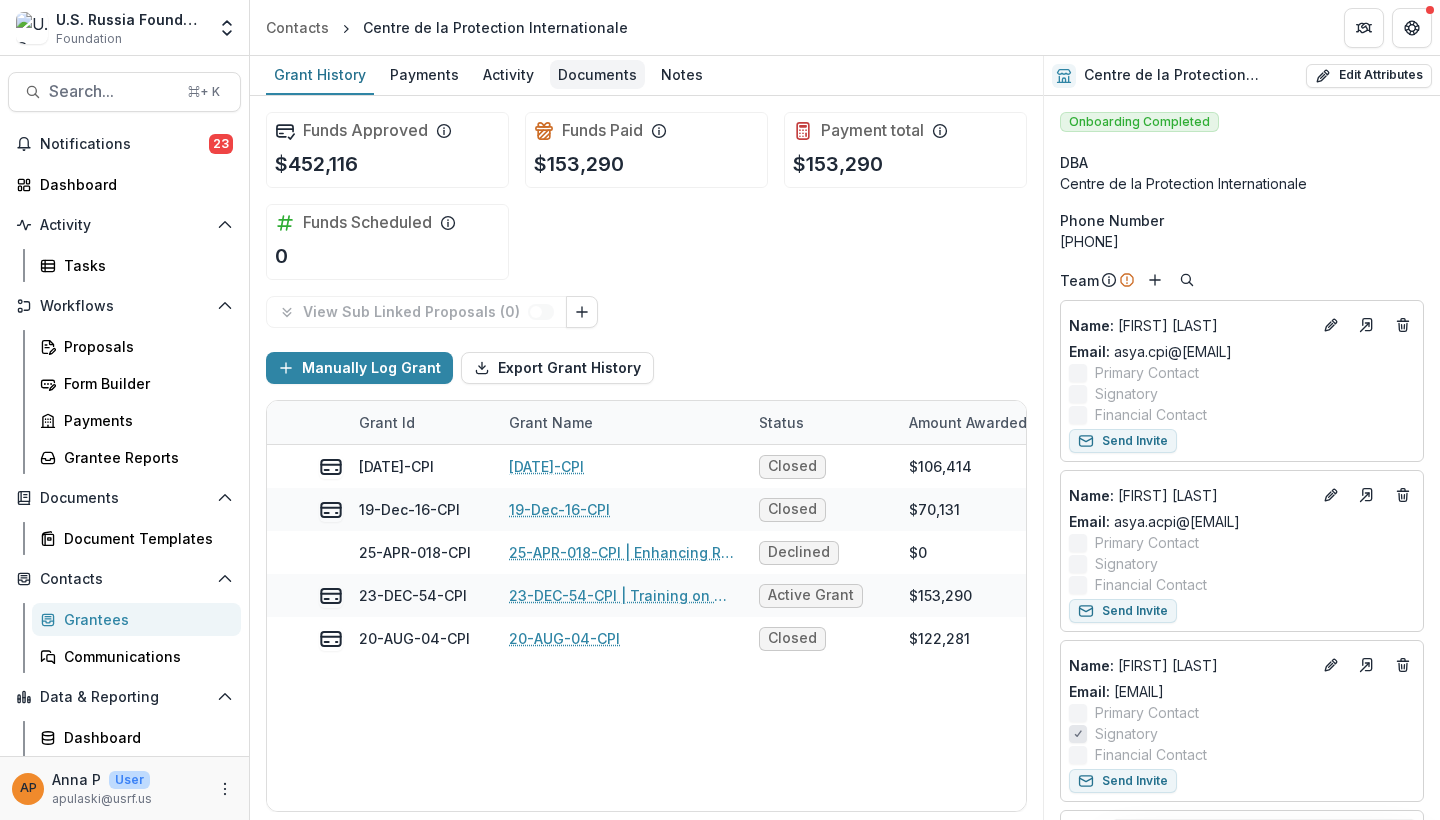 click on "Documents" at bounding box center (597, 74) 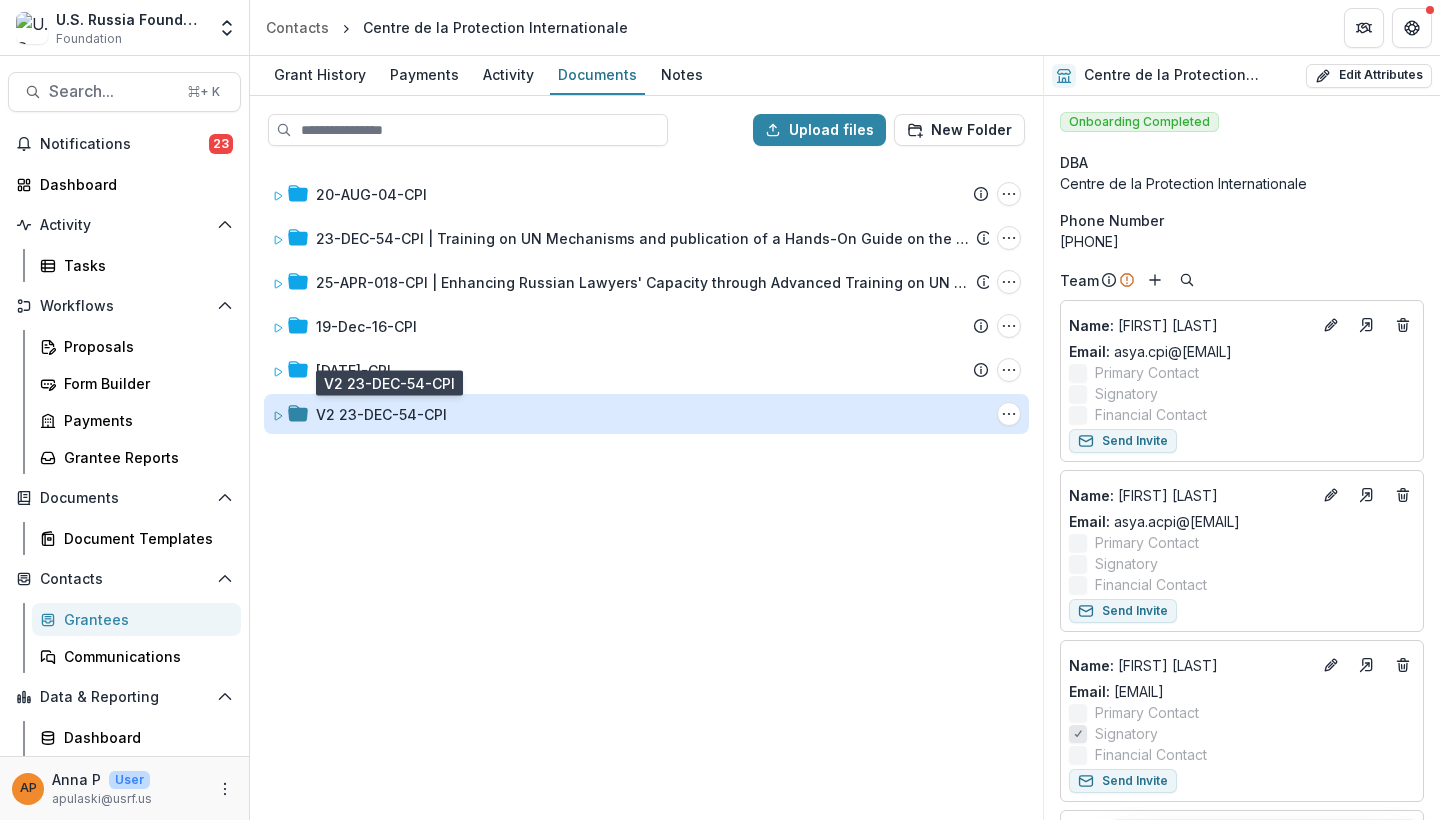 click on "V2 23-DEC-54-CPI" at bounding box center [381, 414] 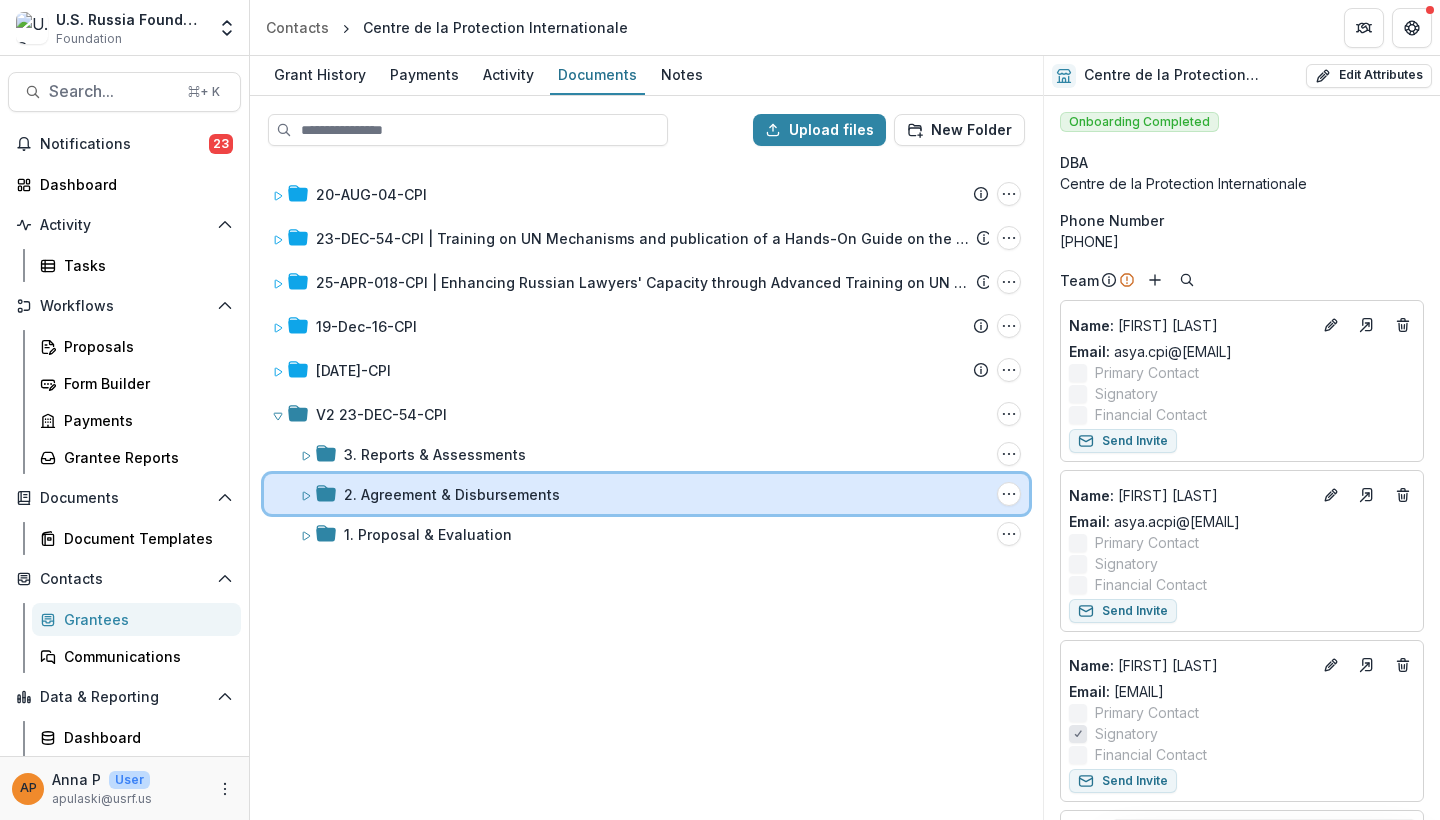 click on "2. Agreement & Disbursements Folder Options Rename Add Subfolder Delete" at bounding box center [646, 494] 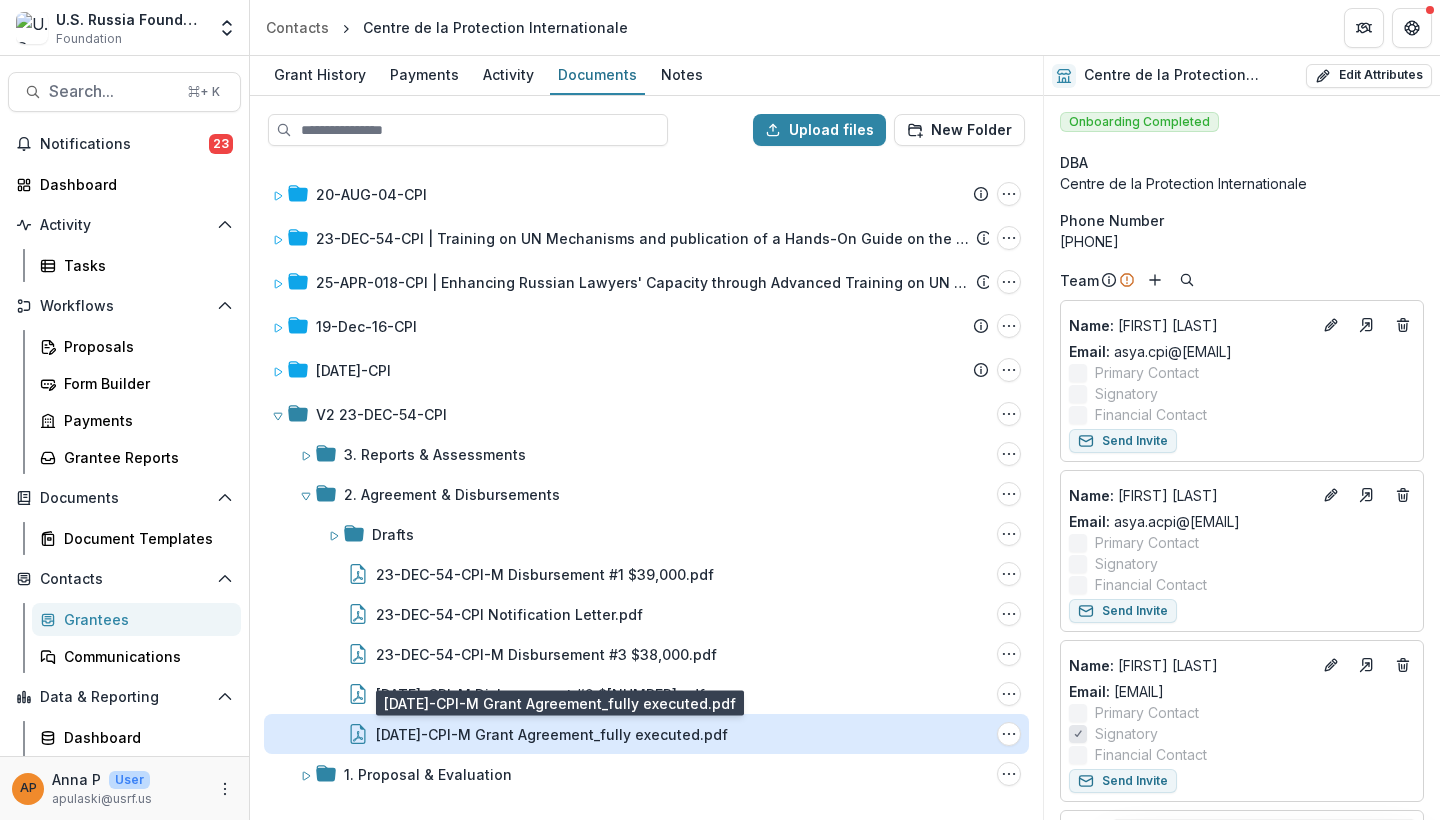 click on "[DATE]-CPI-M Grant Agreement_fully executed.pdf" at bounding box center (552, 734) 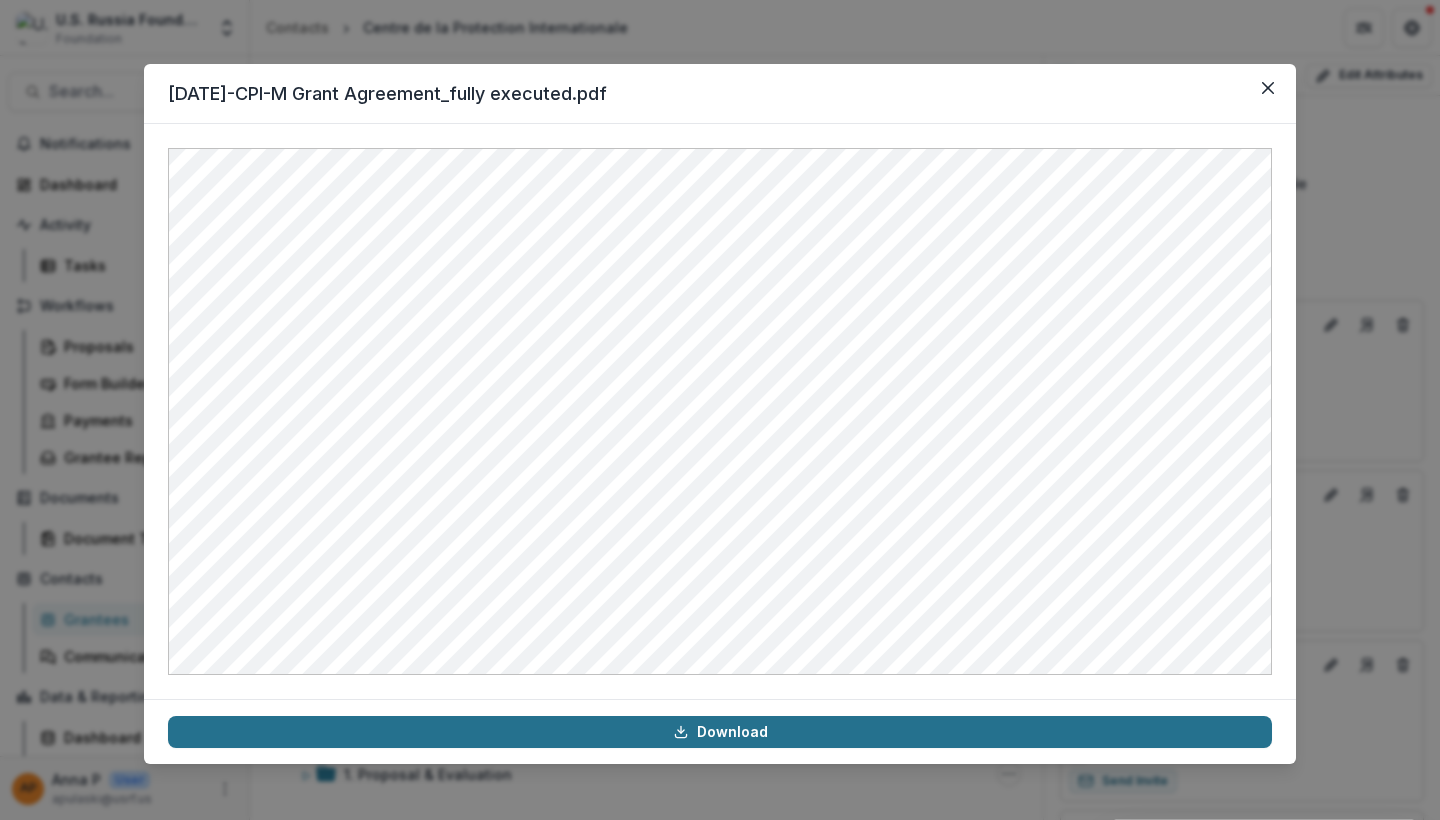 click 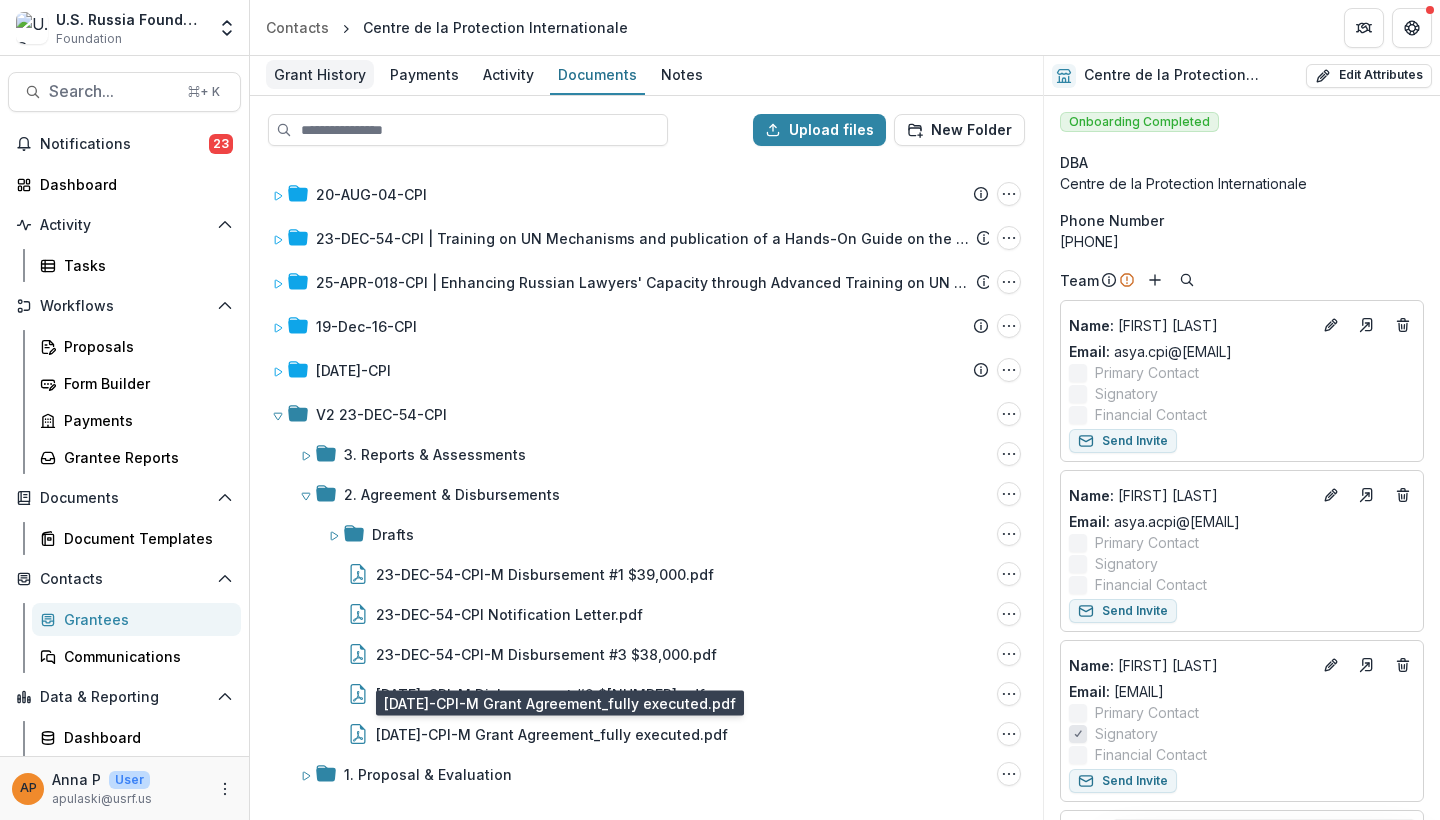click on "Grant History" at bounding box center (320, 74) 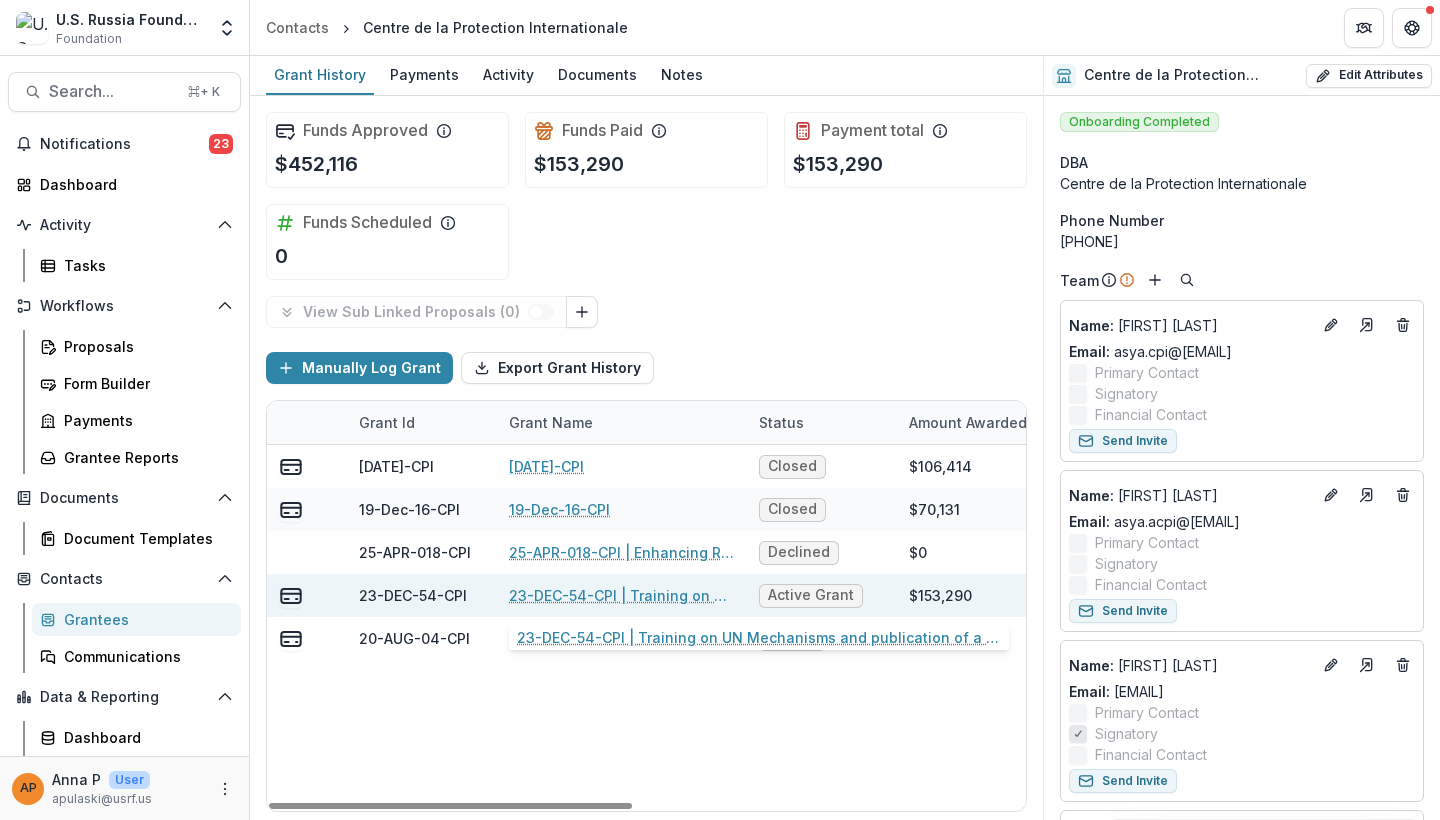 click on "23-DEC-54-CPI | Training on UN Mechanisms and publication of a Hands-On Guide on the defense of lawyers (the Roadmap)" at bounding box center (622, 595) 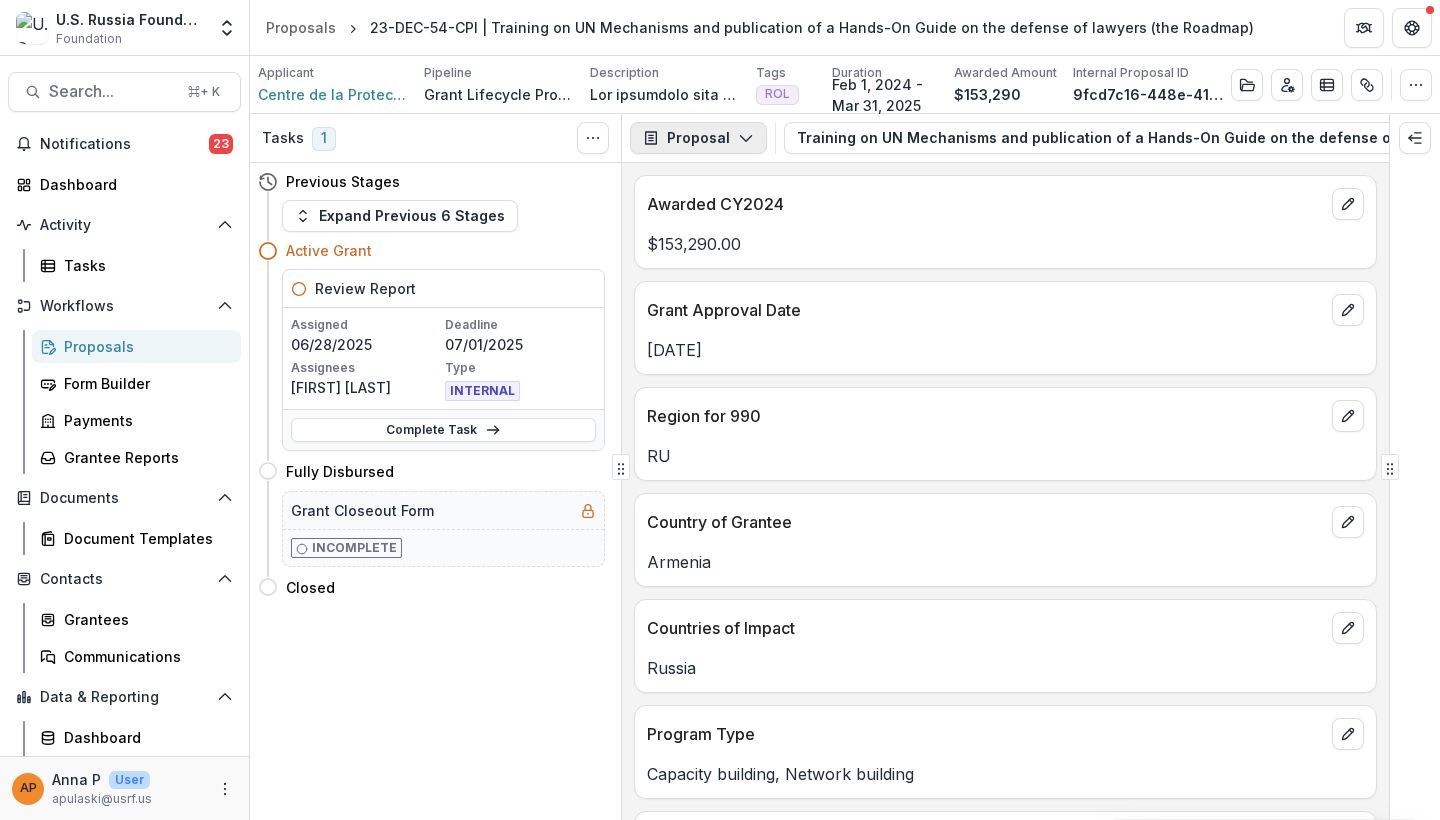 click on "Proposal" at bounding box center (698, 138) 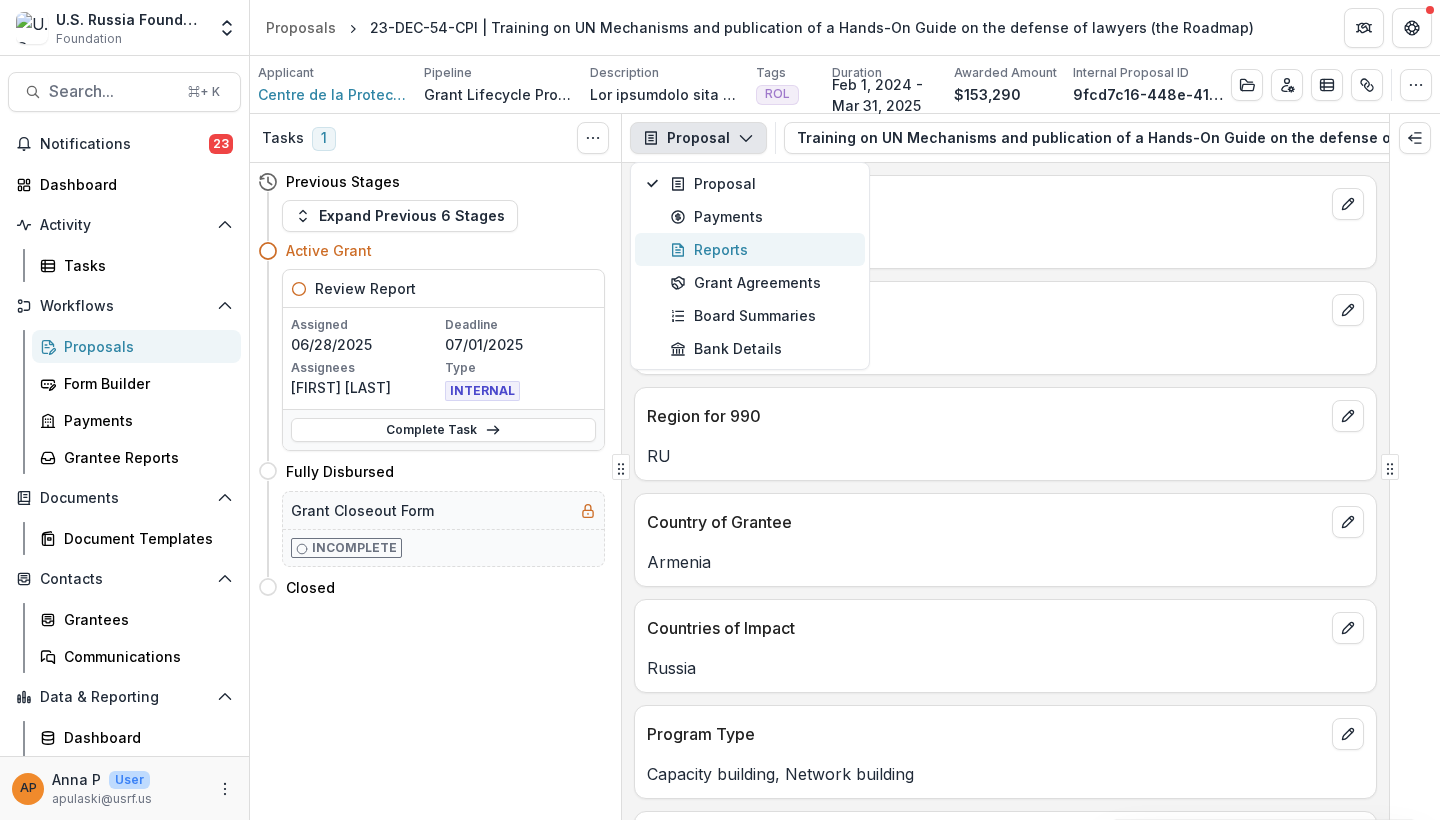 click on "Reports" at bounding box center (750, 249) 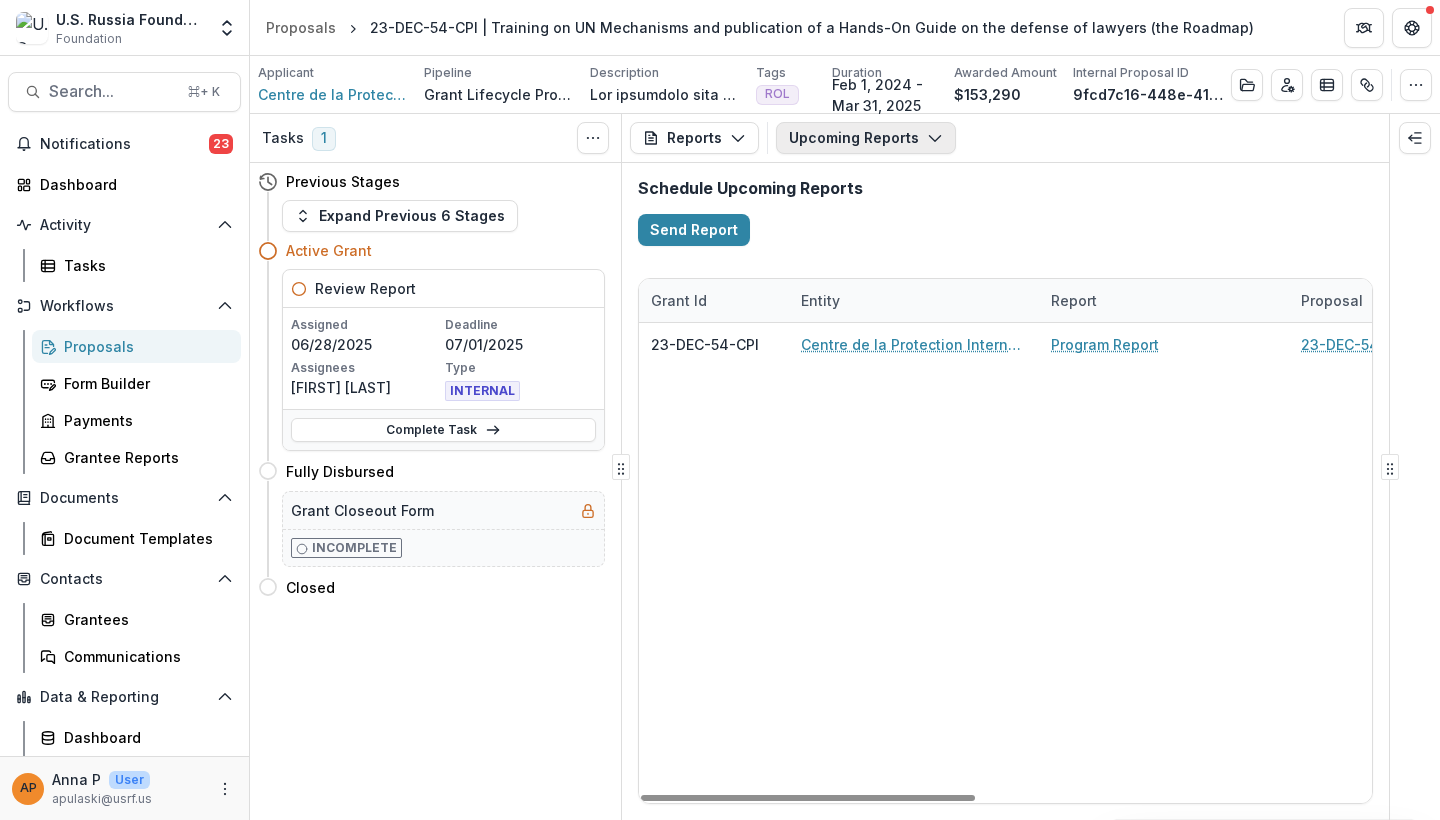 click on "Upcoming Reports" at bounding box center (866, 138) 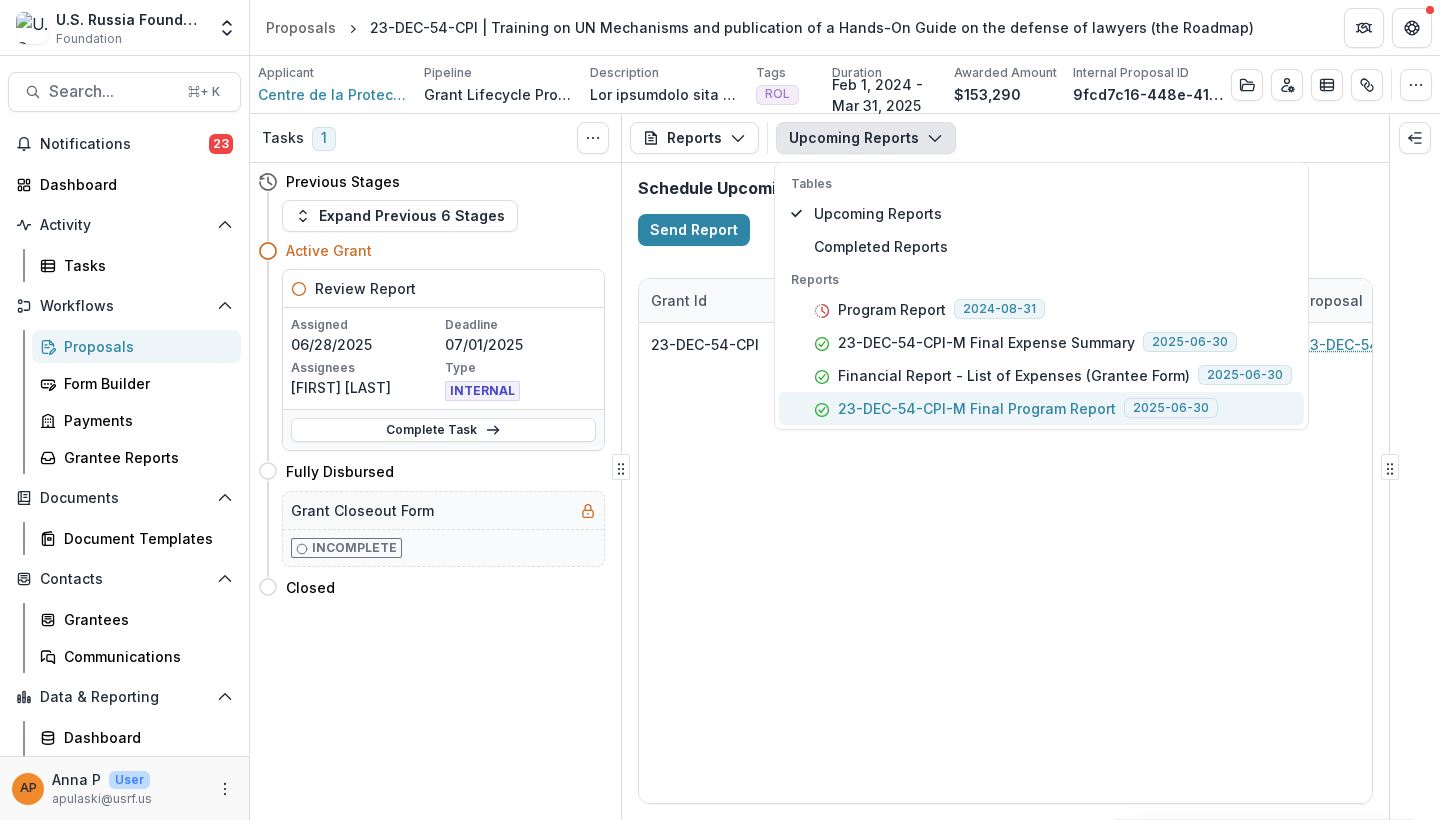 click on "23-DEC-54-CPI-M Final Program Report" at bounding box center (977, 408) 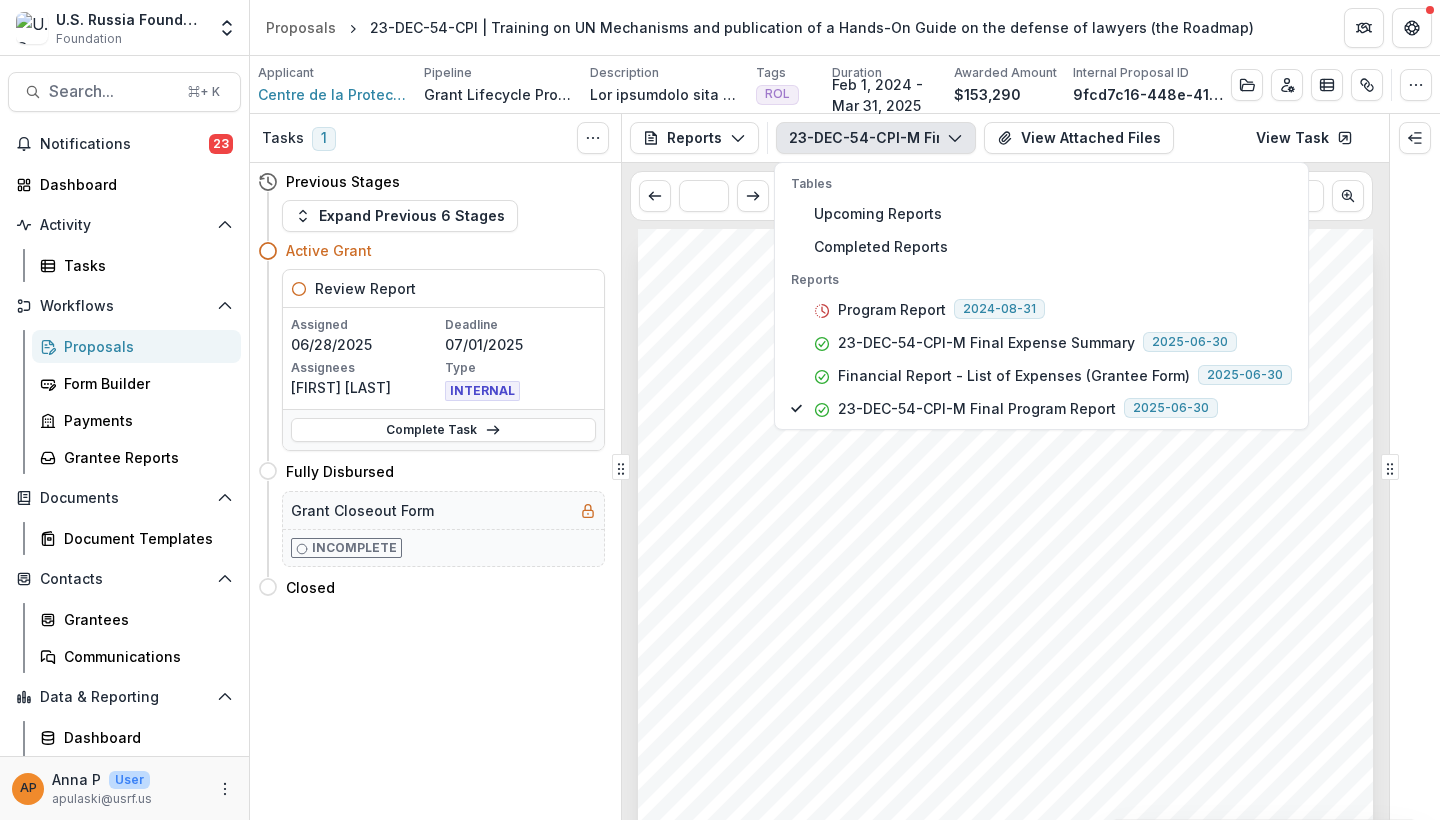 click at bounding box center [1005, 749] 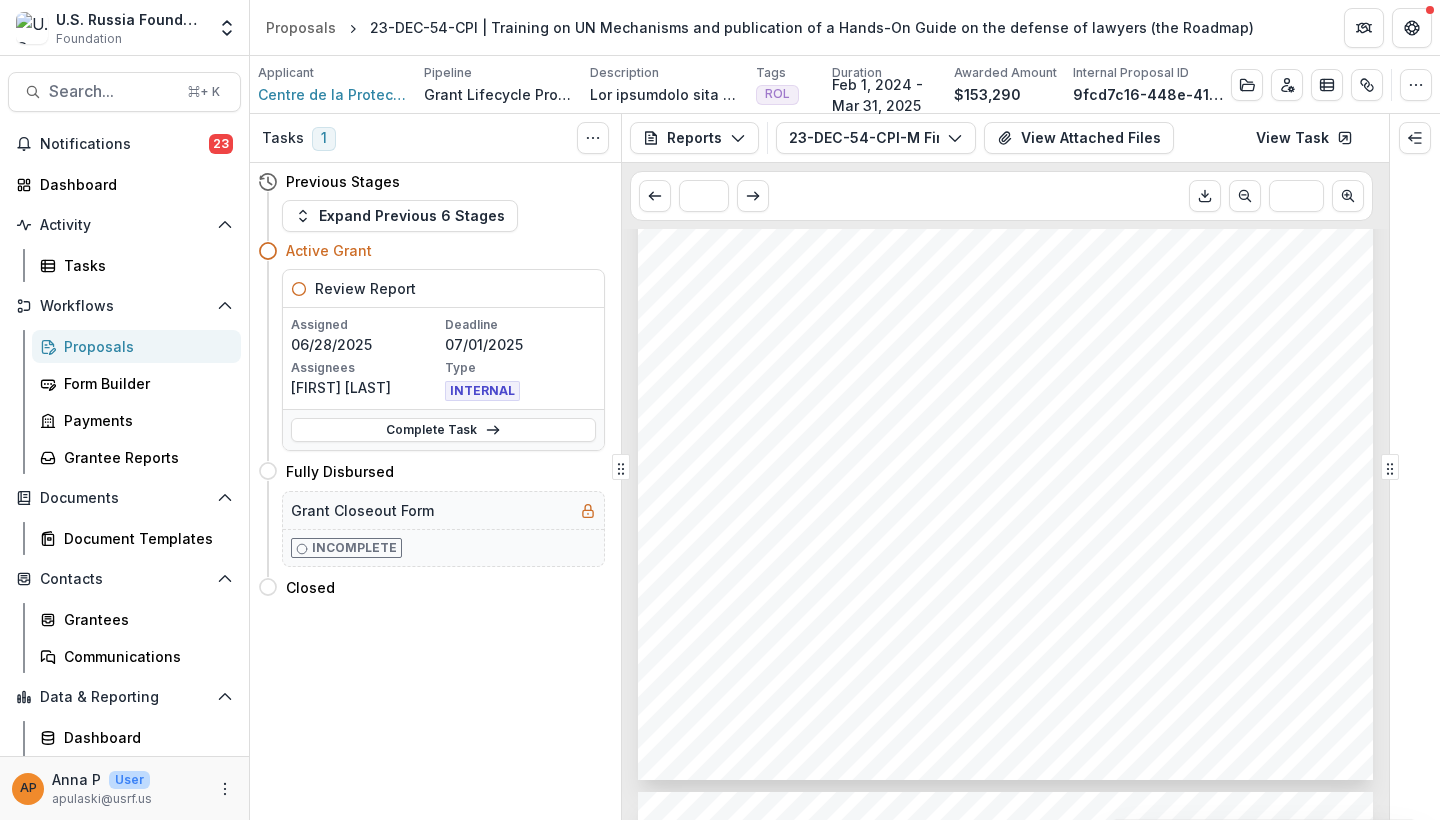 scroll, scrollTop: 505, scrollLeft: 0, axis: vertical 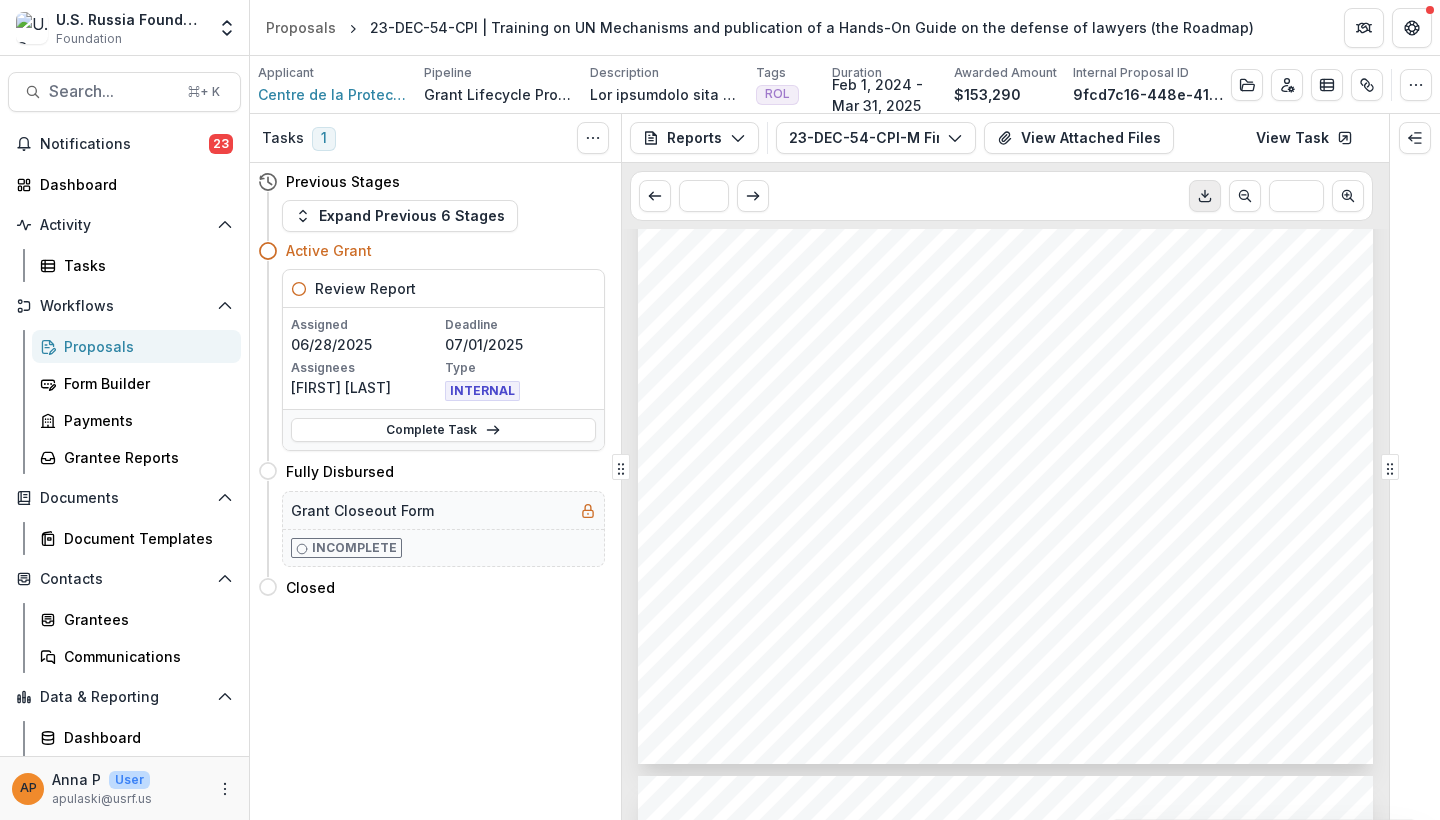 click at bounding box center (1205, 196) 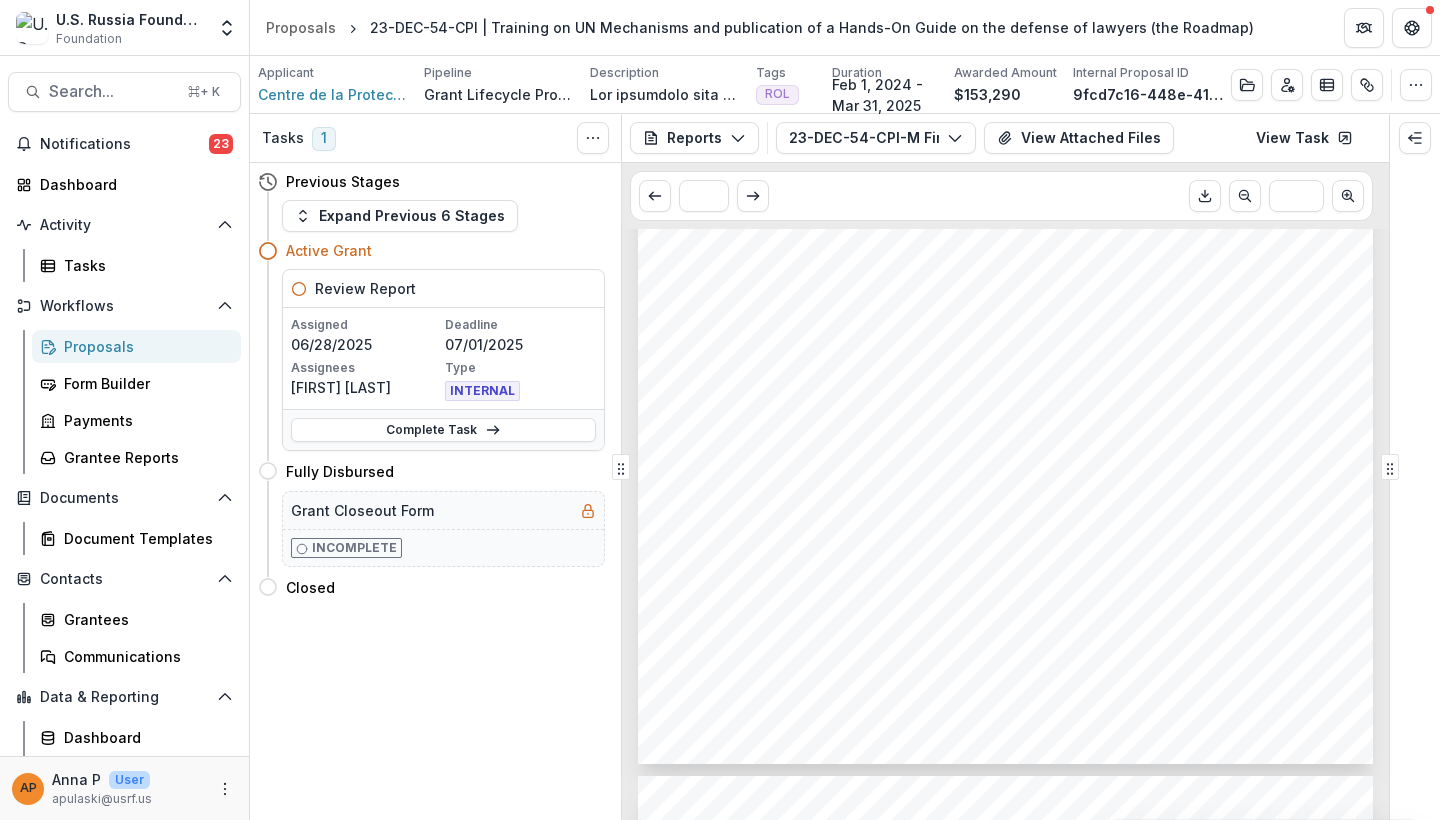 click on "On [MONTH] [DAY], a webinar was held, during which the participants were presented with the trip" at bounding box center (1004, 455) 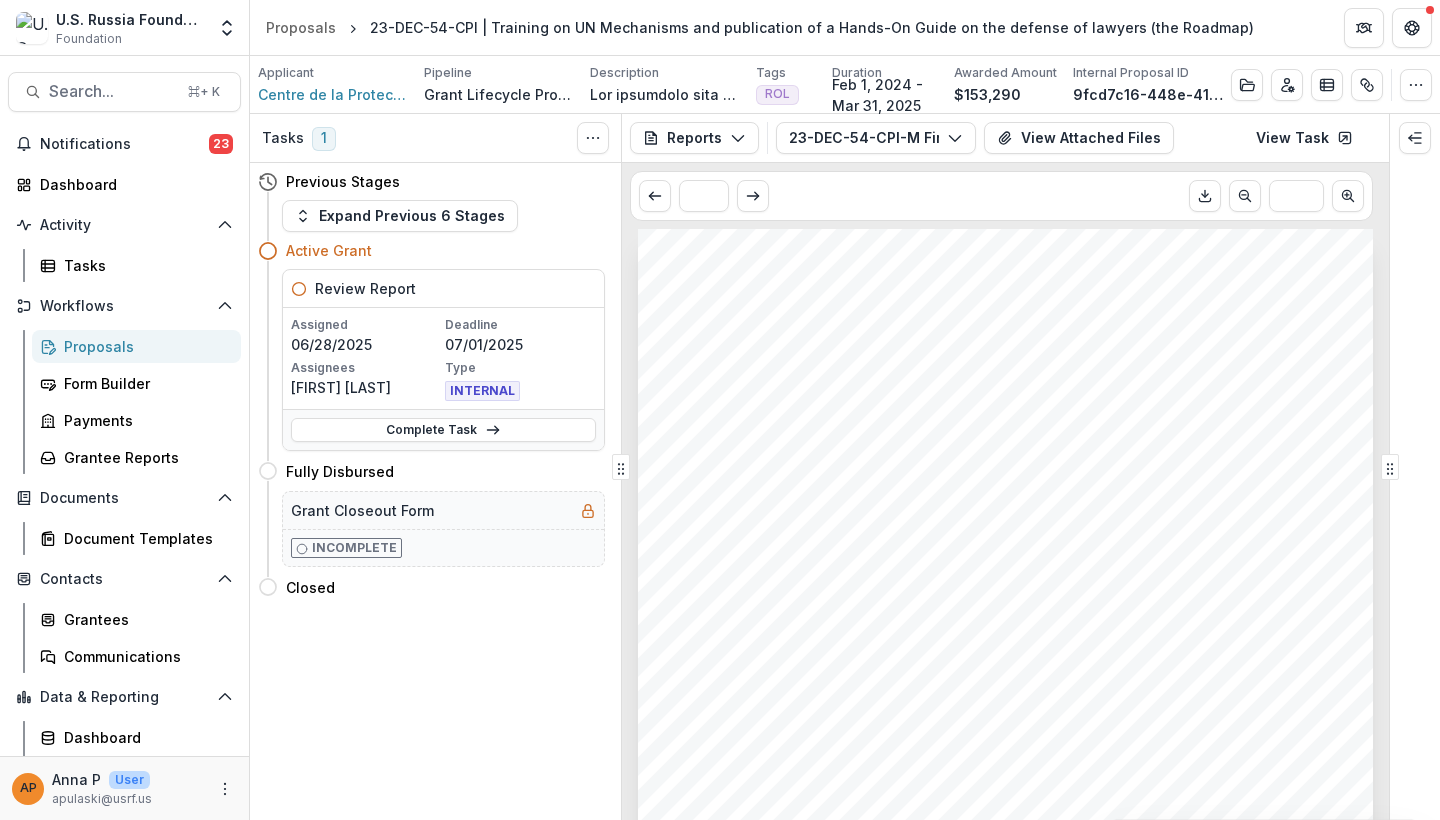 scroll, scrollTop: 0, scrollLeft: 0, axis: both 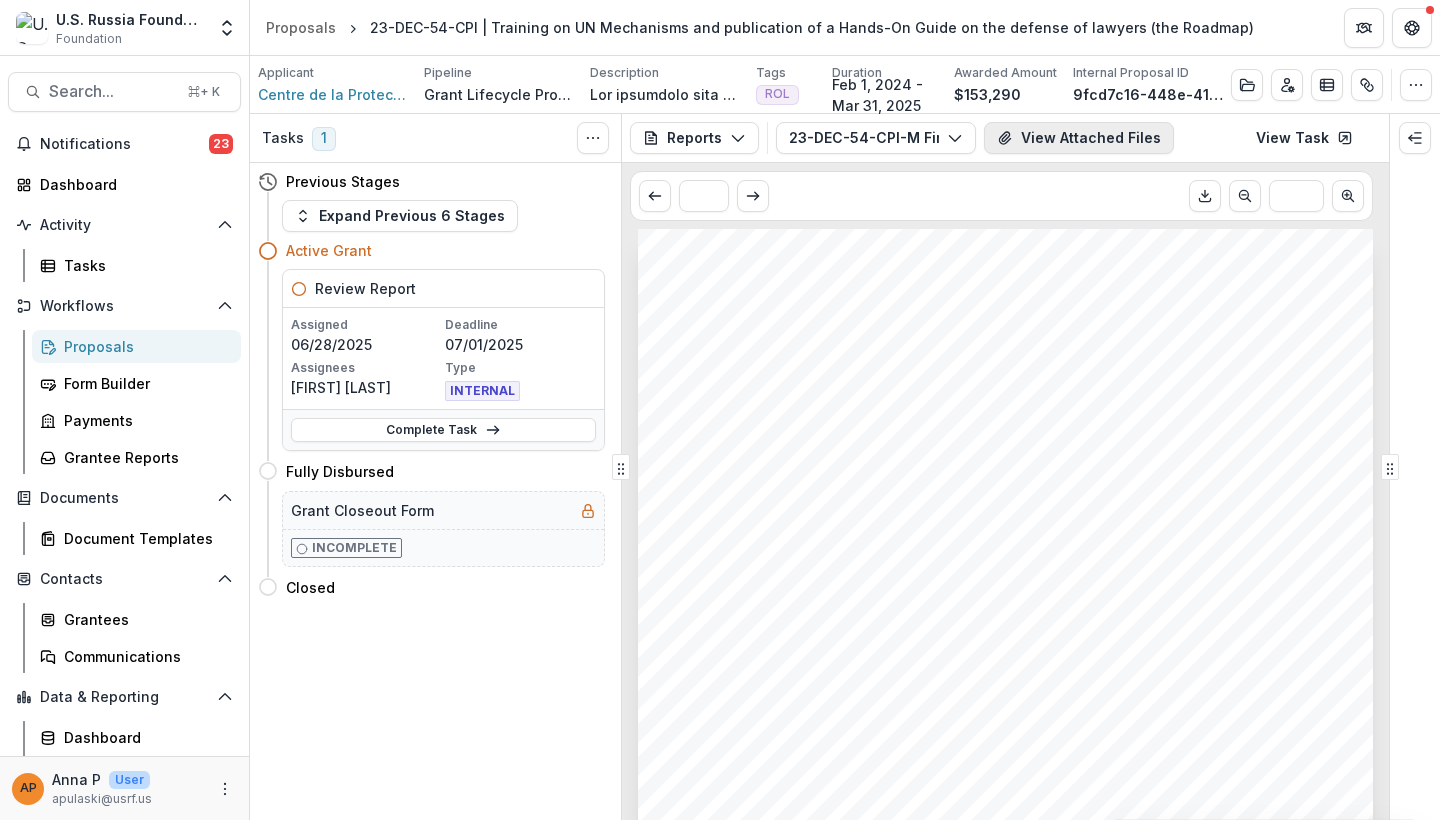 click on "View Attached Files" at bounding box center (1079, 138) 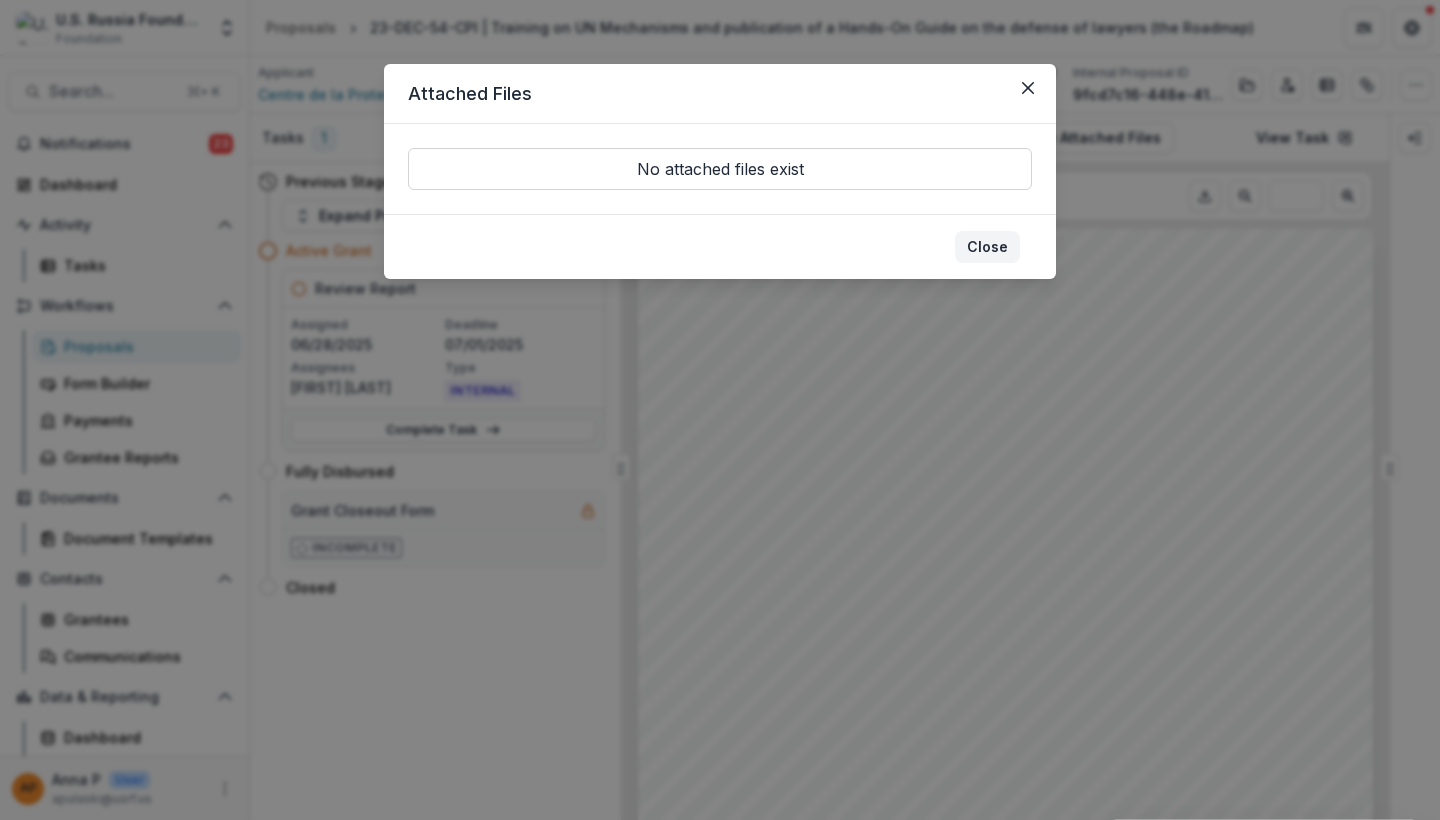 click on "Close" at bounding box center [987, 247] 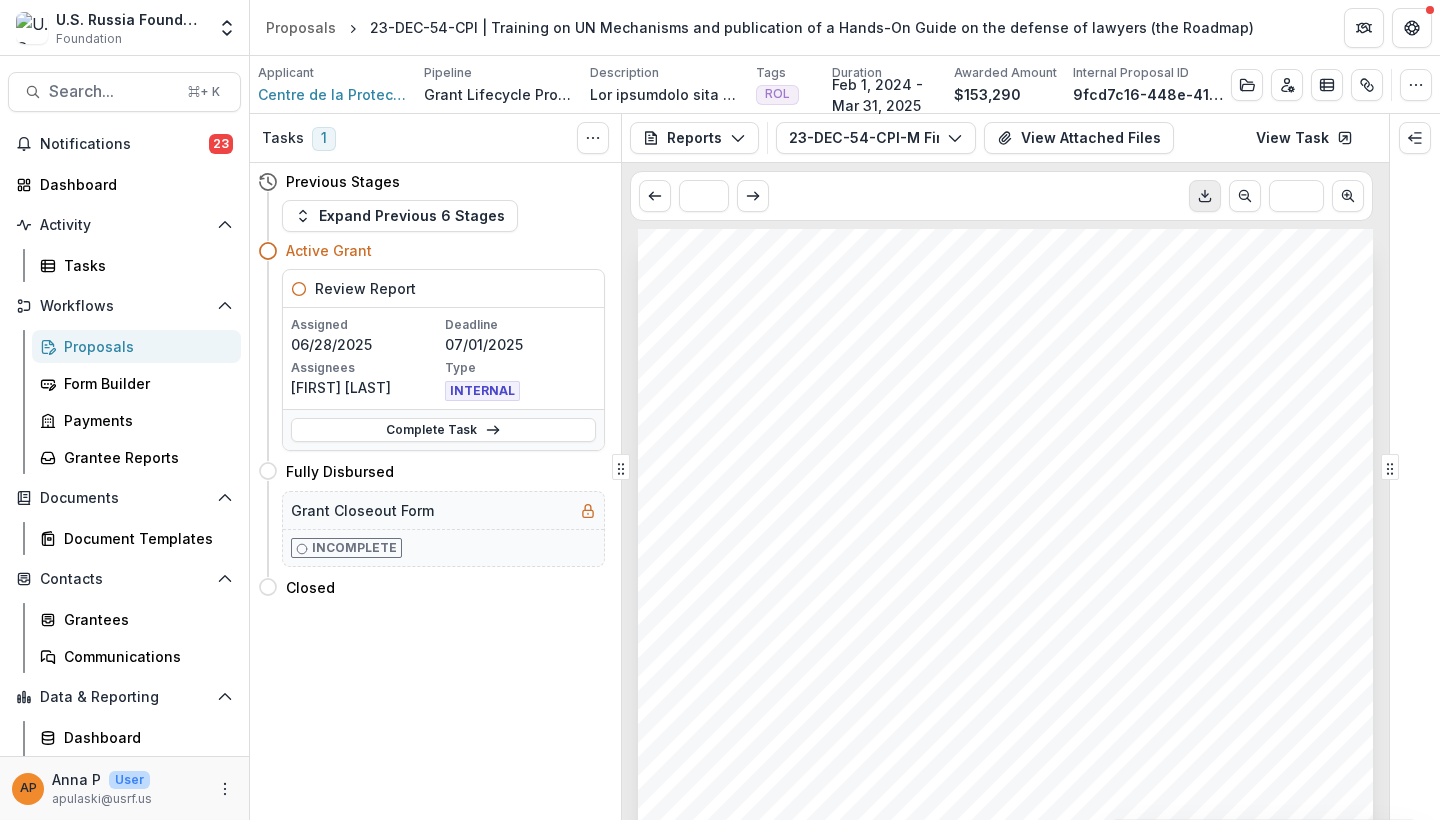 click 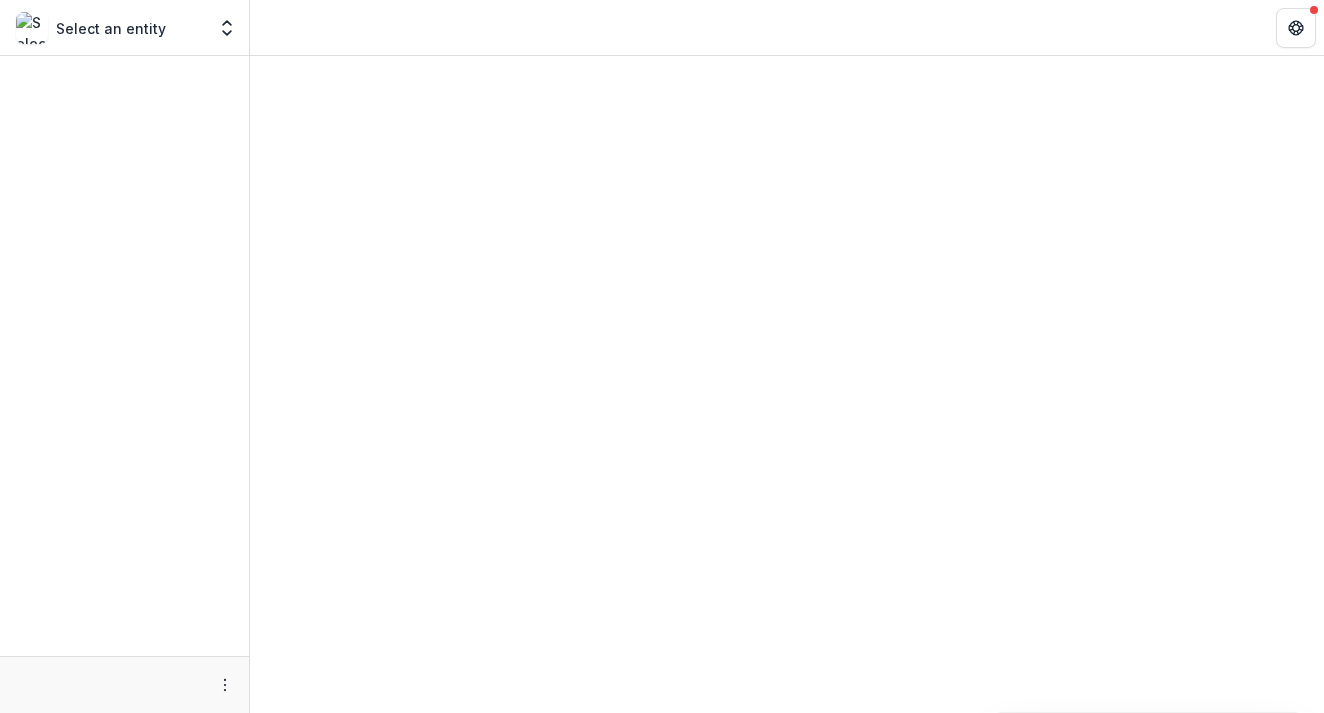 scroll, scrollTop: 0, scrollLeft: 0, axis: both 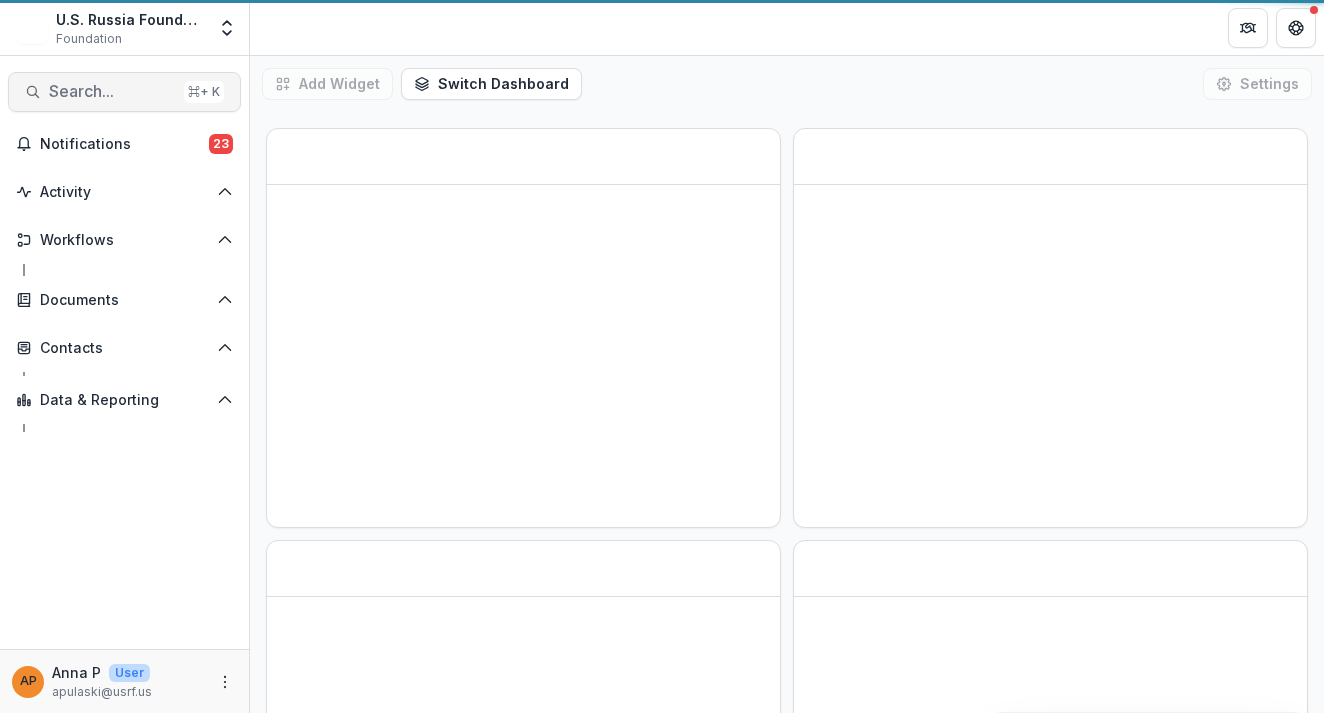 click on "Search..." at bounding box center (112, 91) 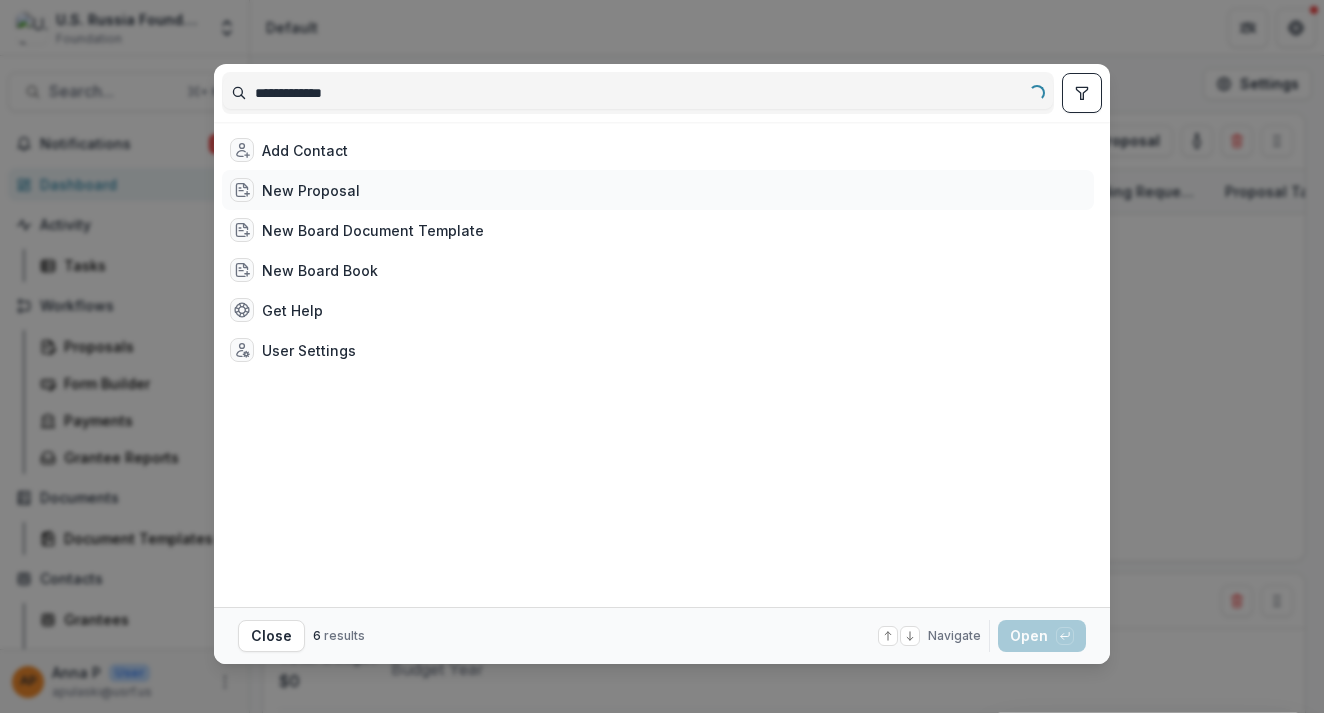 type on "**********" 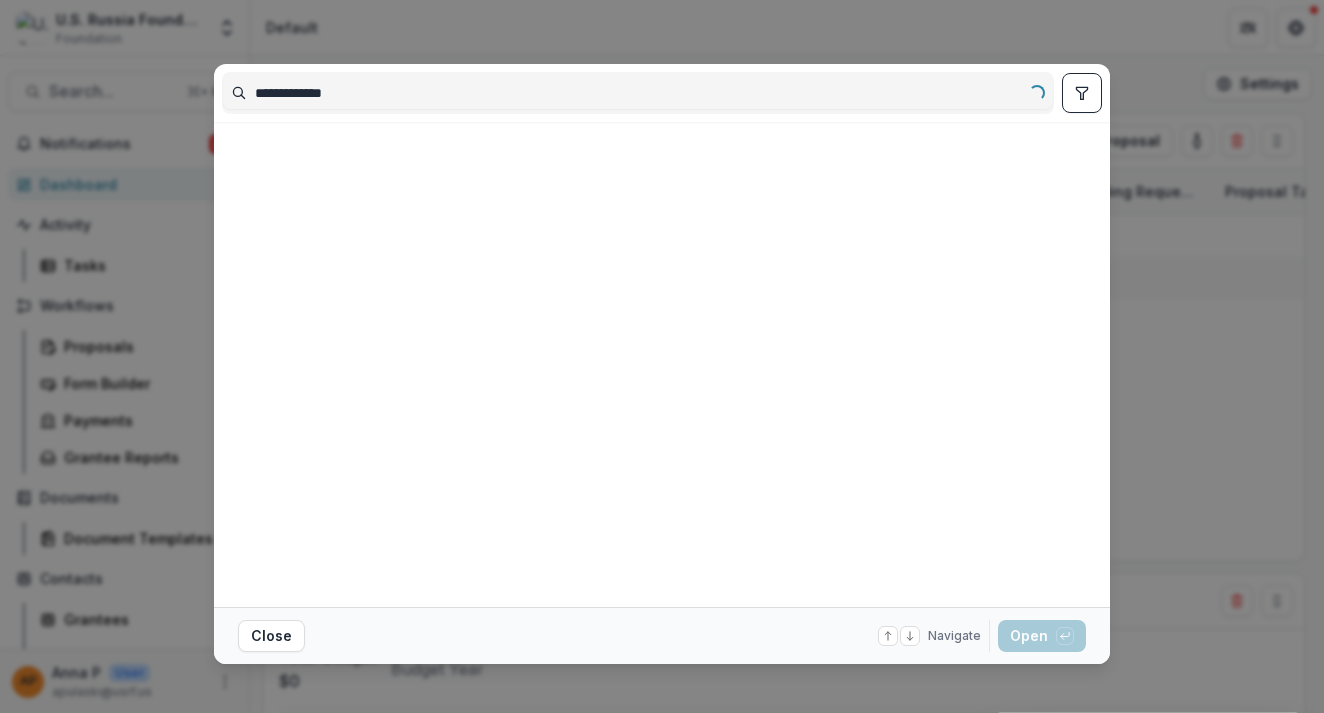 select on "******" 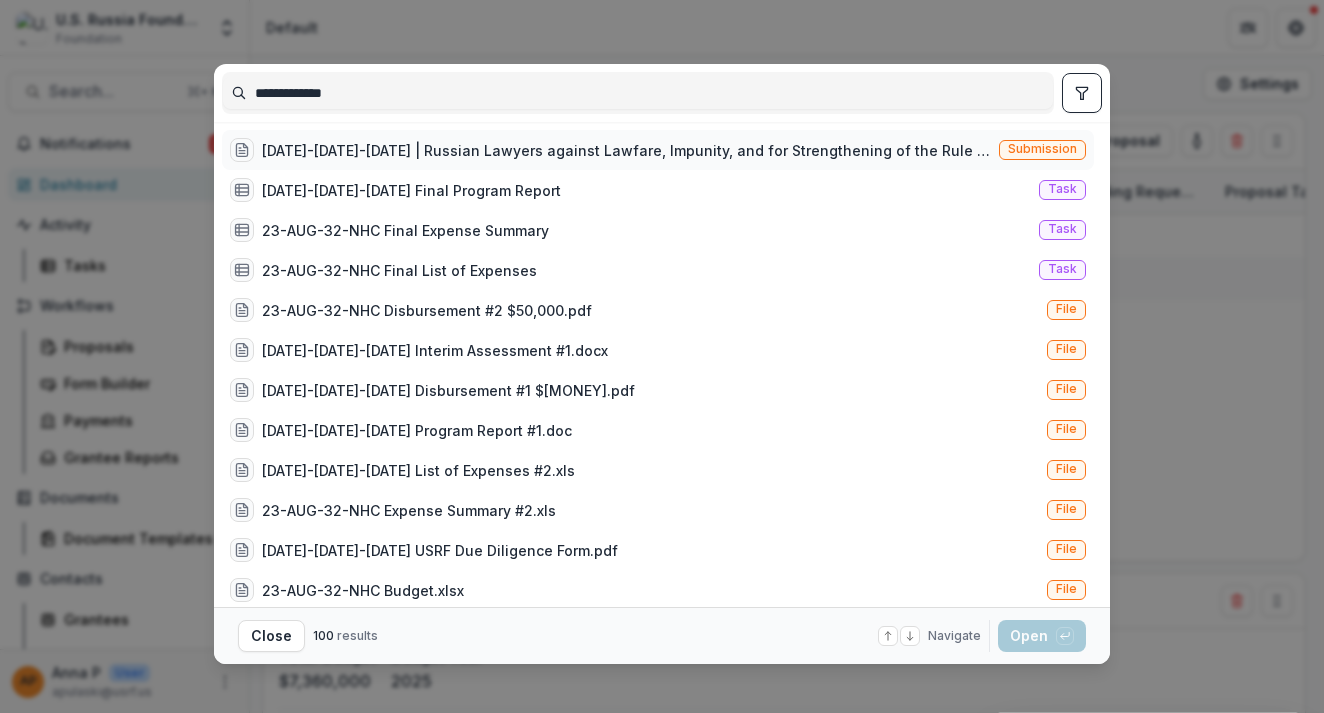 select on "******" 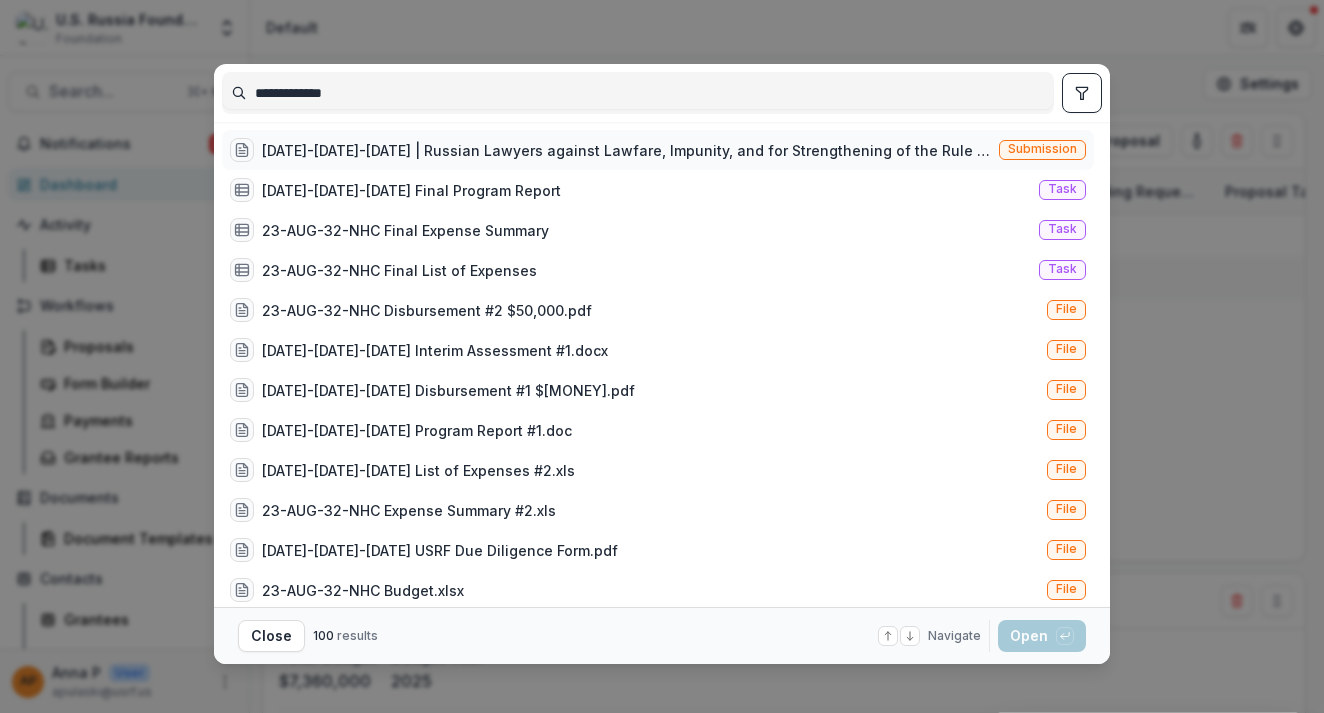 type on "**********" 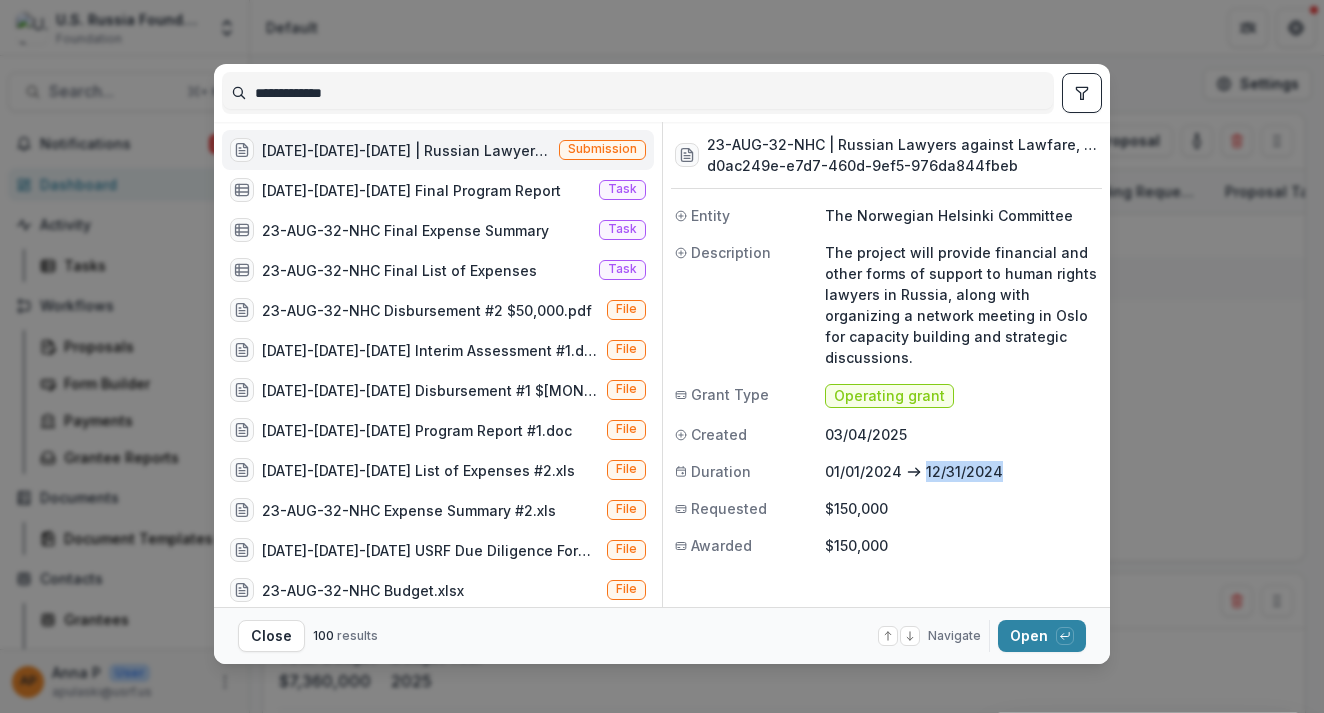 drag, startPoint x: 896, startPoint y: 449, endPoint x: 966, endPoint y: 460, distance: 70.85902 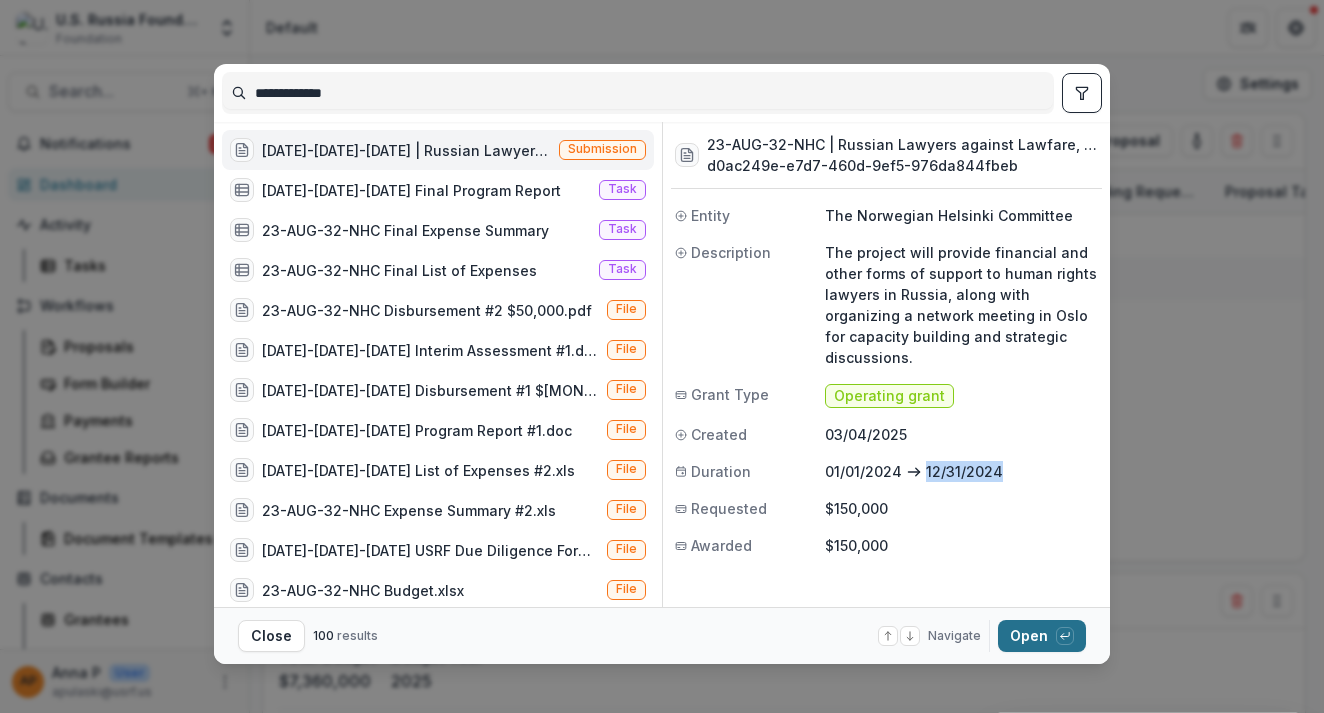 click on "Open with enter key" at bounding box center [1042, 636] 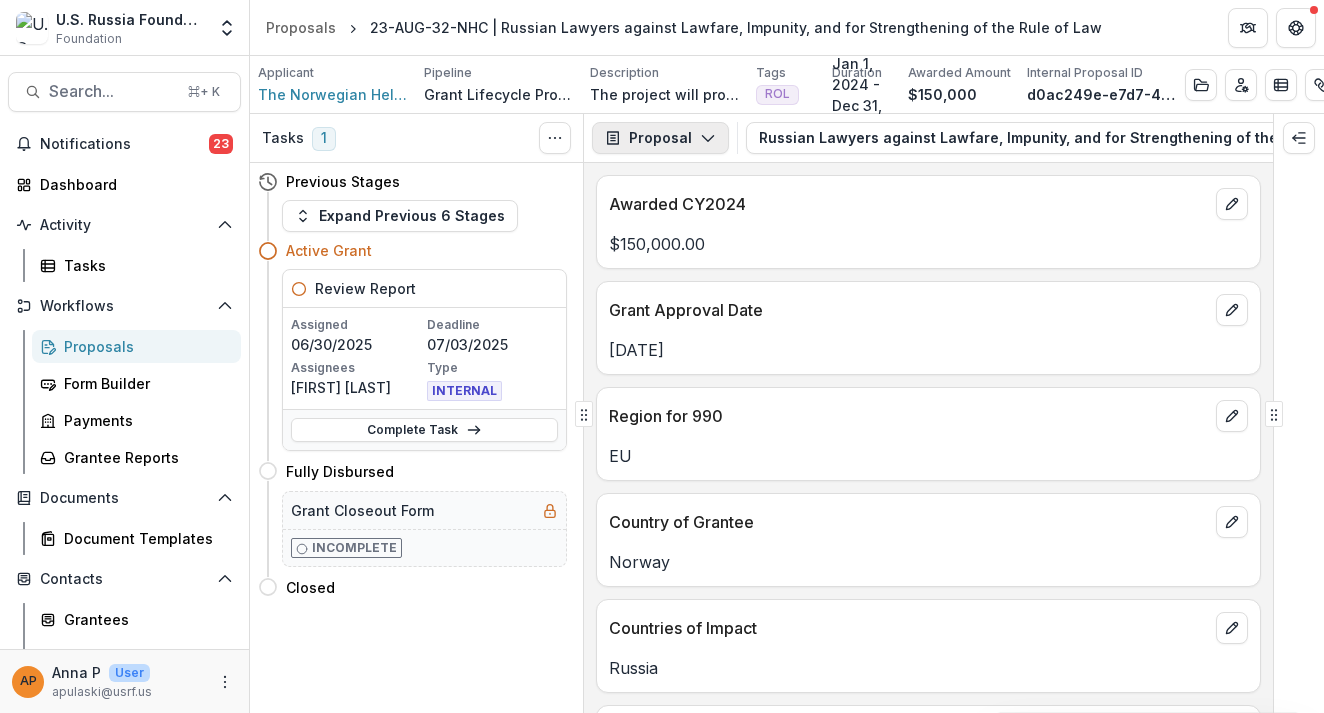 click on "Proposal" at bounding box center [660, 138] 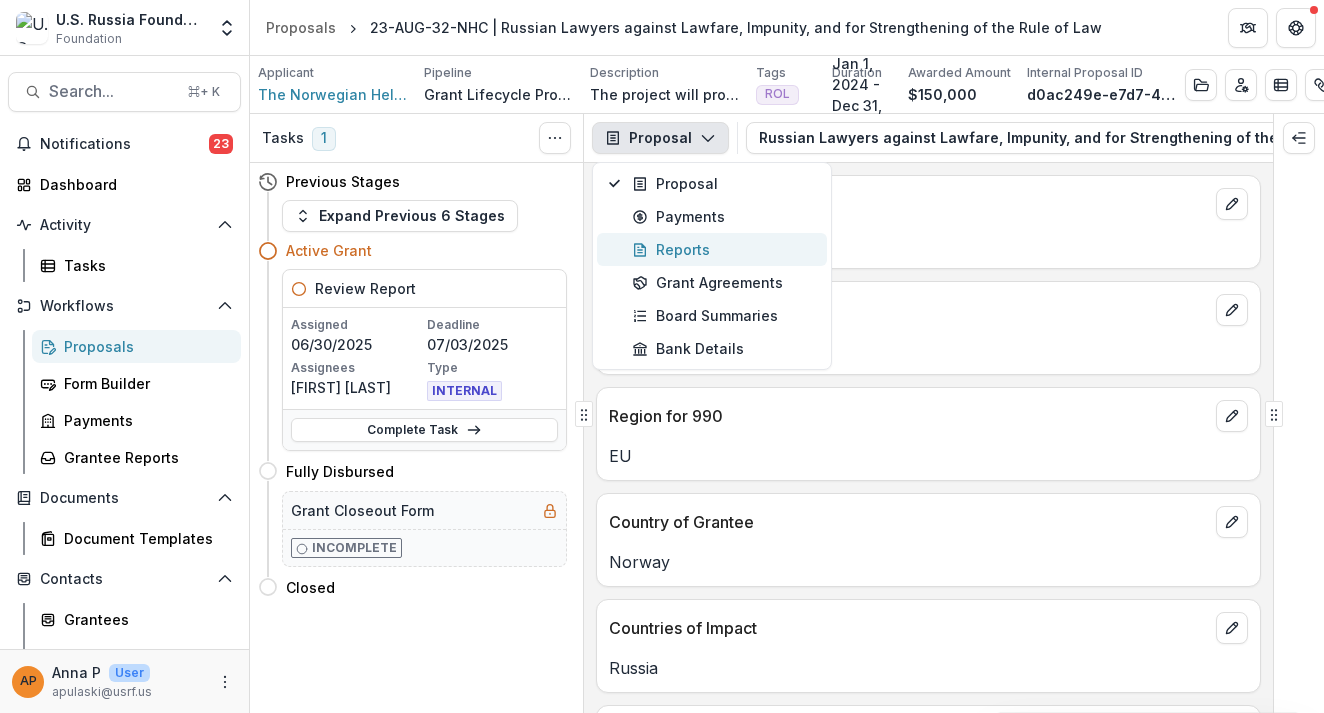 click on "Reports" at bounding box center [723, 249] 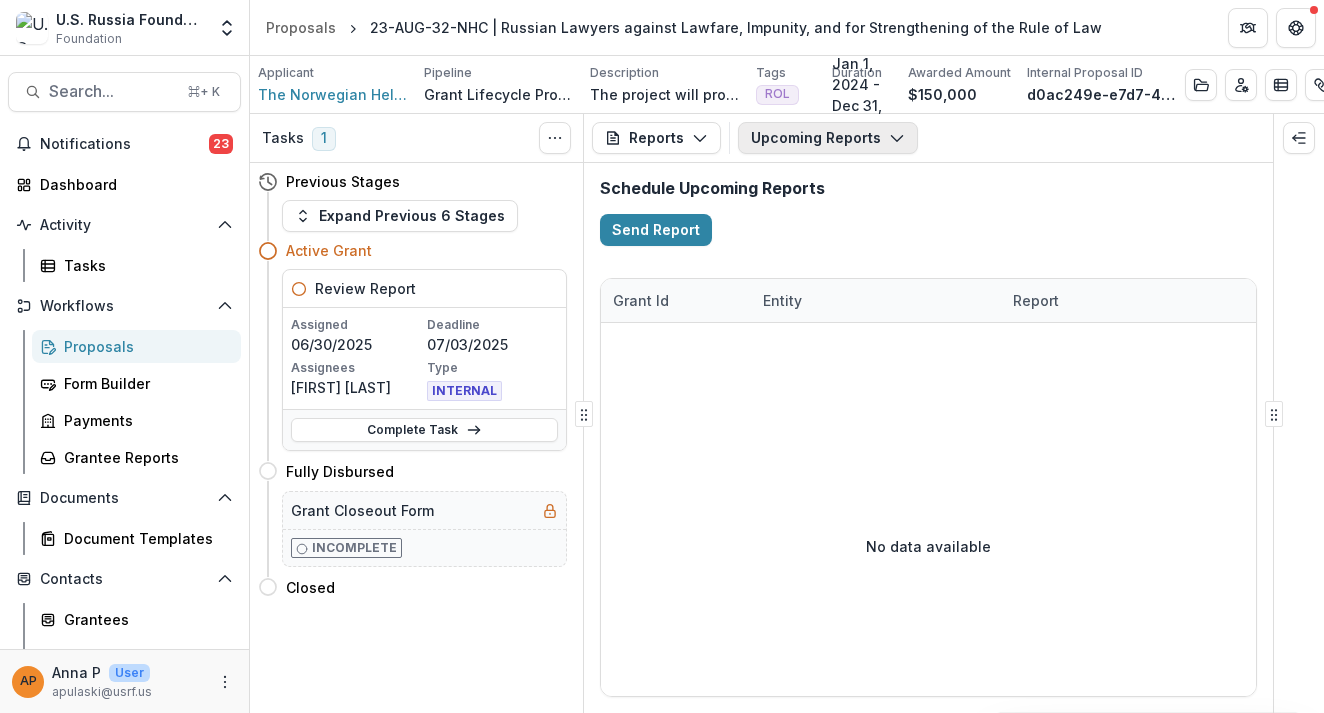 click on "Upcoming Reports" at bounding box center (828, 138) 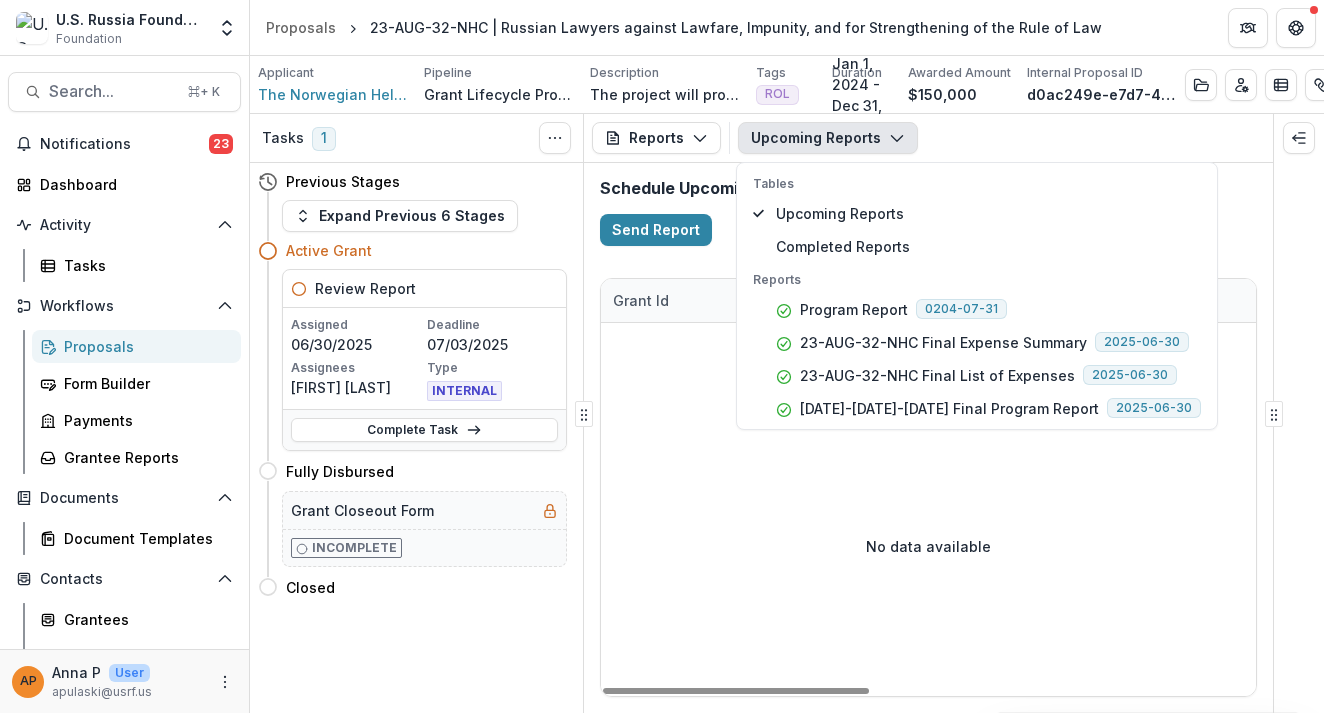 click at bounding box center [1299, 413] 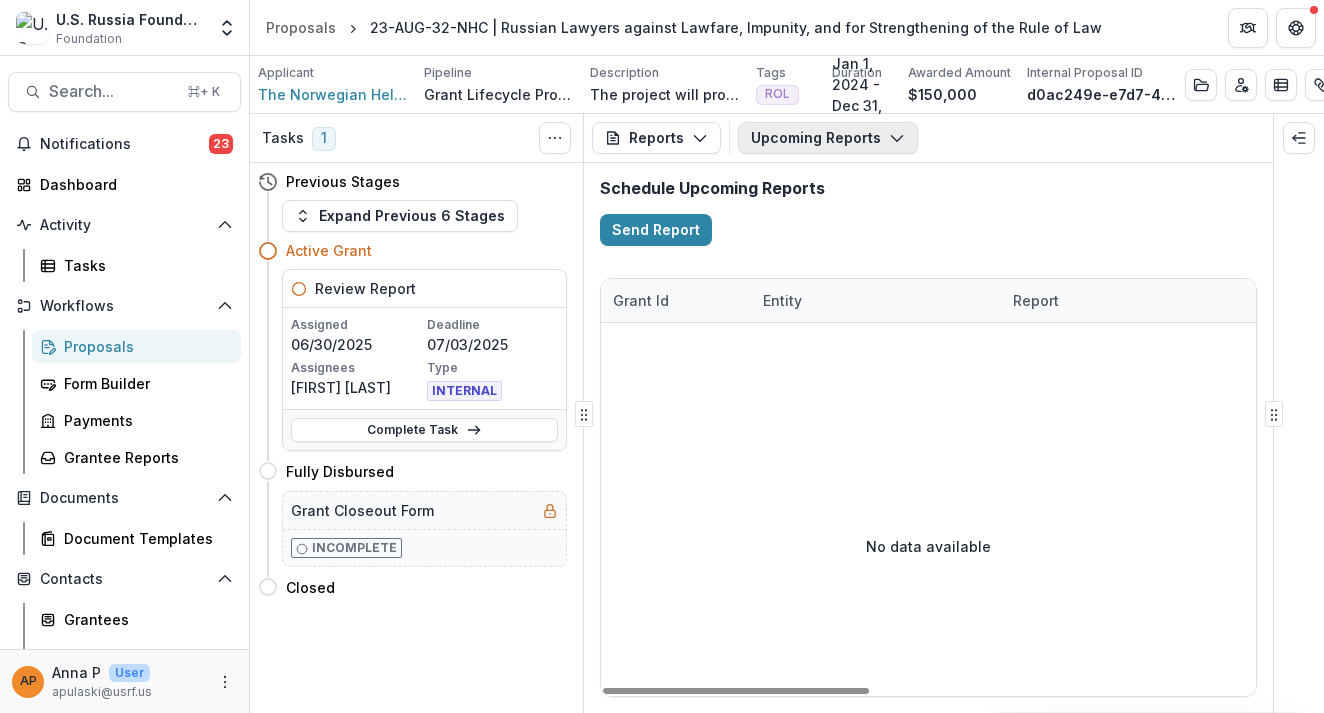 click on "Upcoming Reports" at bounding box center (828, 138) 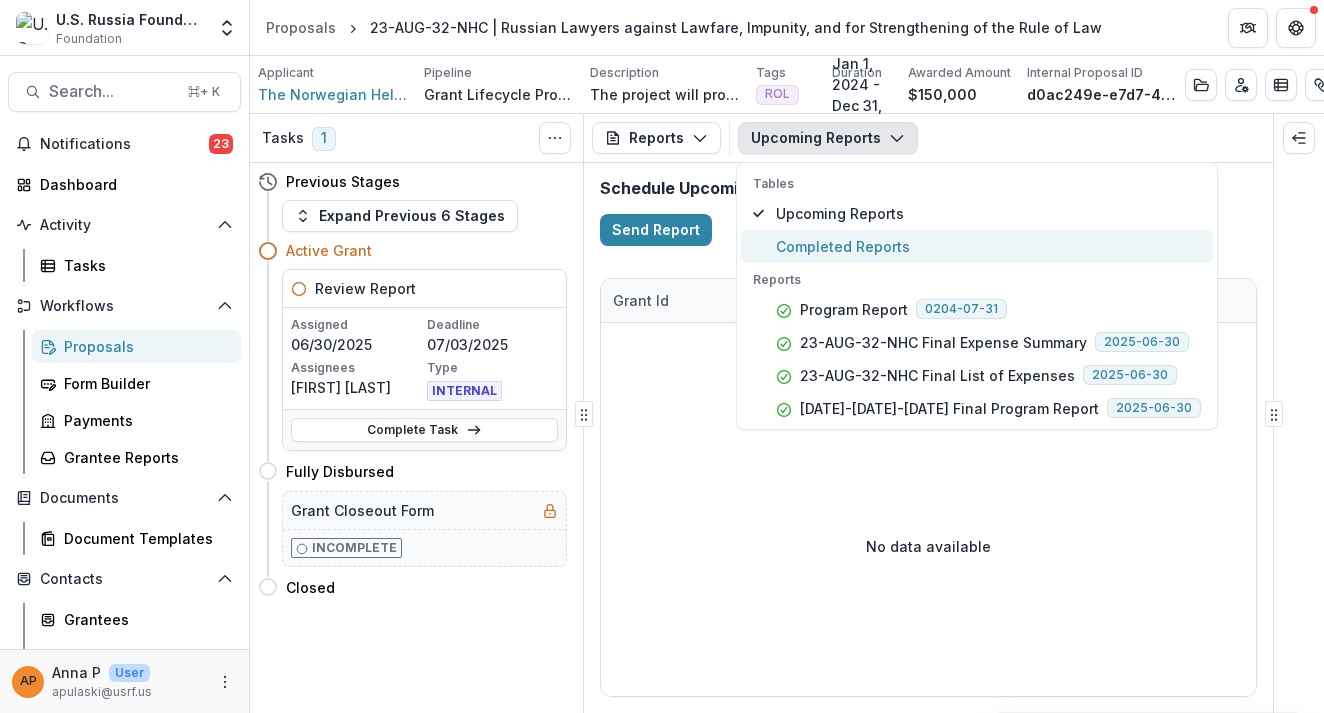 click on "Completed Reports" at bounding box center [988, 246] 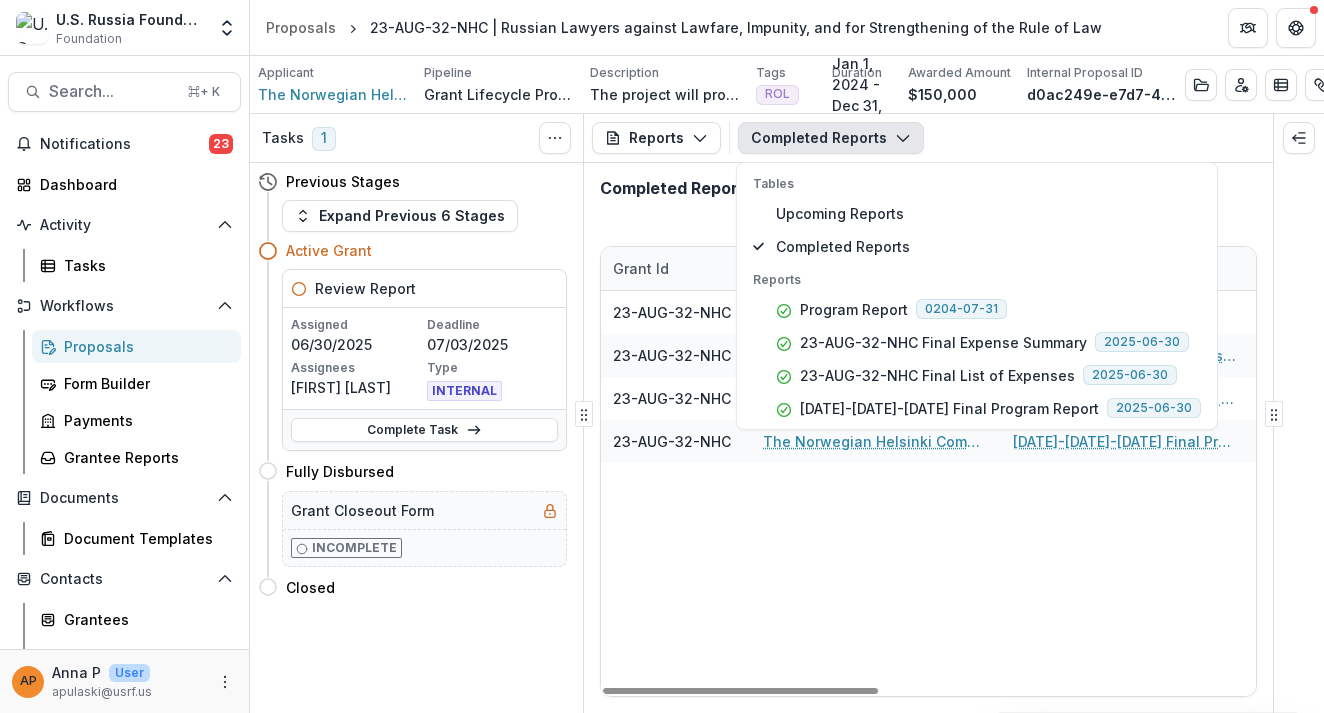 click on "Grant Id Entity Report Proposal Task Assignee Last Updated Report Submitted Date 23-AUG-32-NHC The Norwegian Helsinki Committee Program Report 23-AUG-32-NHC | Russian Lawyers against Lawfare, Impunity, and for Strengthening of the Rule of Law 03/04/2025 03/04/2025 23-AUG-32-NHC The Norwegian Helsinki Committee 23-AUG-32-NHC Final Expense Summary 23-AUG-32-NHC | Russian Lawyers against Lawfare, Impunity, and for Strengthening of the Rule of Law Zekeriyya Yahya Karapinar  06/30/2025 06/30/2025 23-AUG-32-NHC The Norwegian Helsinki Committee 23-AUG-32-NHC Final List of Expenses 23-AUG-32-NHC | Russian Lawyers against Lawfare, Impunity, and for Strengthening of the Rule of Law Zekeriyya Yahya Karapinar  06/30/2025 06/30/2025 23-AUG-32-NHC The Norwegian Helsinki Committee 23-AUG-32-NHC Final Program Report 23-AUG-32-NHC | Russian Lawyers against Lawfare, Impunity, and for Strengthening of the Rule of Law Zekeriyya Yahya Karapinar  06/30/2025 06/30/2025" at bounding box center (928, 471) 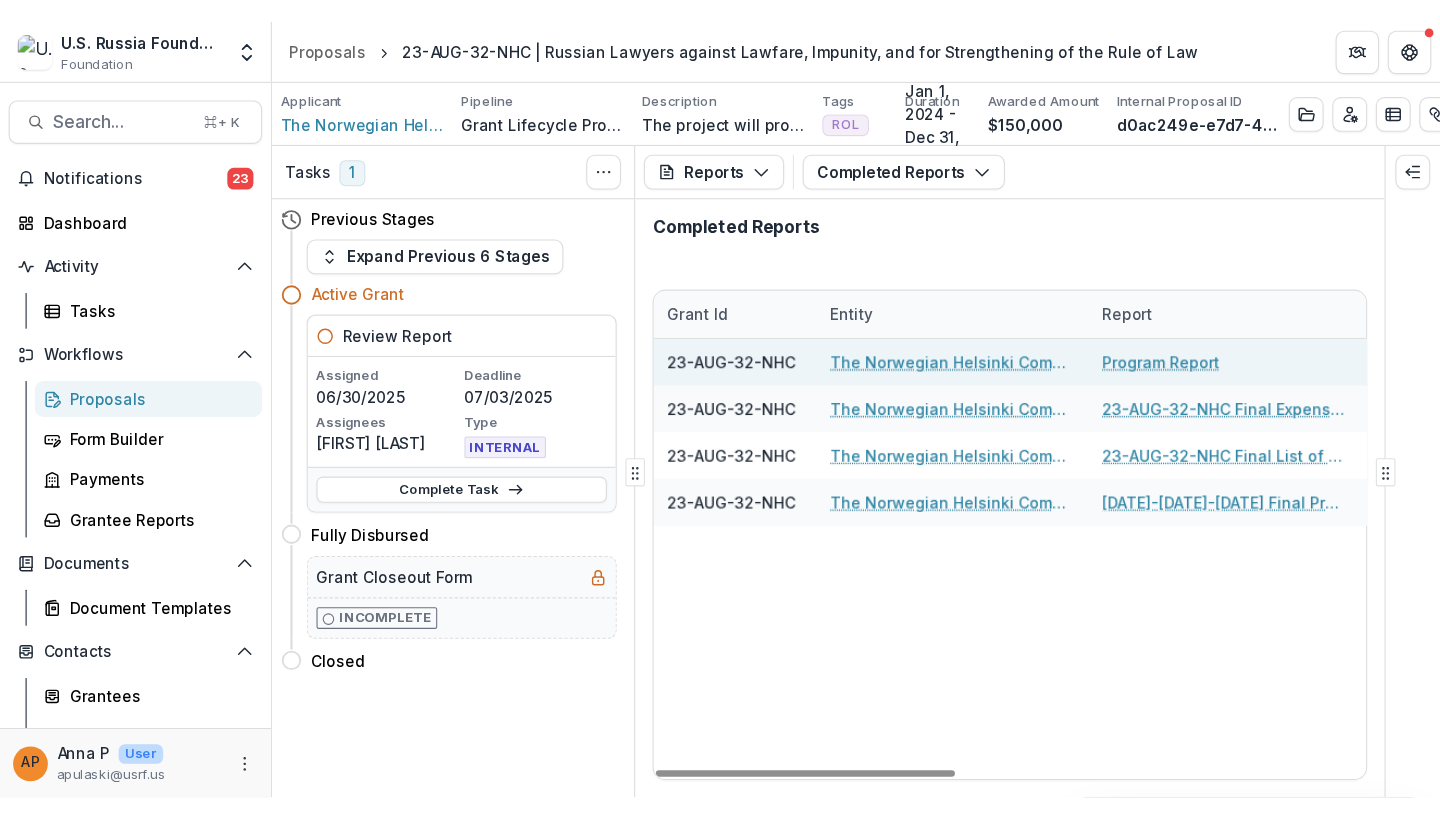 scroll, scrollTop: 0, scrollLeft: 46, axis: horizontal 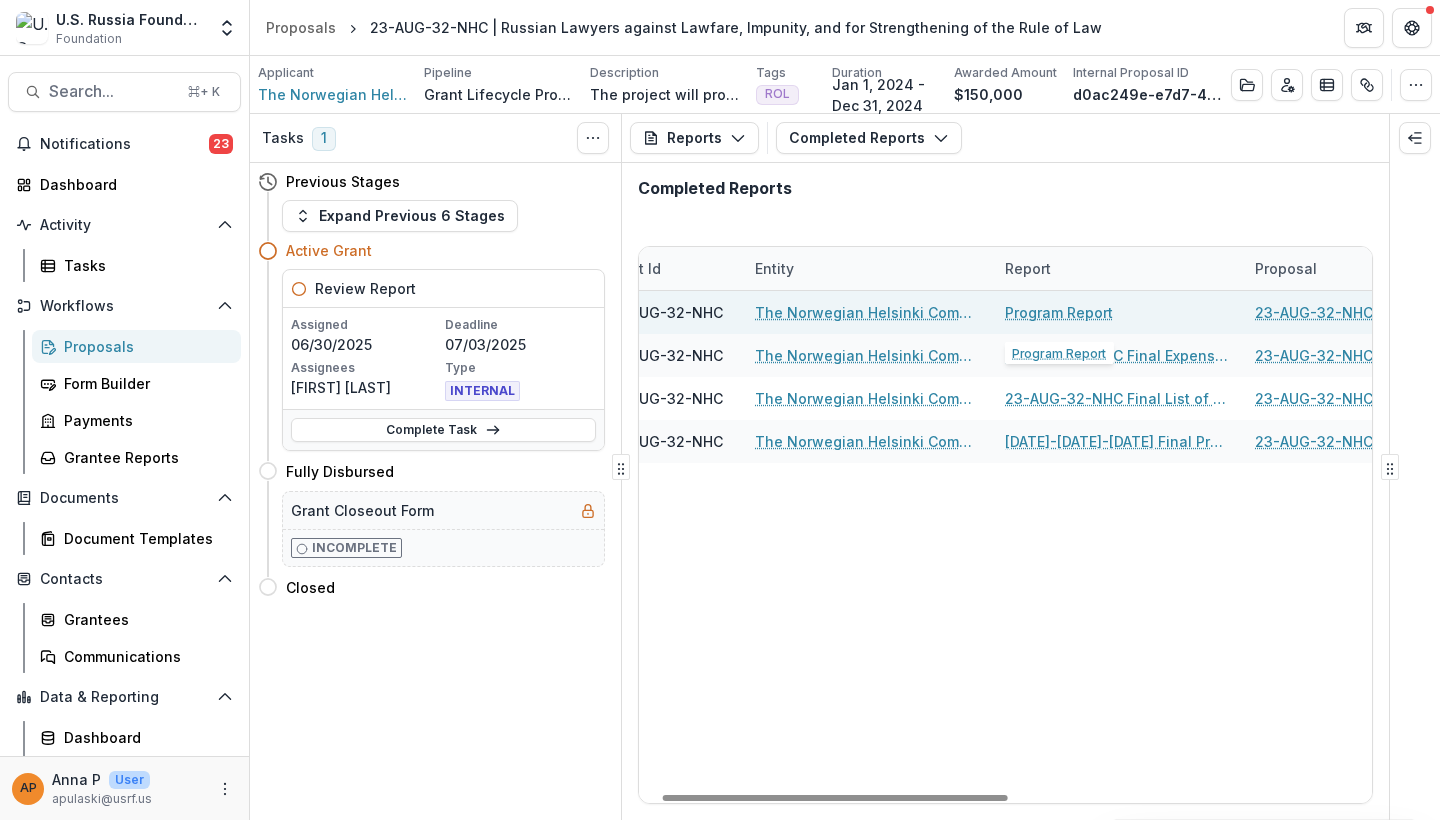 click on "Program Report" at bounding box center (1118, 312) 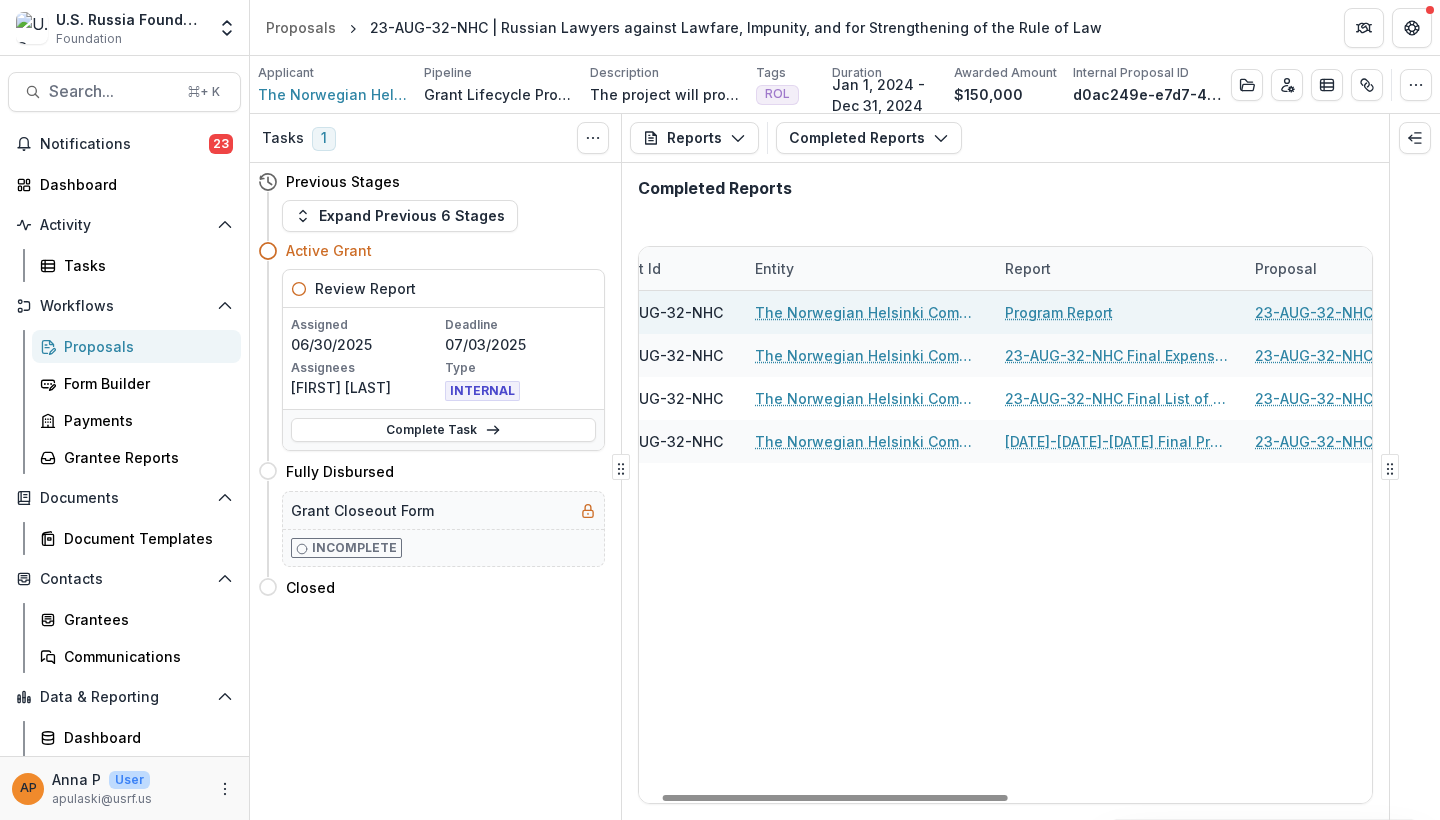 click on "Program Report" at bounding box center [1059, 312] 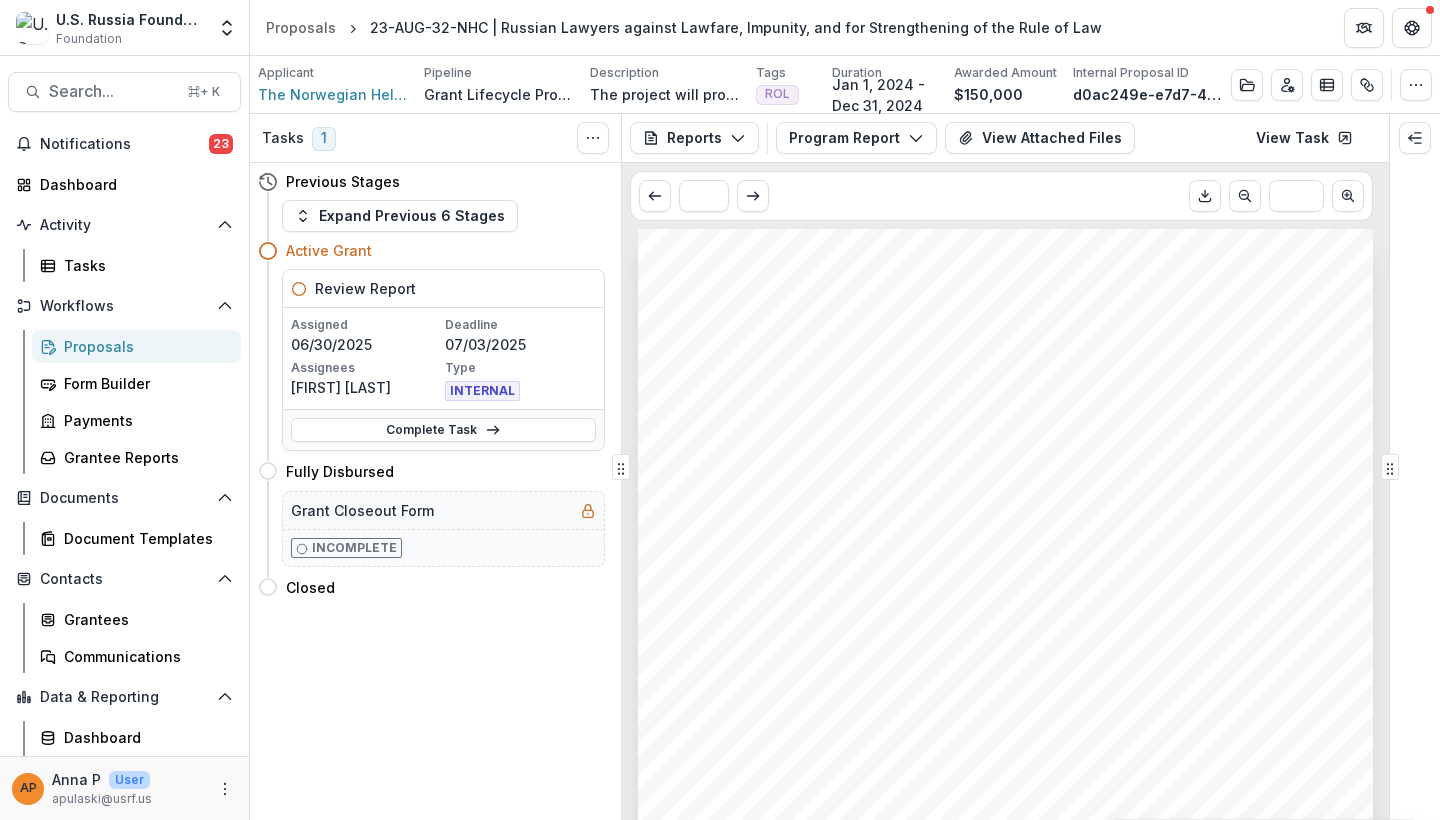 scroll, scrollTop: 0, scrollLeft: 0, axis: both 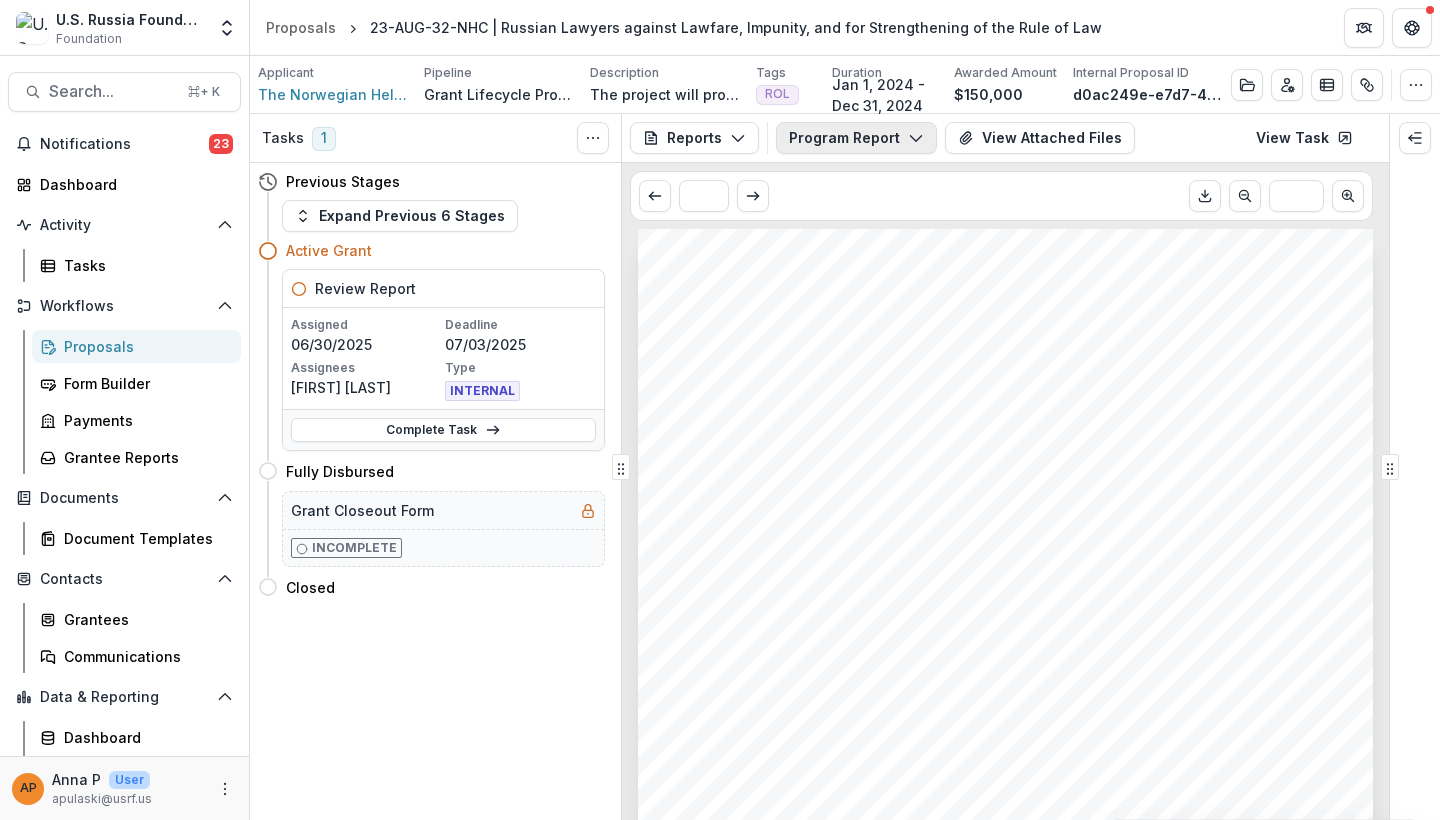 click on "Program Report" at bounding box center [856, 138] 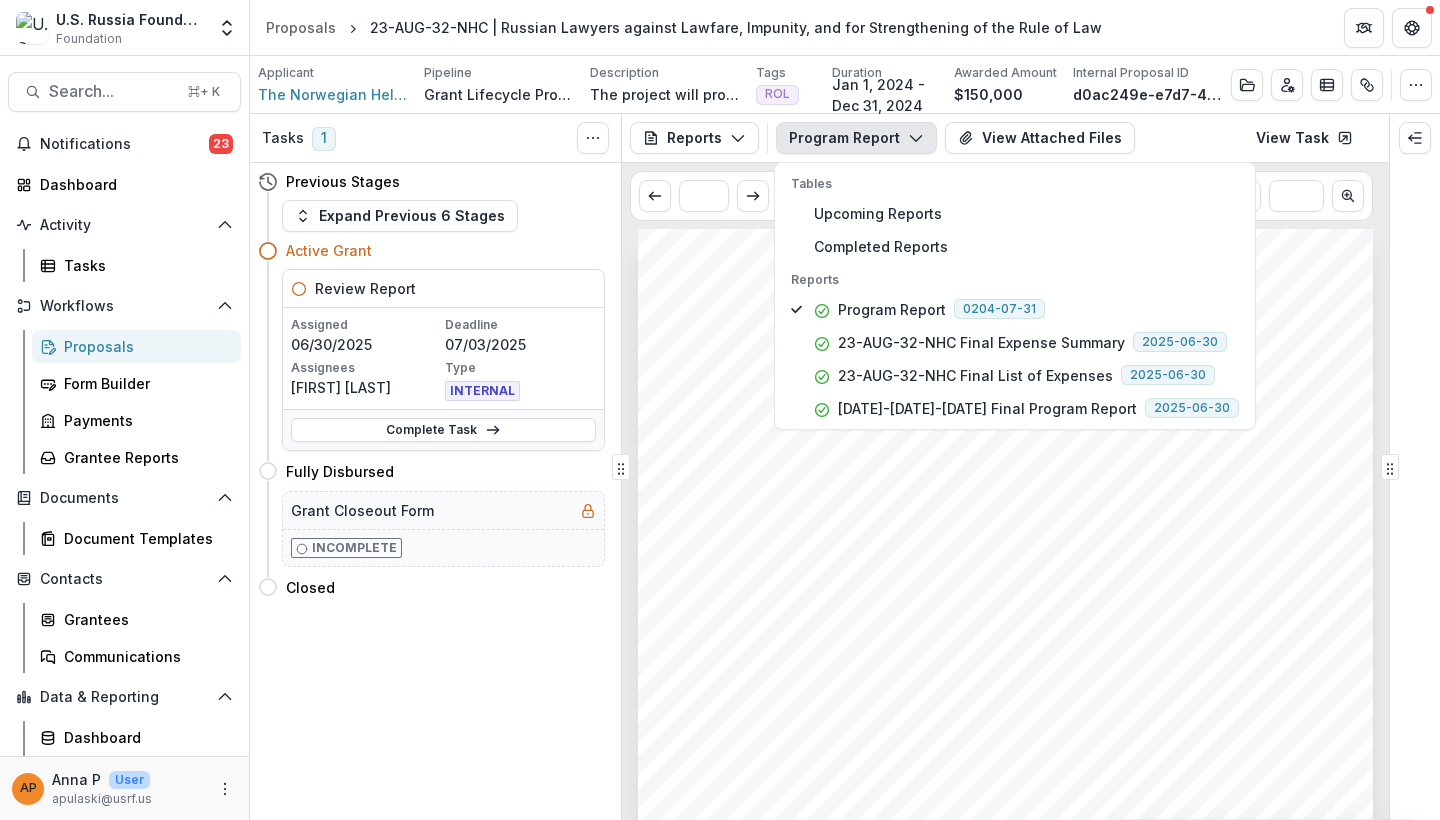 click on "Submission Responses Program Report Grant Agreement #: Grantee: Norwegian Helsinki Committee Project Name: Project Duration: Reported Period: Project Goal: Section 1: Progress Report According to Project Objectives This section should describe the progress achieved during the reporting period with regard to project objectives and outcomes. Special mention should be made of project delays or changes. Objective 1: Objective 2: Objective #: List of Completed Events Section 2: Project Impact and Success Stories This section should provide a short narrative (one or two paragraphs) describing the most notable event(s) implemented within the reporting period and the impact it/they had. Section 2 Response: Section 3: Upcoming Events (for ongoing projects only) Event   Date   Place   Number of Participants" at bounding box center (1005, 749) 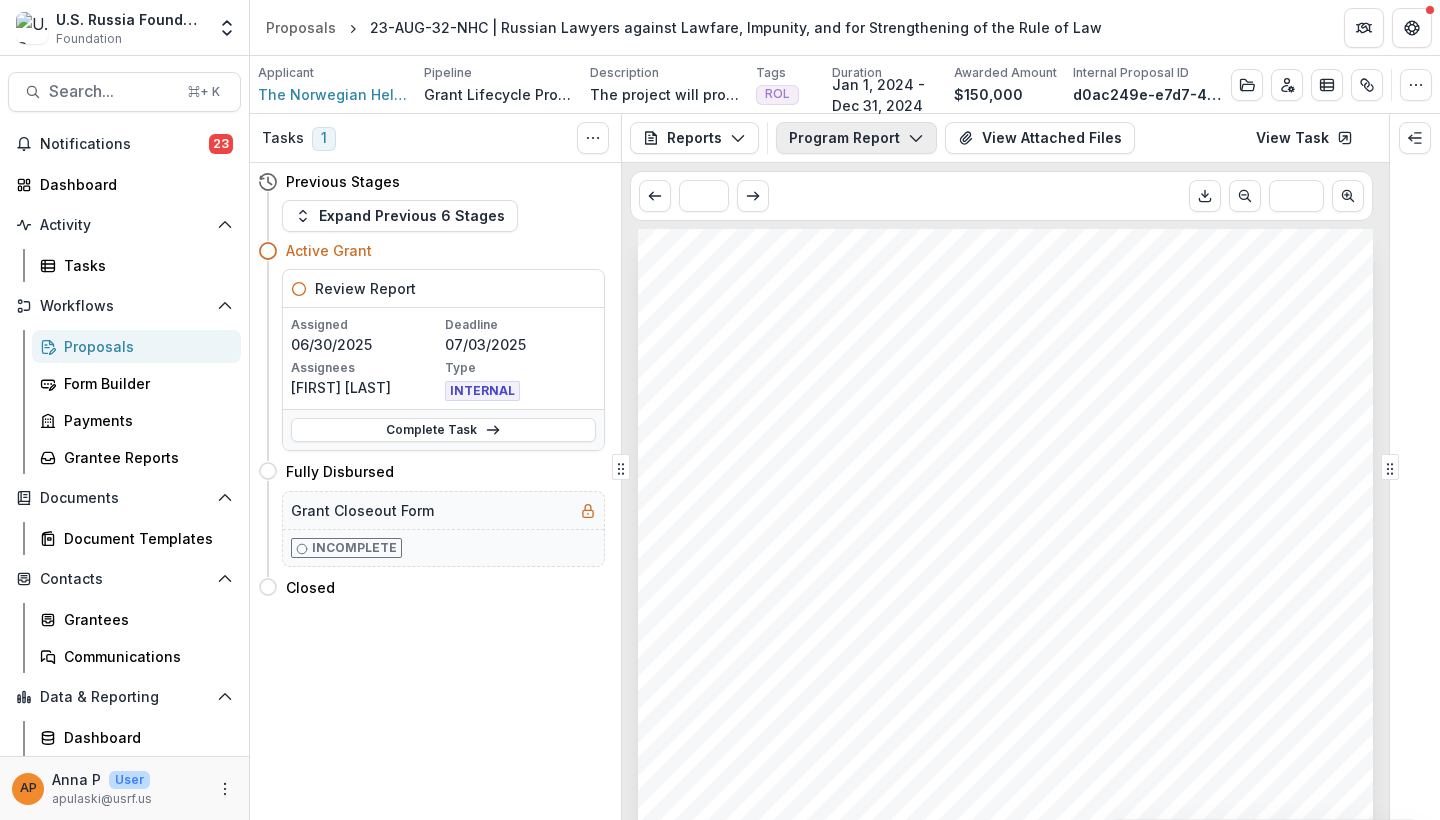 click on "Program Report" at bounding box center [856, 138] 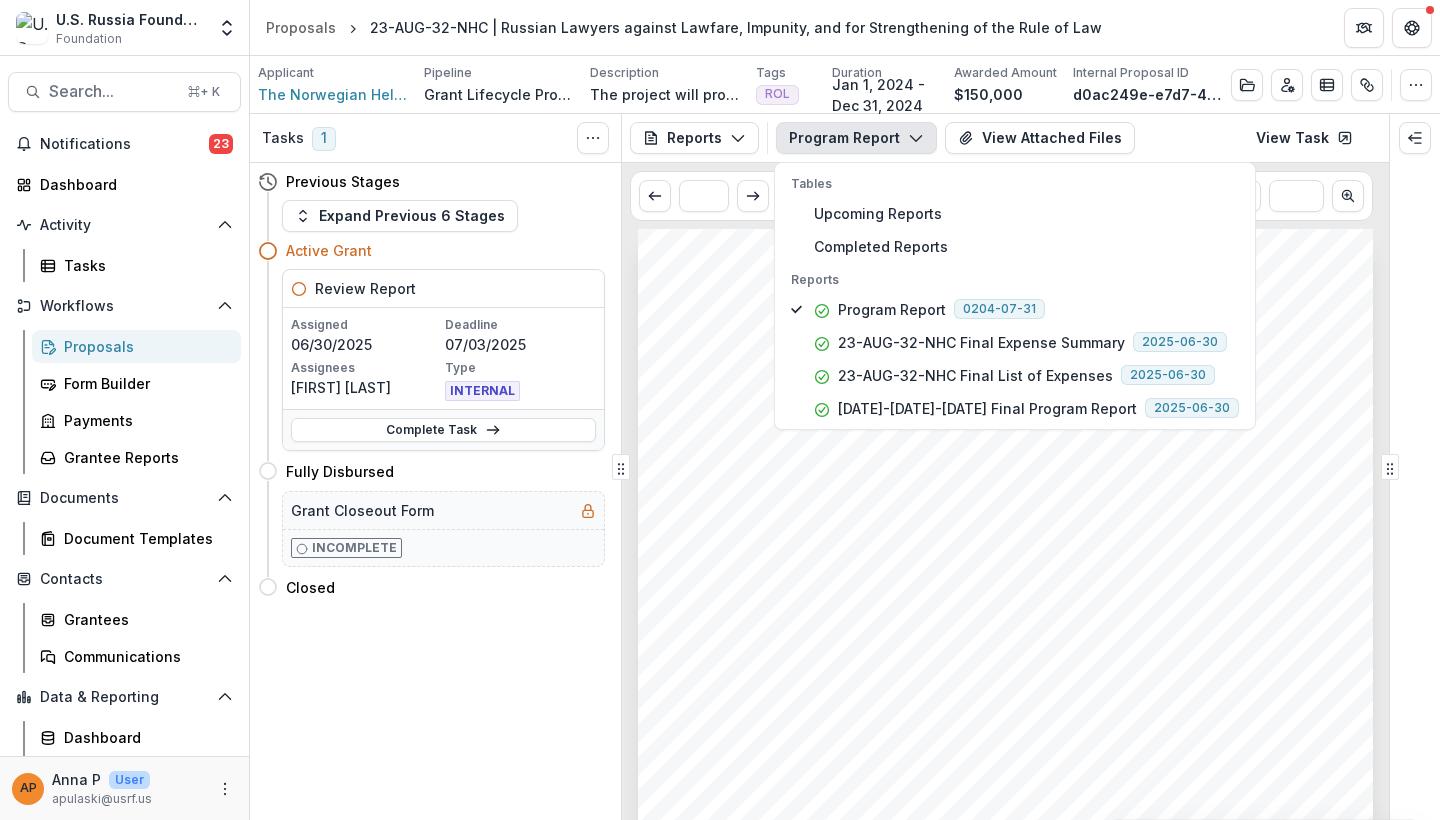 click on "Submission Responses Program Report Grant Agreement #: Grantee: Norwegian Helsinki Committee Project Name: Project Duration: Reported Period: Project Goal: Section 1: Progress Report According to Project Objectives This section should describe the progress achieved during the reporting period with regard to project objectives and outcomes. Special mention should be made of project delays or changes. Objective 1: Objective 2: Objective #: List of Completed Events Section 2: Project Impact and Success Stories This section should provide a short narrative (one or two paragraphs) describing the most notable event(s) implemented within the reporting period and the impact it/they had. Section 2 Response: Section 3: Upcoming Events (for ongoing projects only) Event   Date   Place   Number of Participants" at bounding box center [1005, 749] 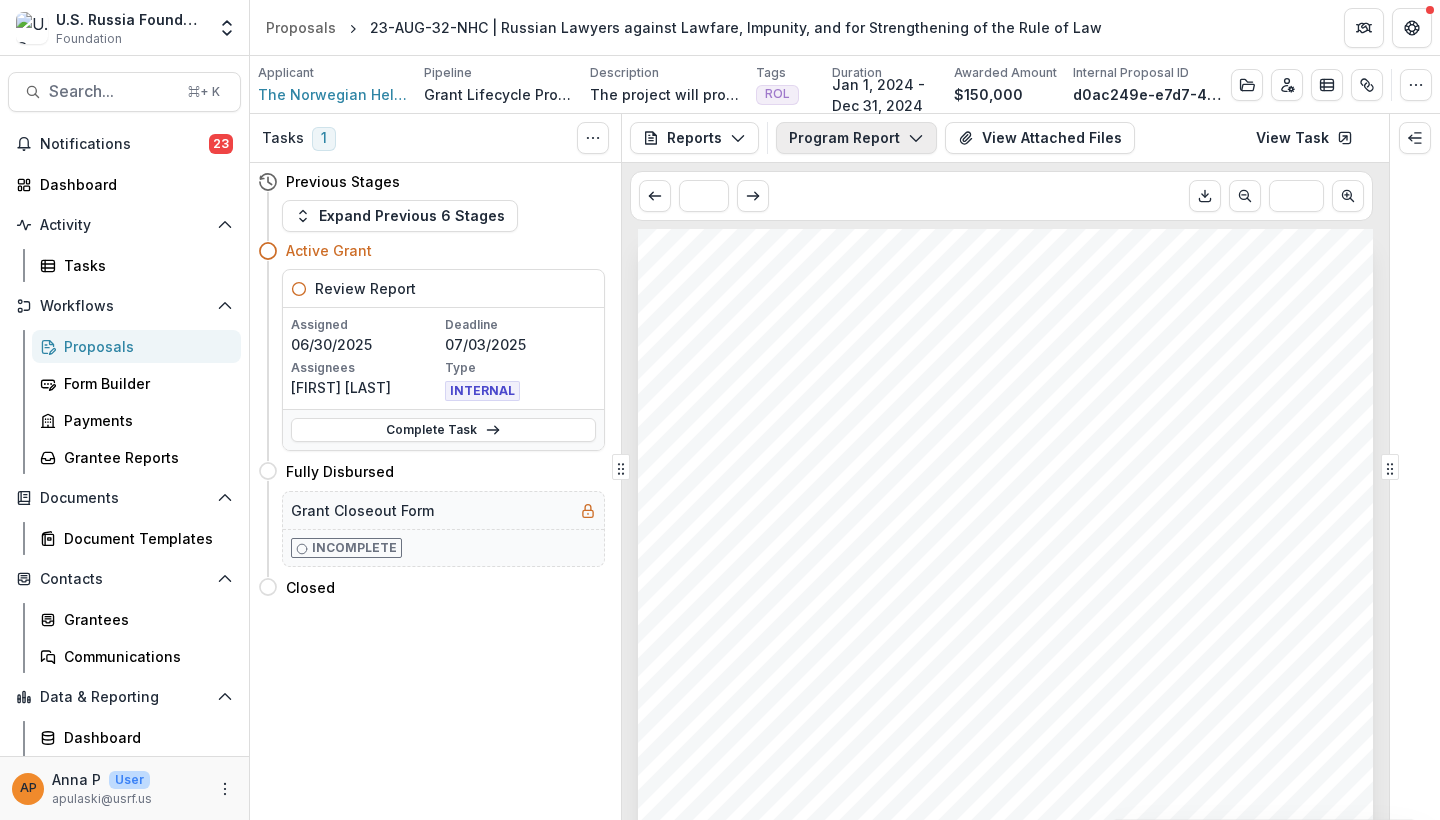 click on "Program Report" at bounding box center (856, 138) 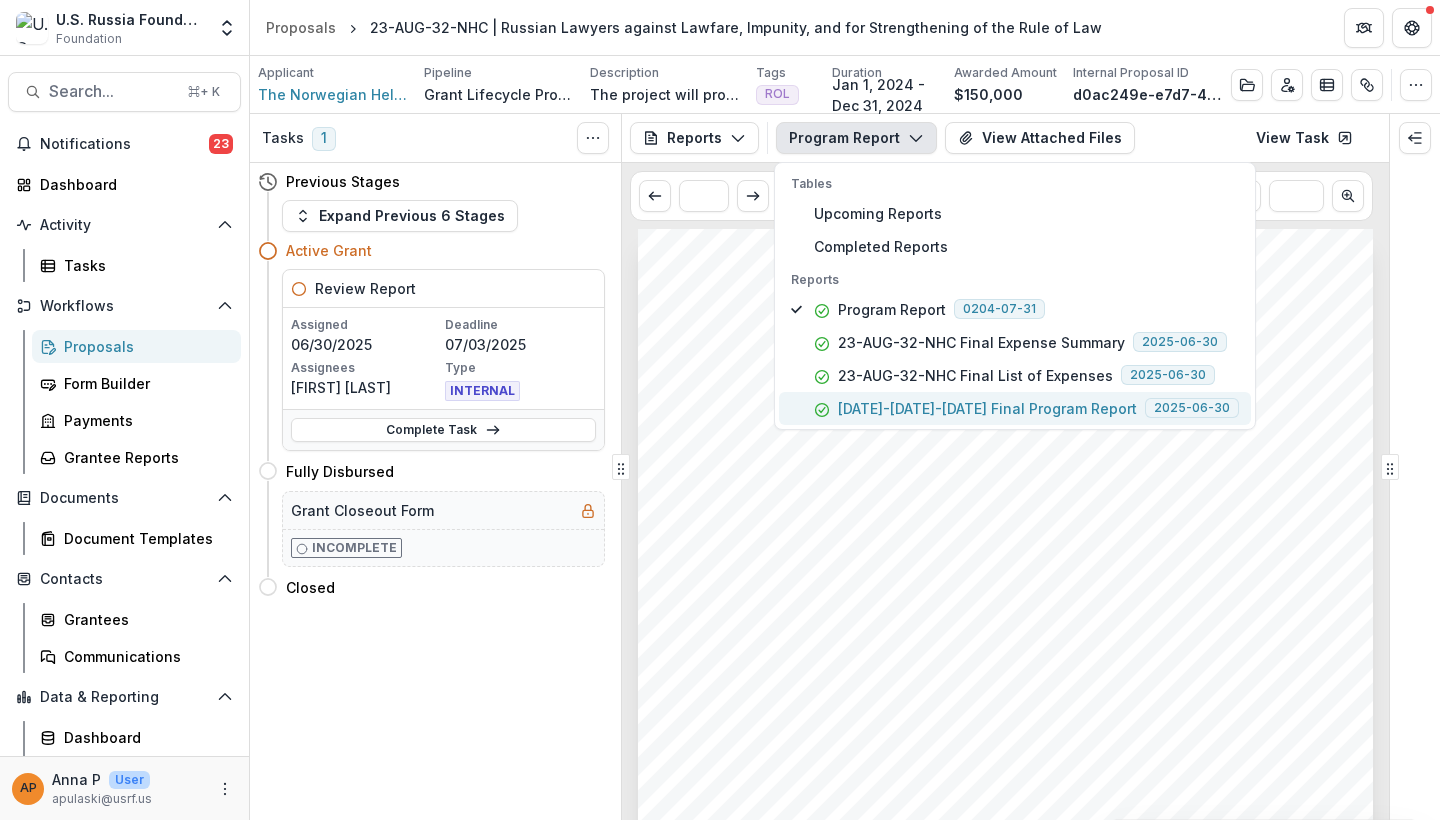 click on "23-AUG-32-NHC Final Program Report 2025-06-30" at bounding box center [1015, 408] 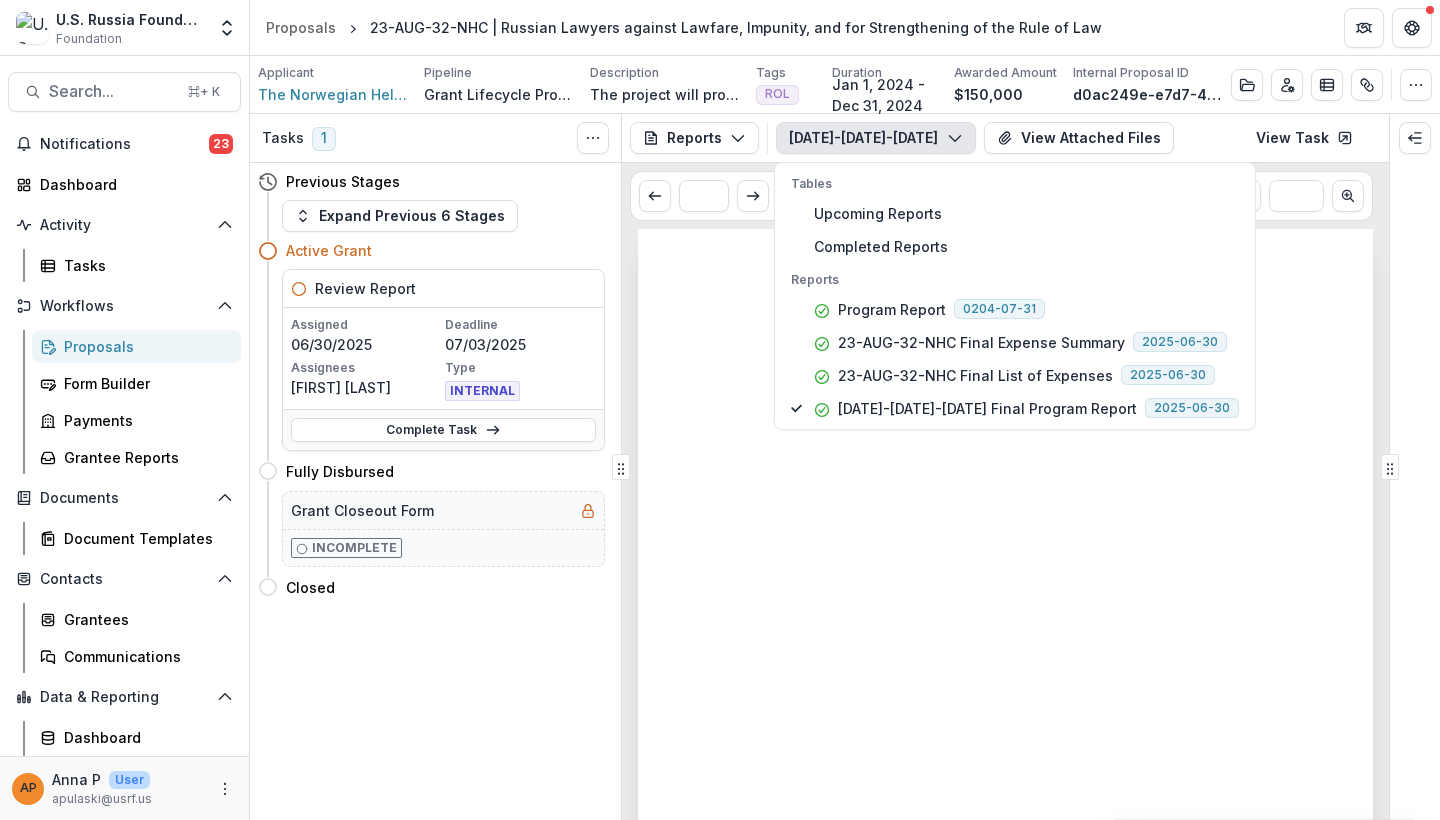 click at bounding box center (1005, 749) 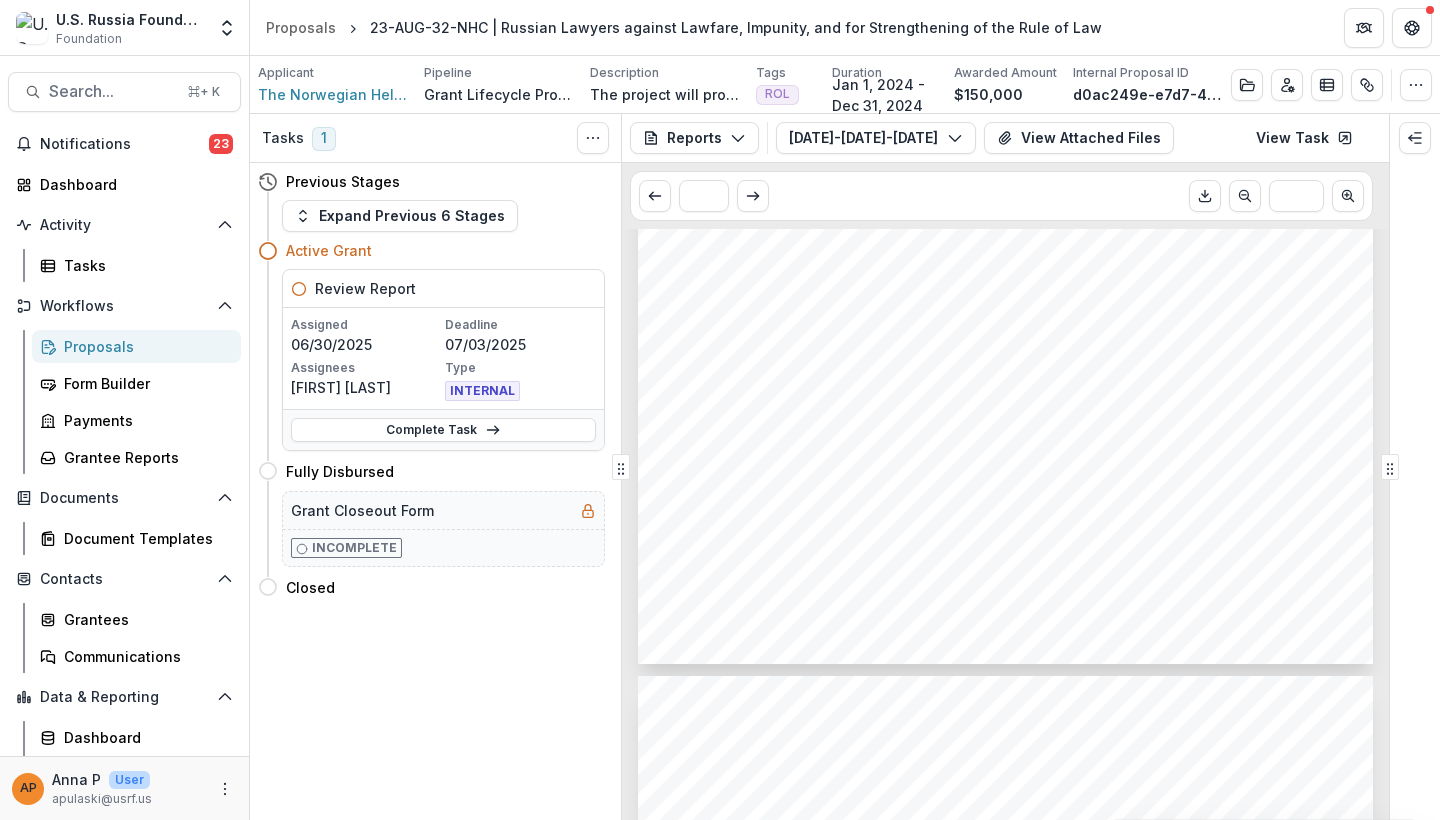 scroll, scrollTop: 614, scrollLeft: 0, axis: vertical 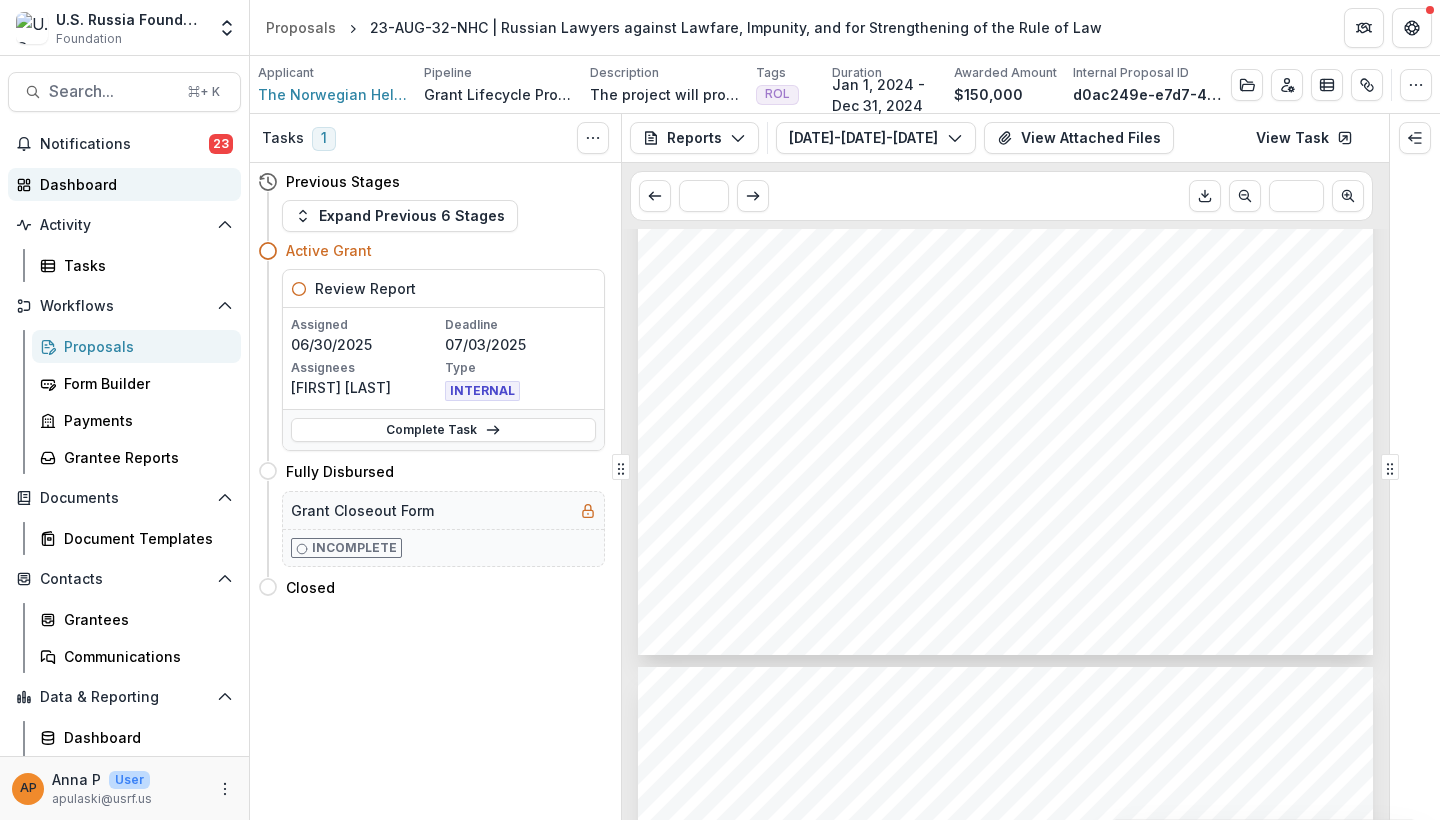 click on "Dashboard" at bounding box center (132, 184) 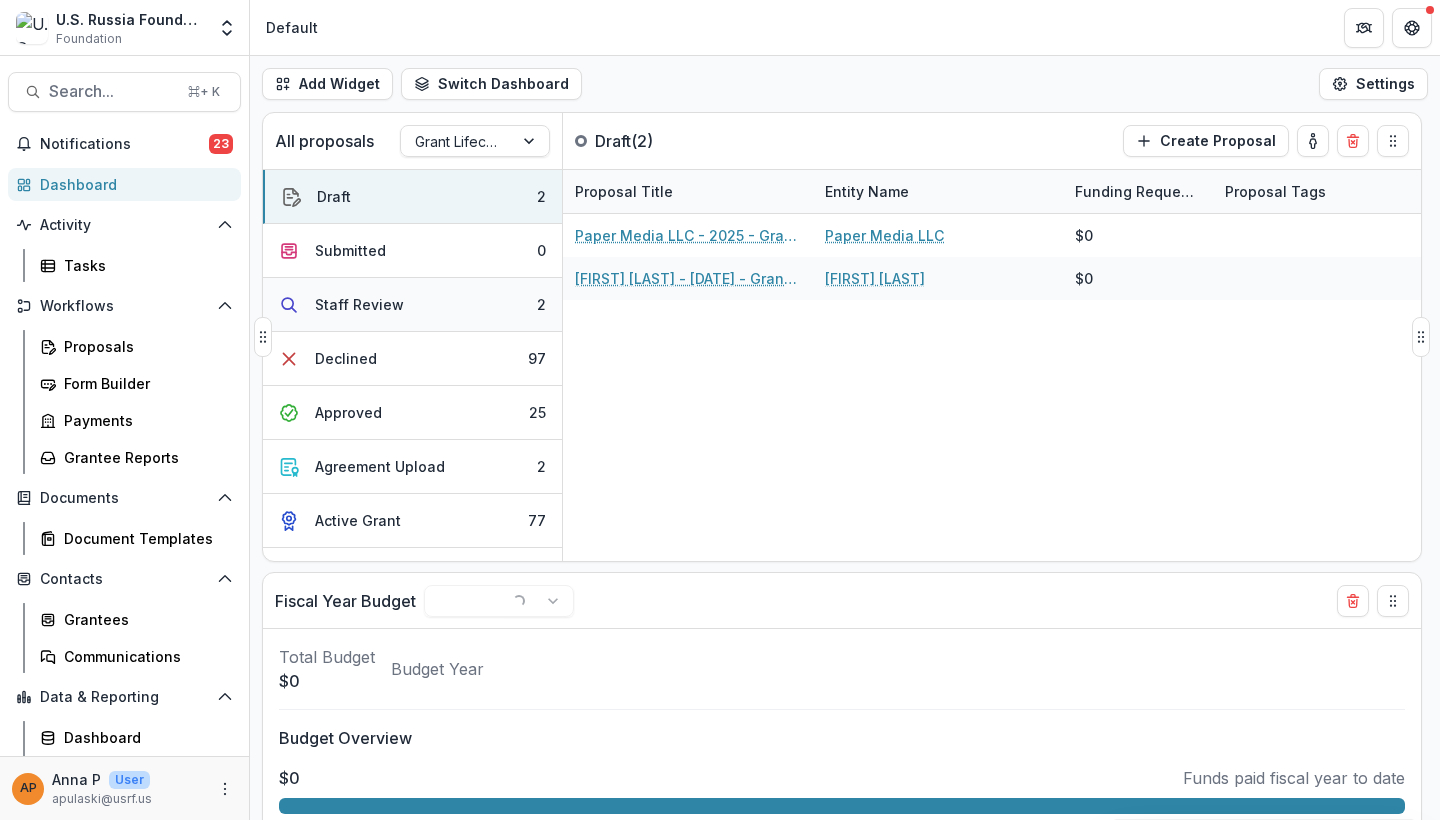 select on "******" 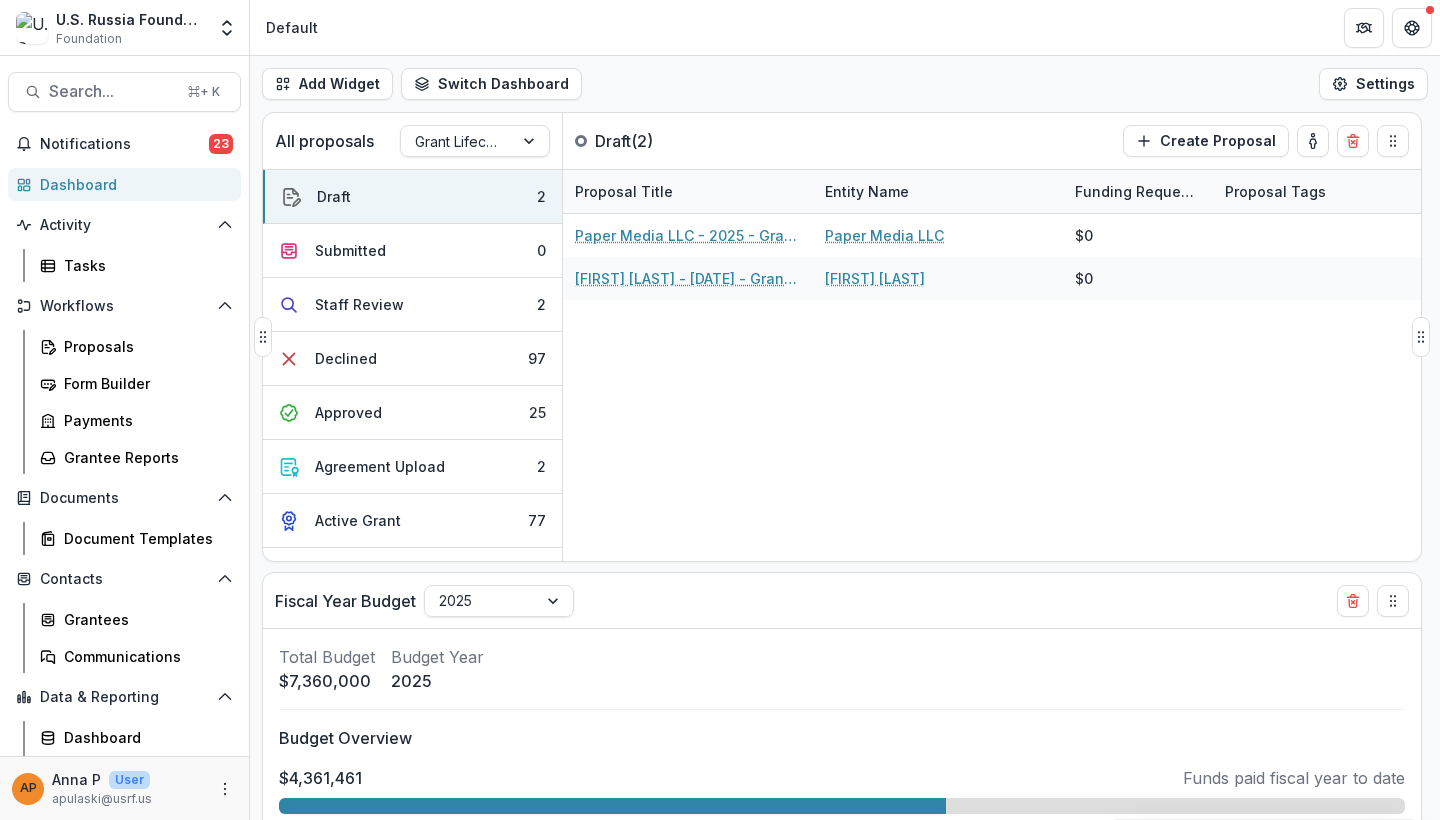 select on "******" 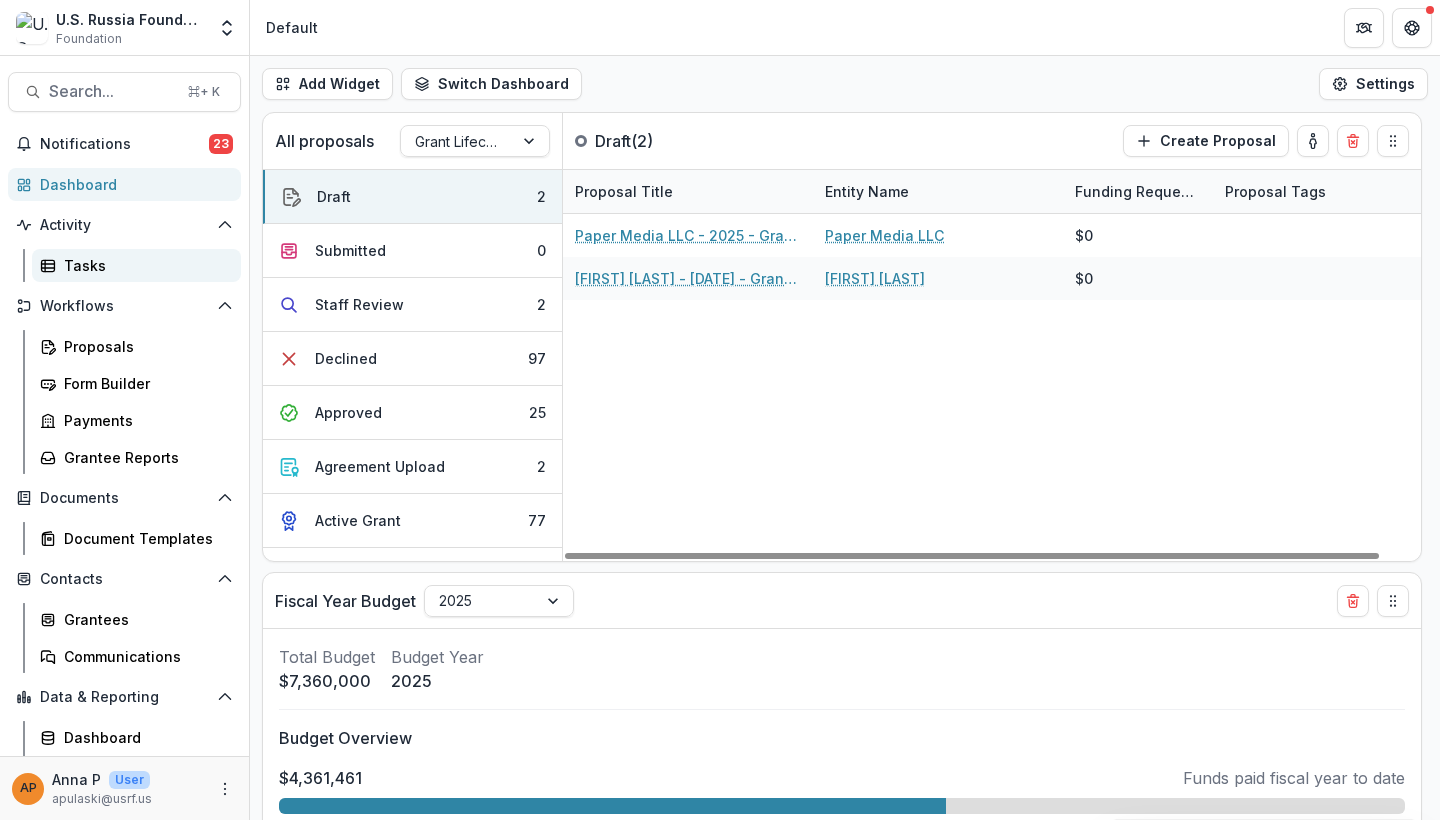 click on "Tasks" at bounding box center [144, 265] 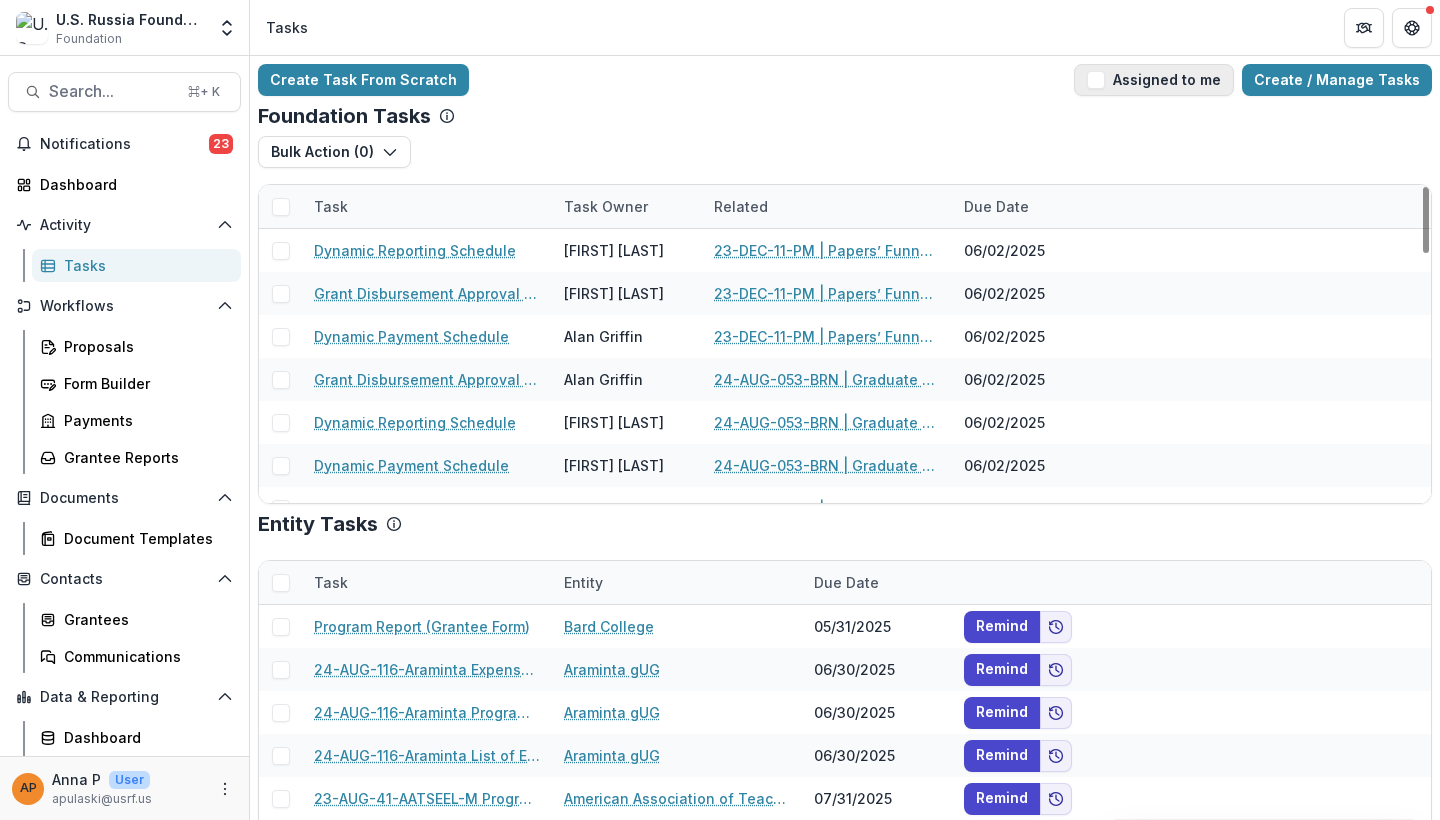 click on "Assigned to me" at bounding box center [1154, 80] 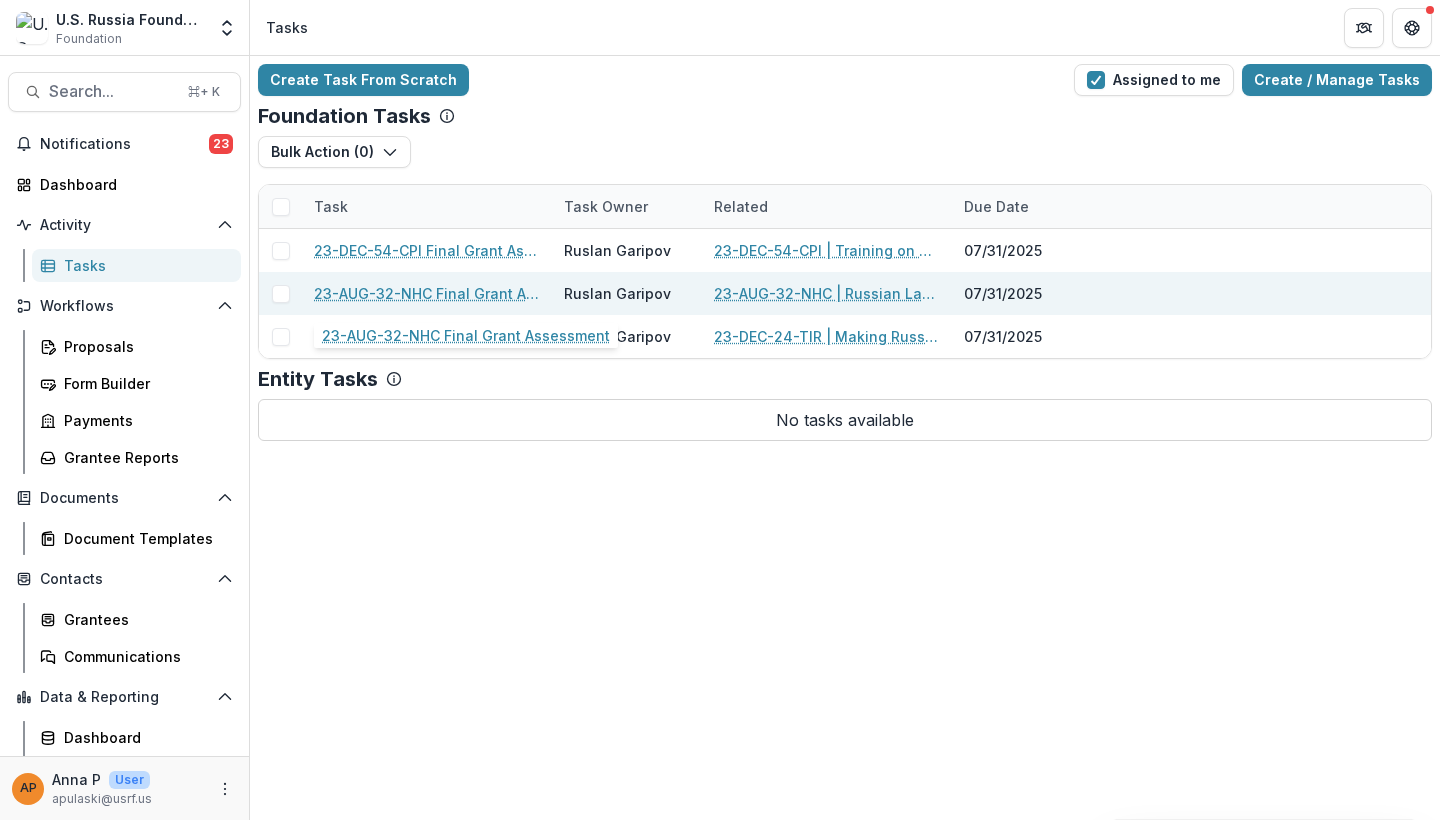 click on "23-AUG-32-NHC Final Grant Assessment" at bounding box center [427, 293] 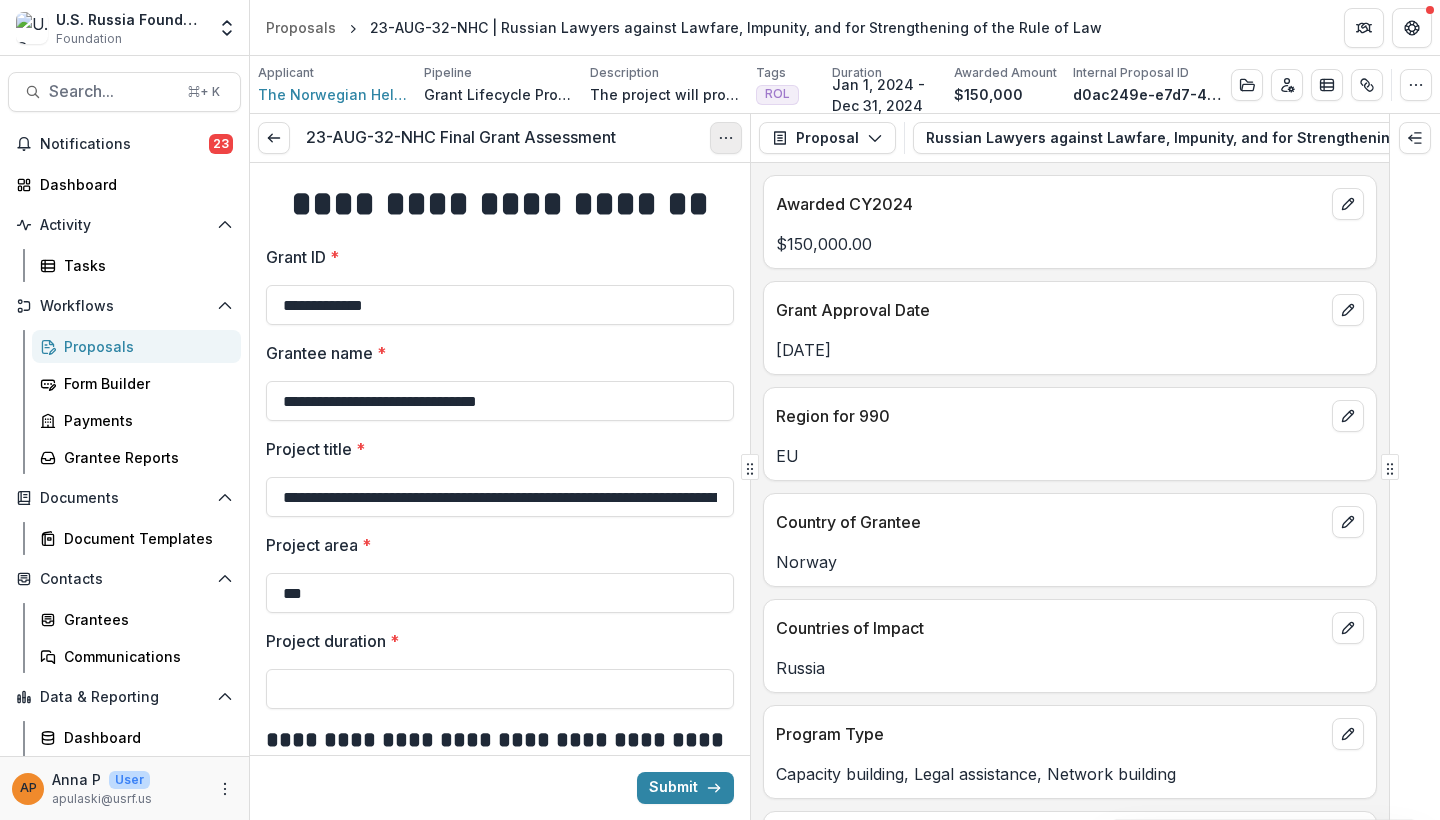 click at bounding box center (726, 138) 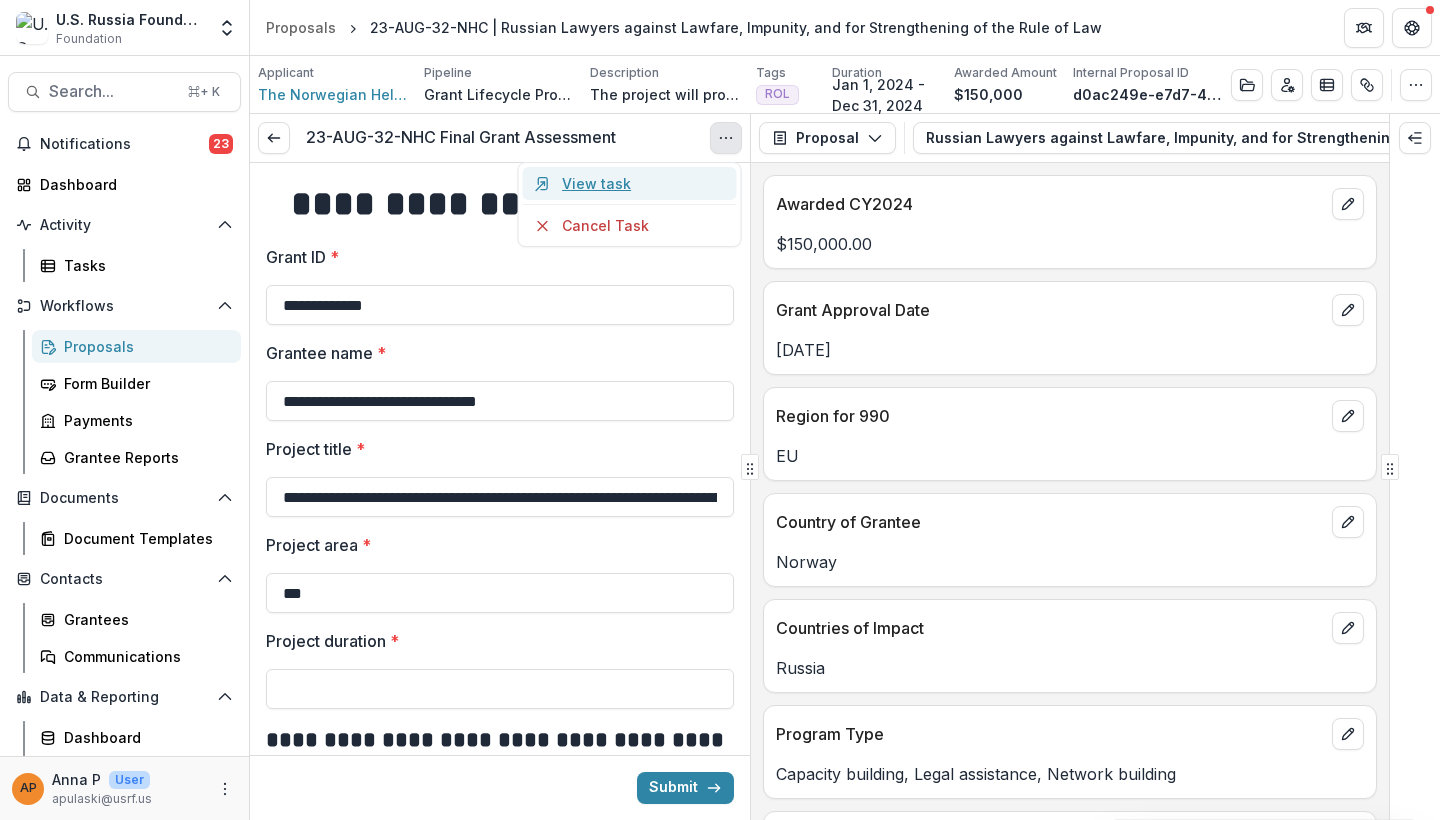 click on "View task" at bounding box center [629, 183] 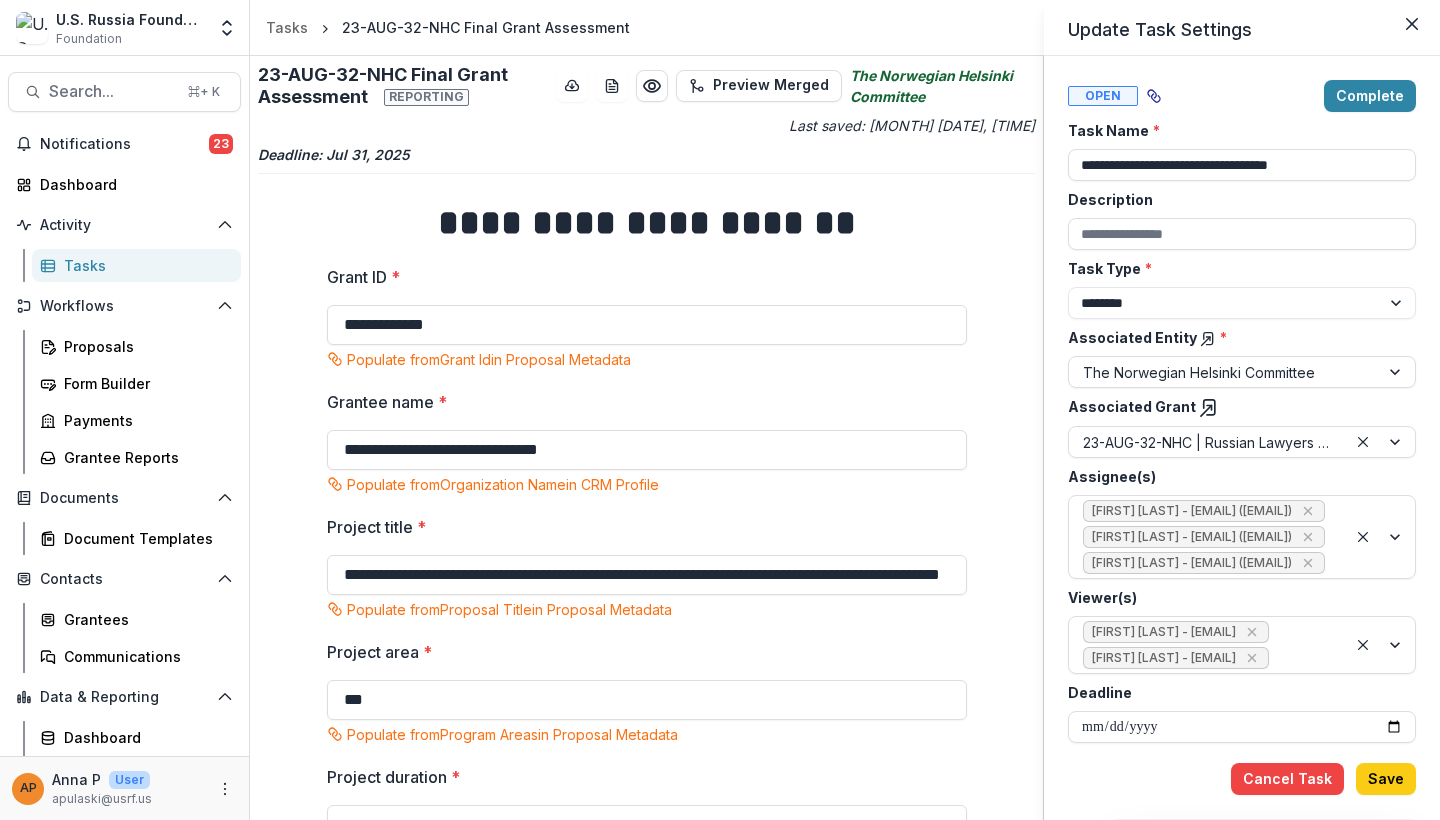 scroll, scrollTop: 0, scrollLeft: 0, axis: both 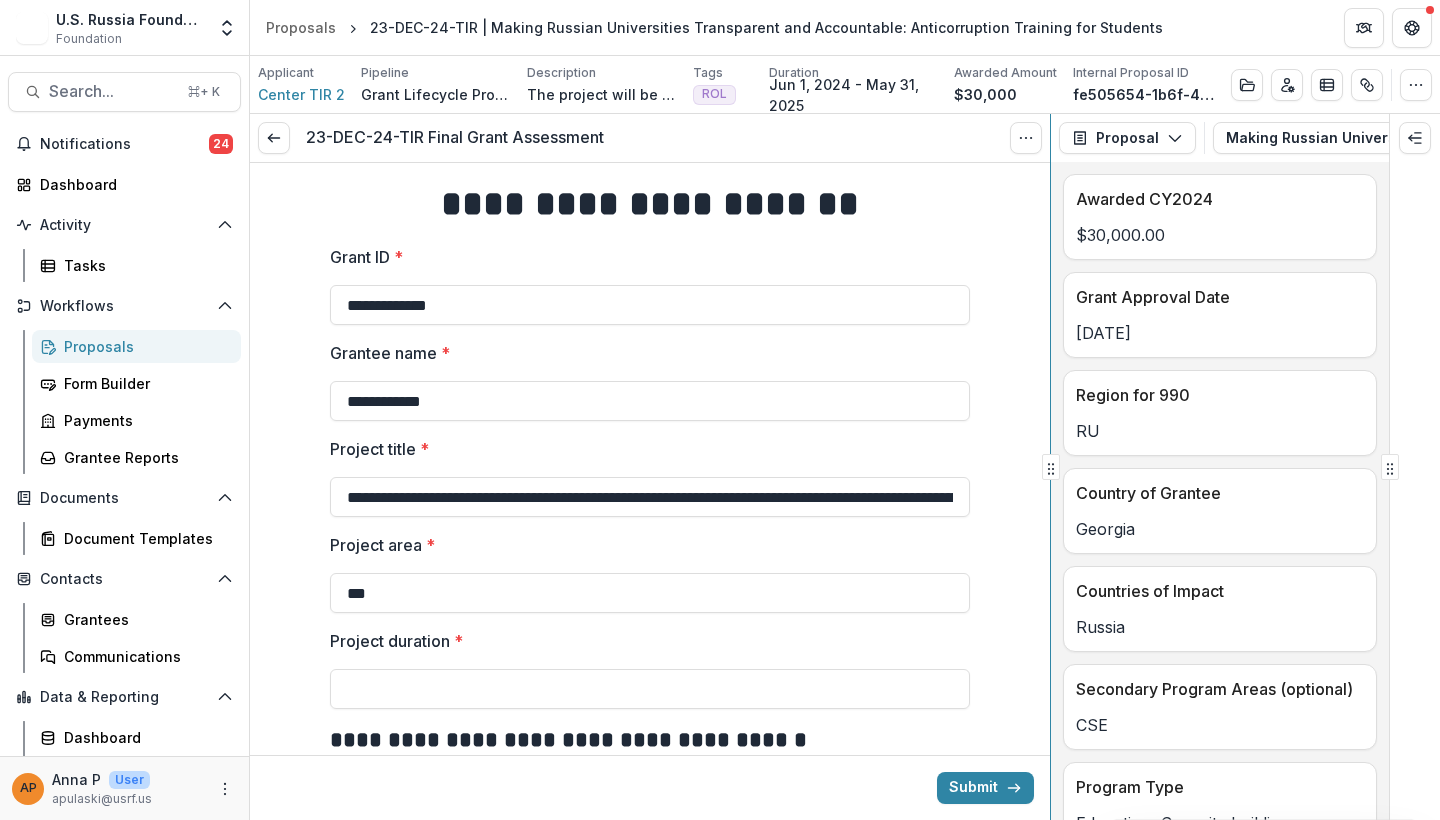 click on "**********" at bounding box center [845, 467] 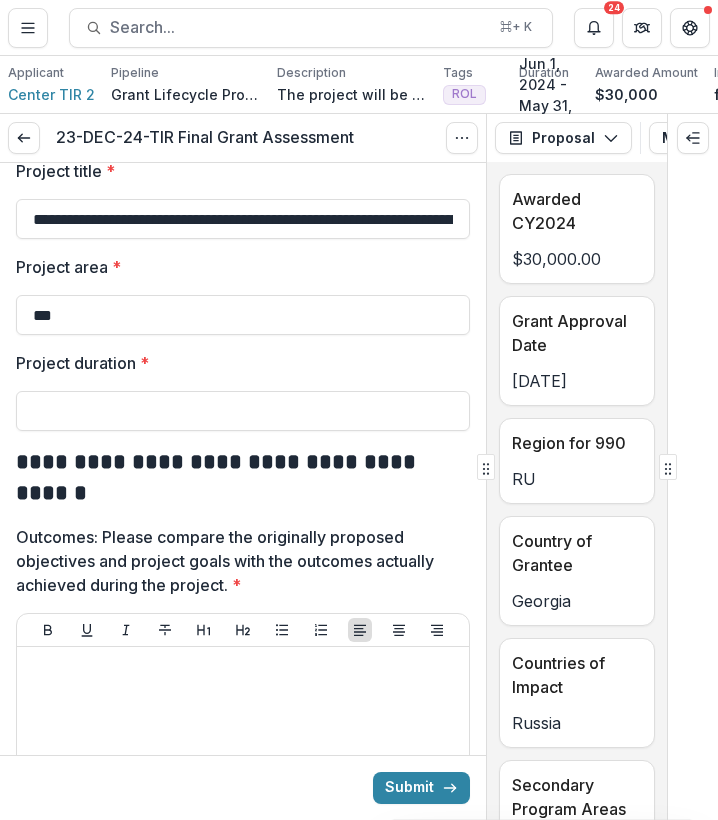 scroll, scrollTop: 279, scrollLeft: 0, axis: vertical 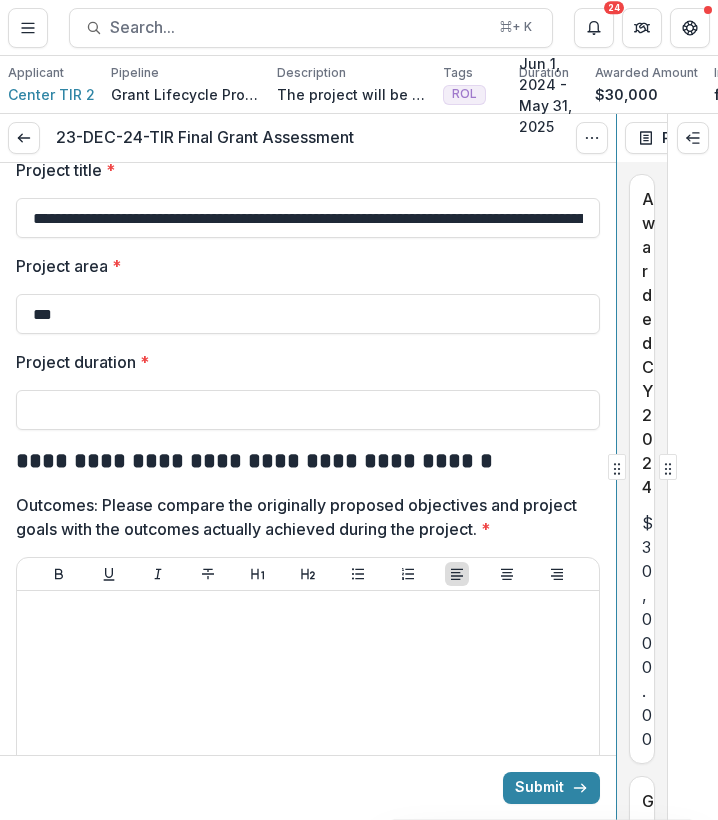 click on "**********" at bounding box center [359, 410] 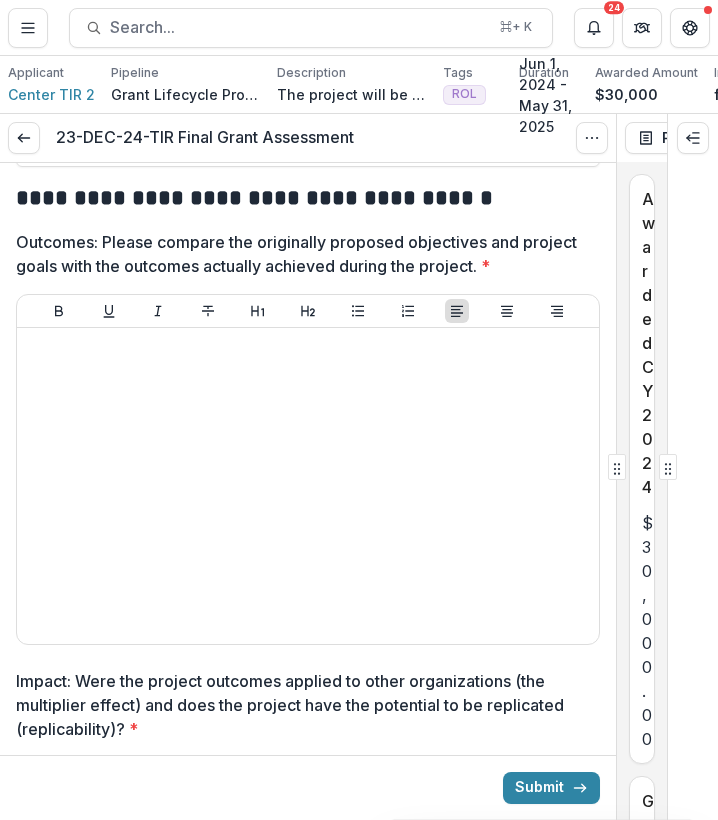scroll, scrollTop: 516, scrollLeft: 0, axis: vertical 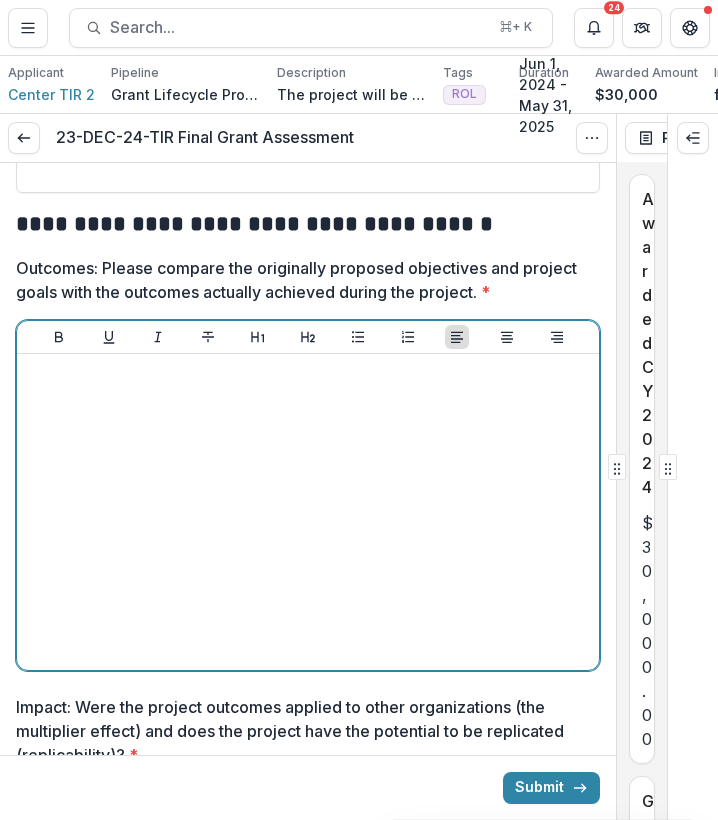 click at bounding box center [308, 512] 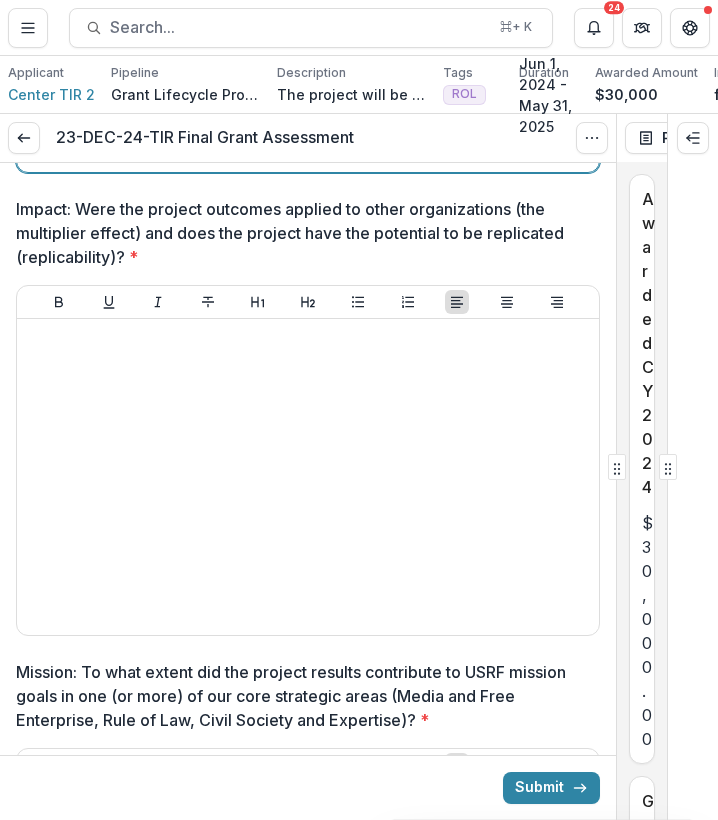 scroll, scrollTop: 1256, scrollLeft: 0, axis: vertical 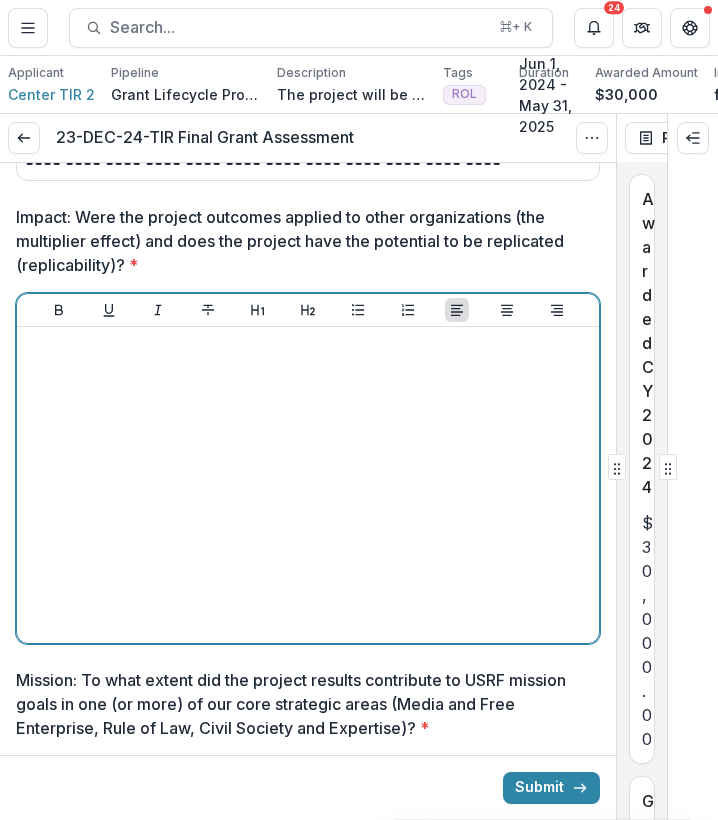 click at bounding box center (308, 485) 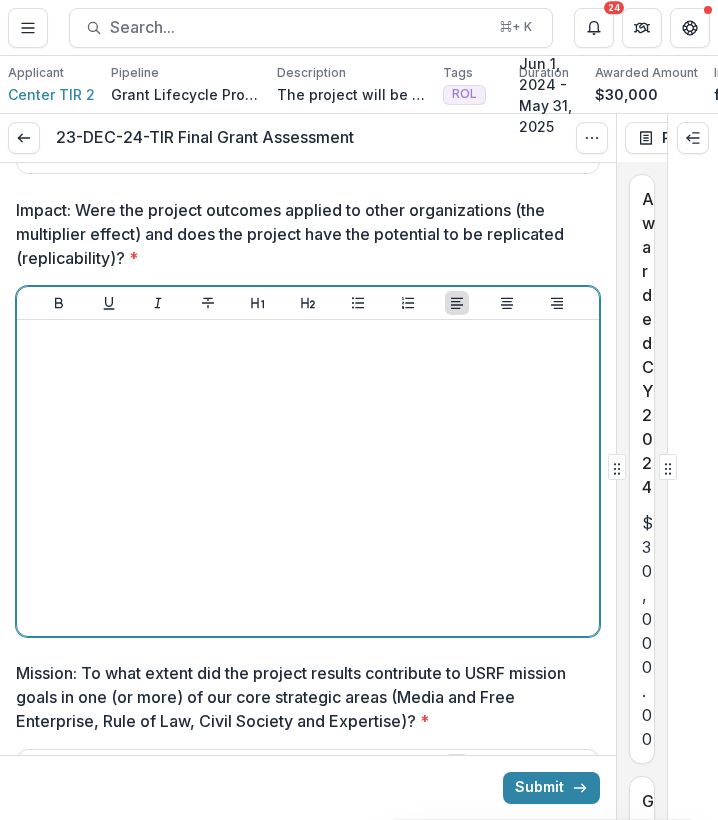 type 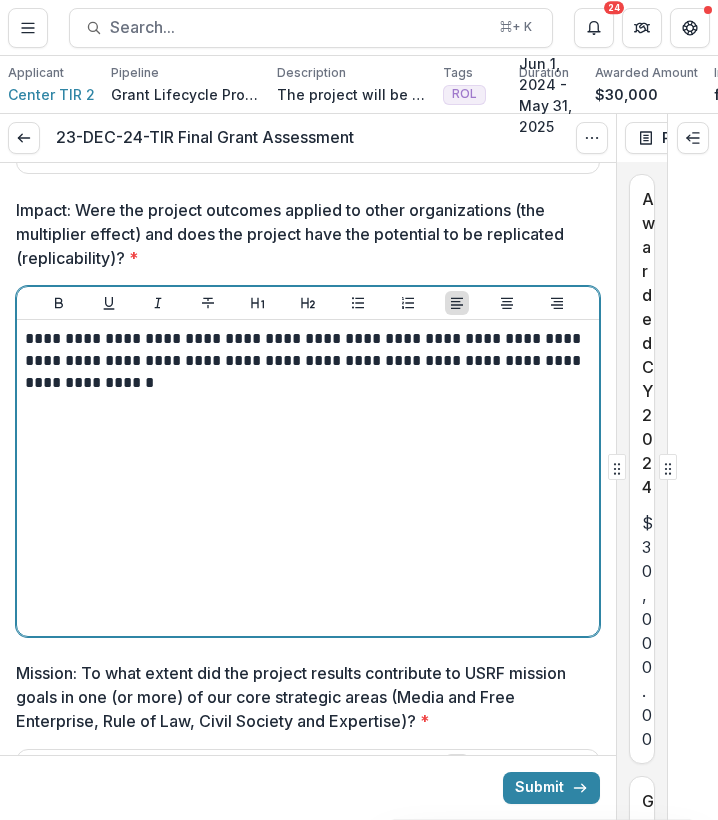click on "**********" at bounding box center (305, 361) 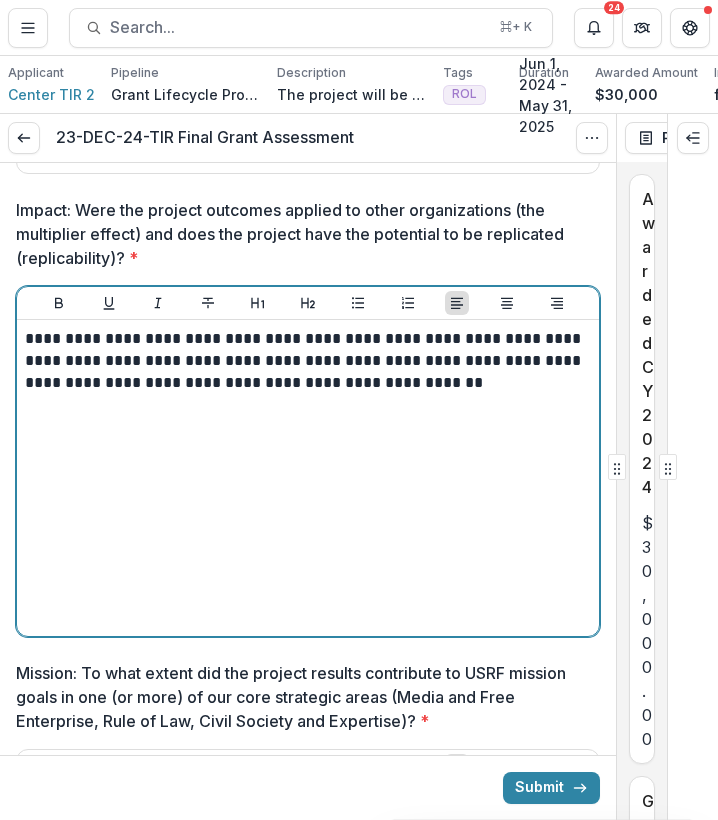 click on "**********" at bounding box center (308, 478) 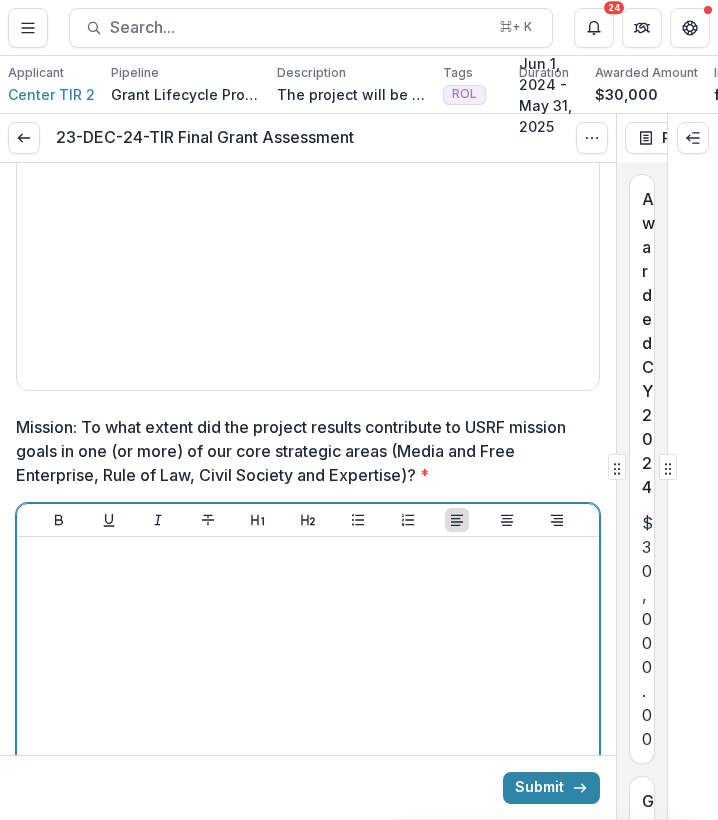 click at bounding box center (308, 556) 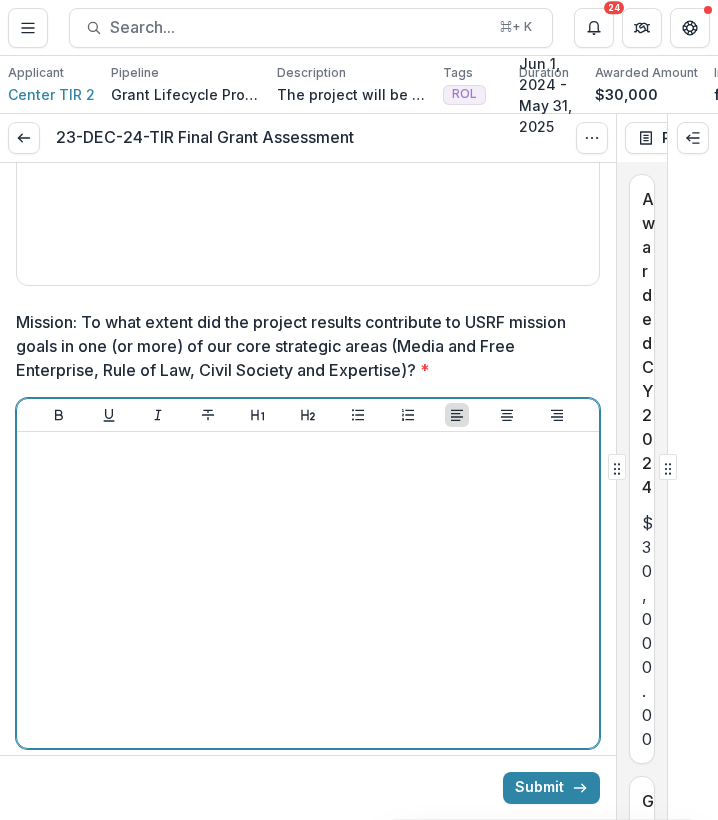scroll, scrollTop: 1655, scrollLeft: 0, axis: vertical 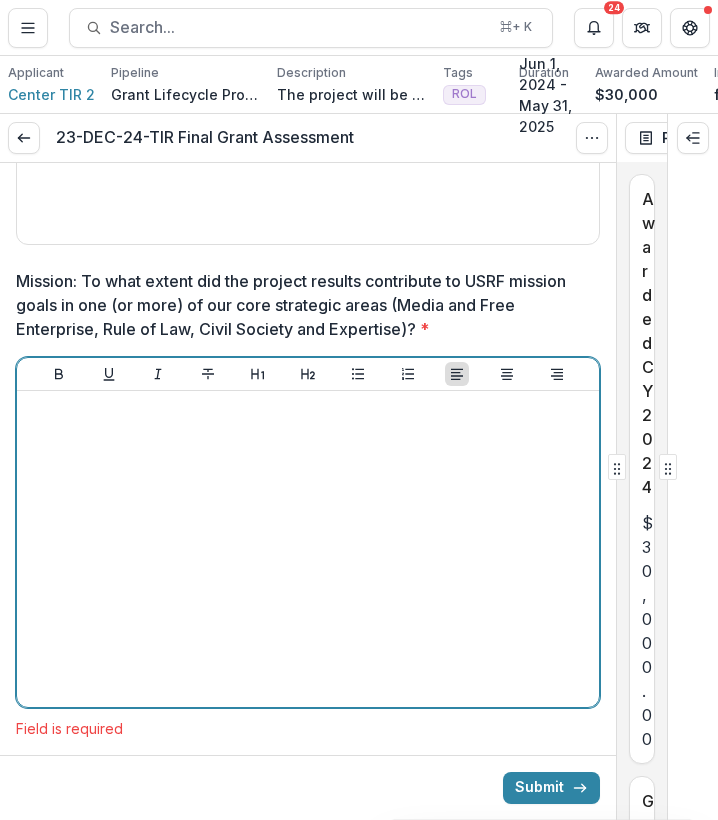 paste 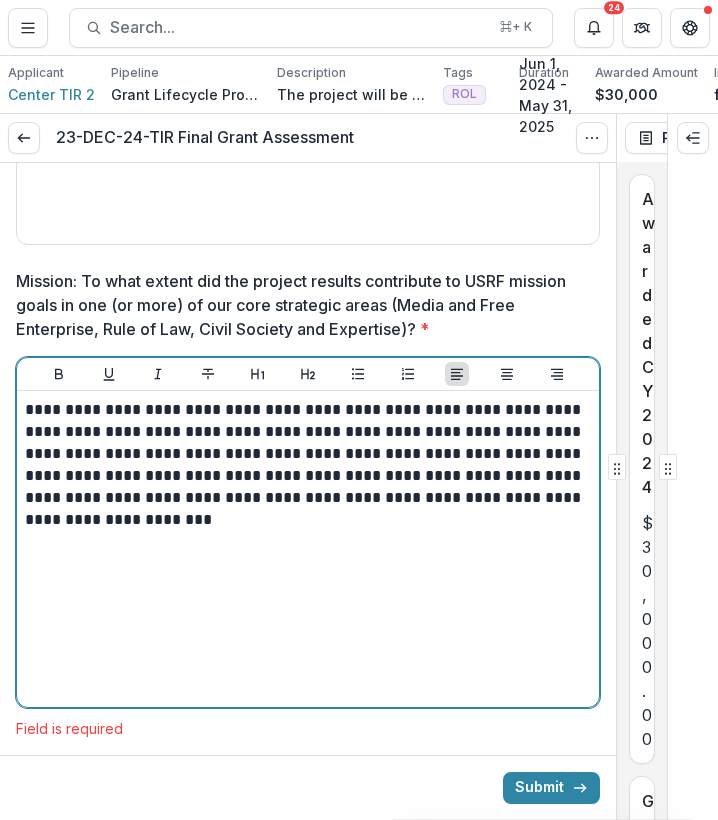 type 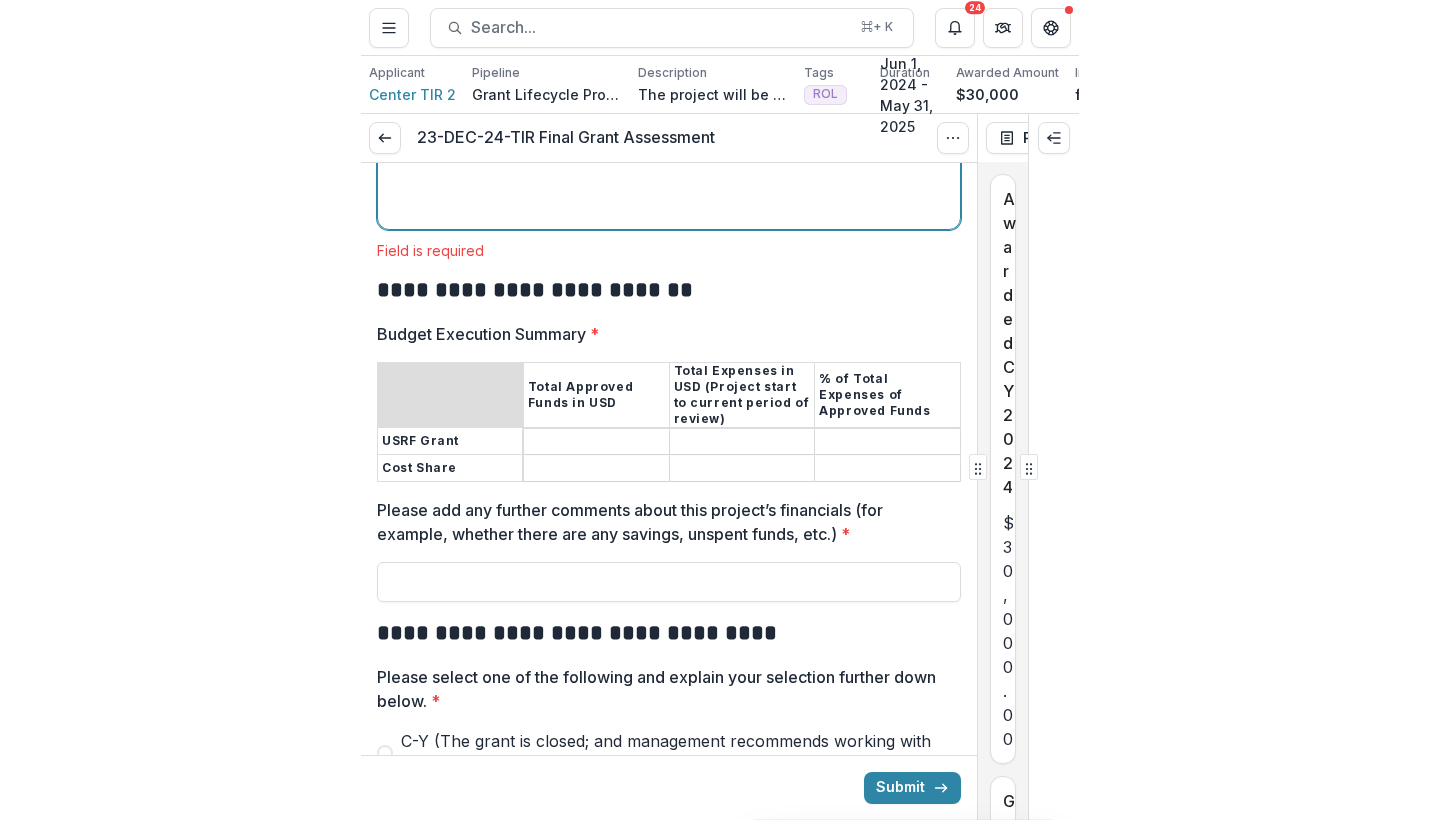 scroll, scrollTop: 2159, scrollLeft: 0, axis: vertical 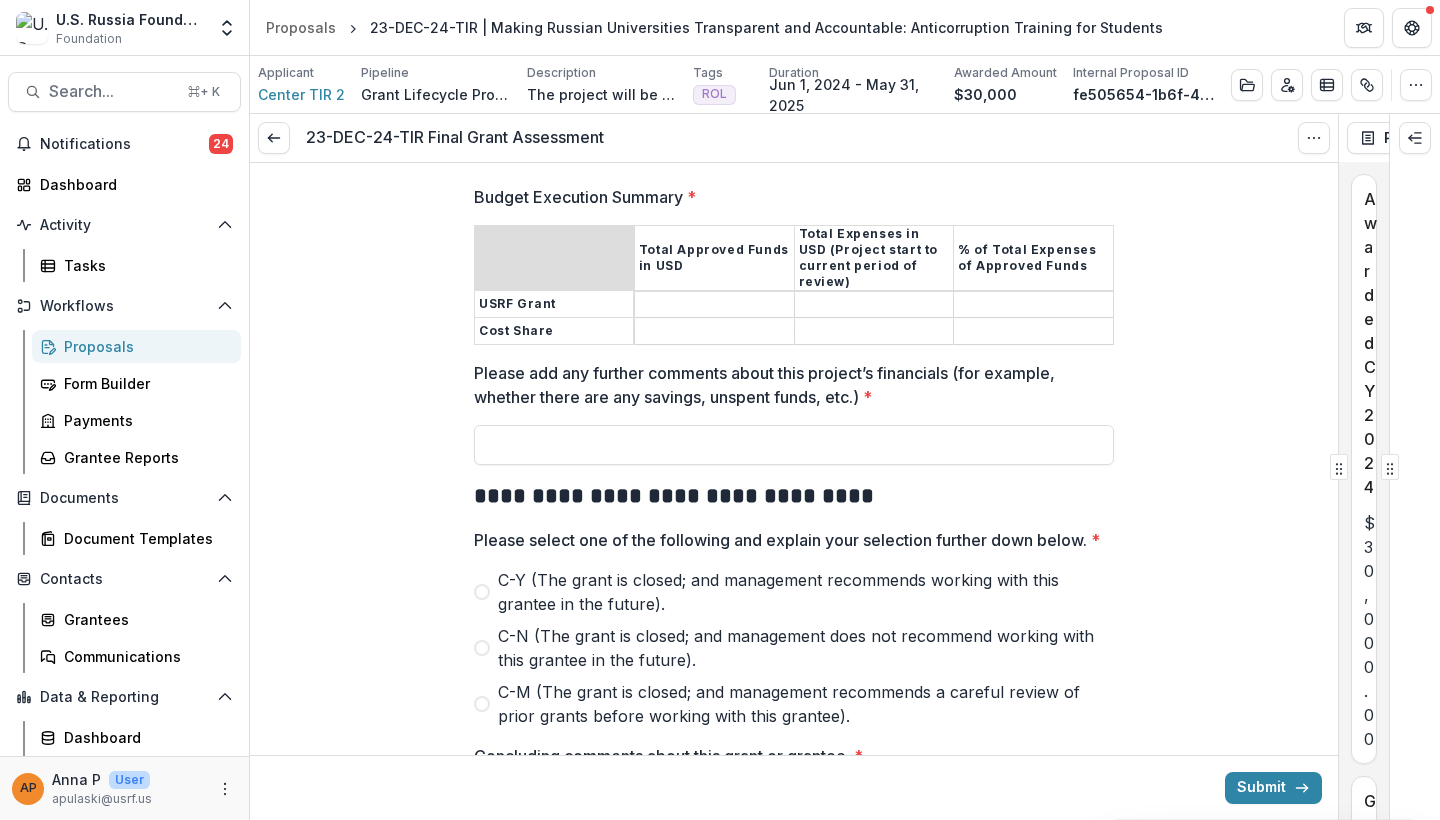 click on "Budget Execution Summary *" at bounding box center (714, 305) 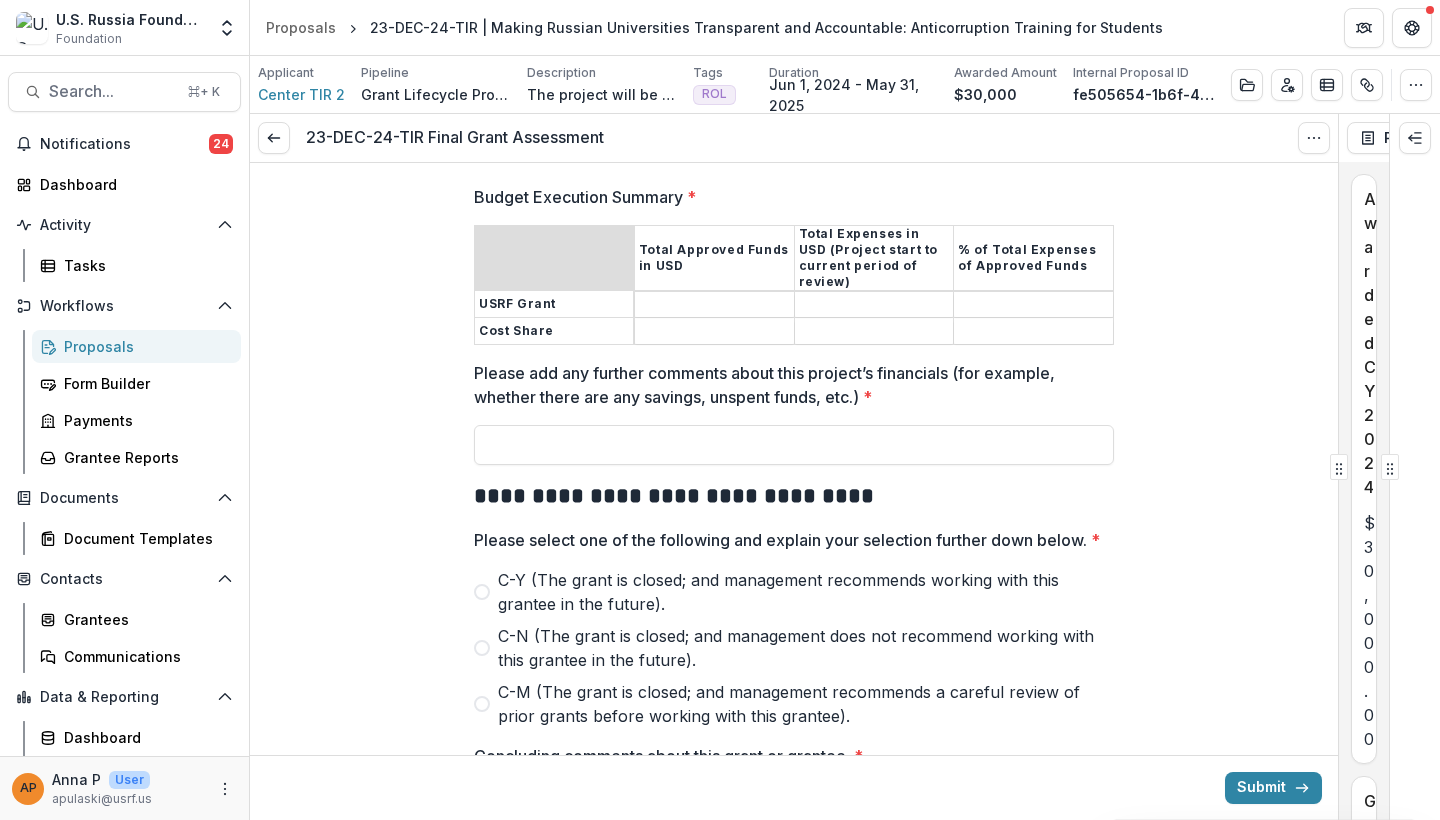 type on "*" 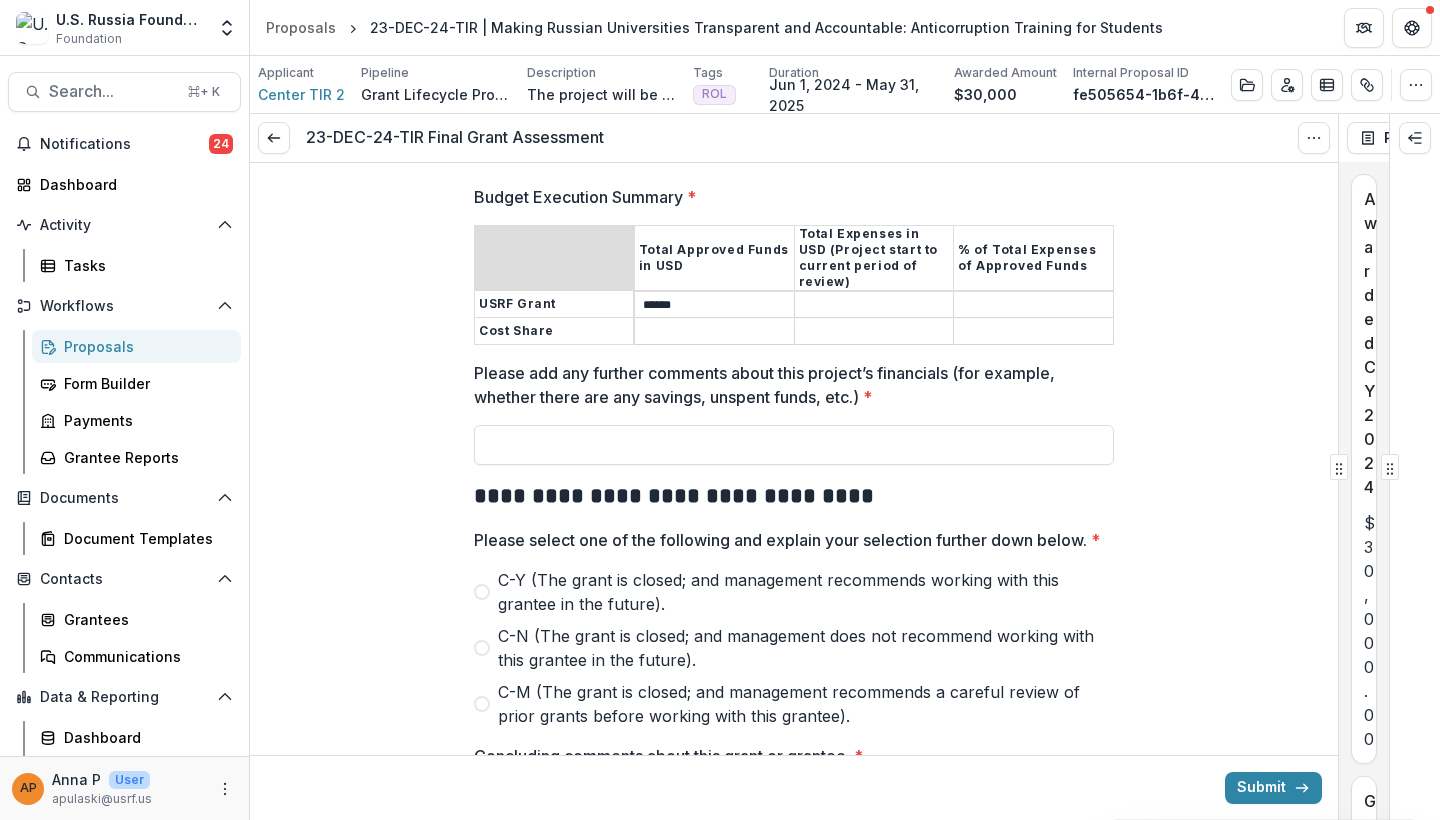 type on "******" 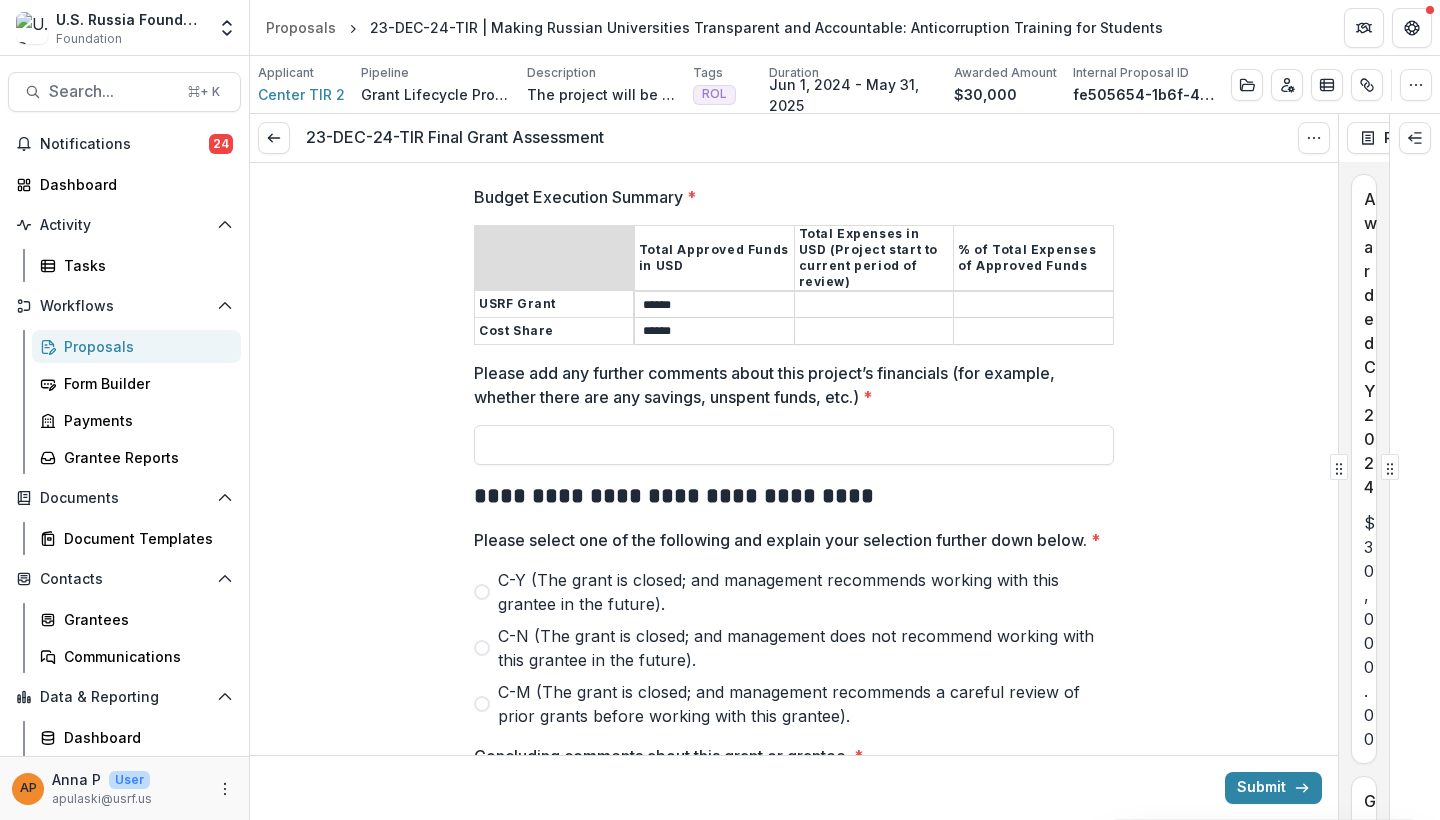 type on "******" 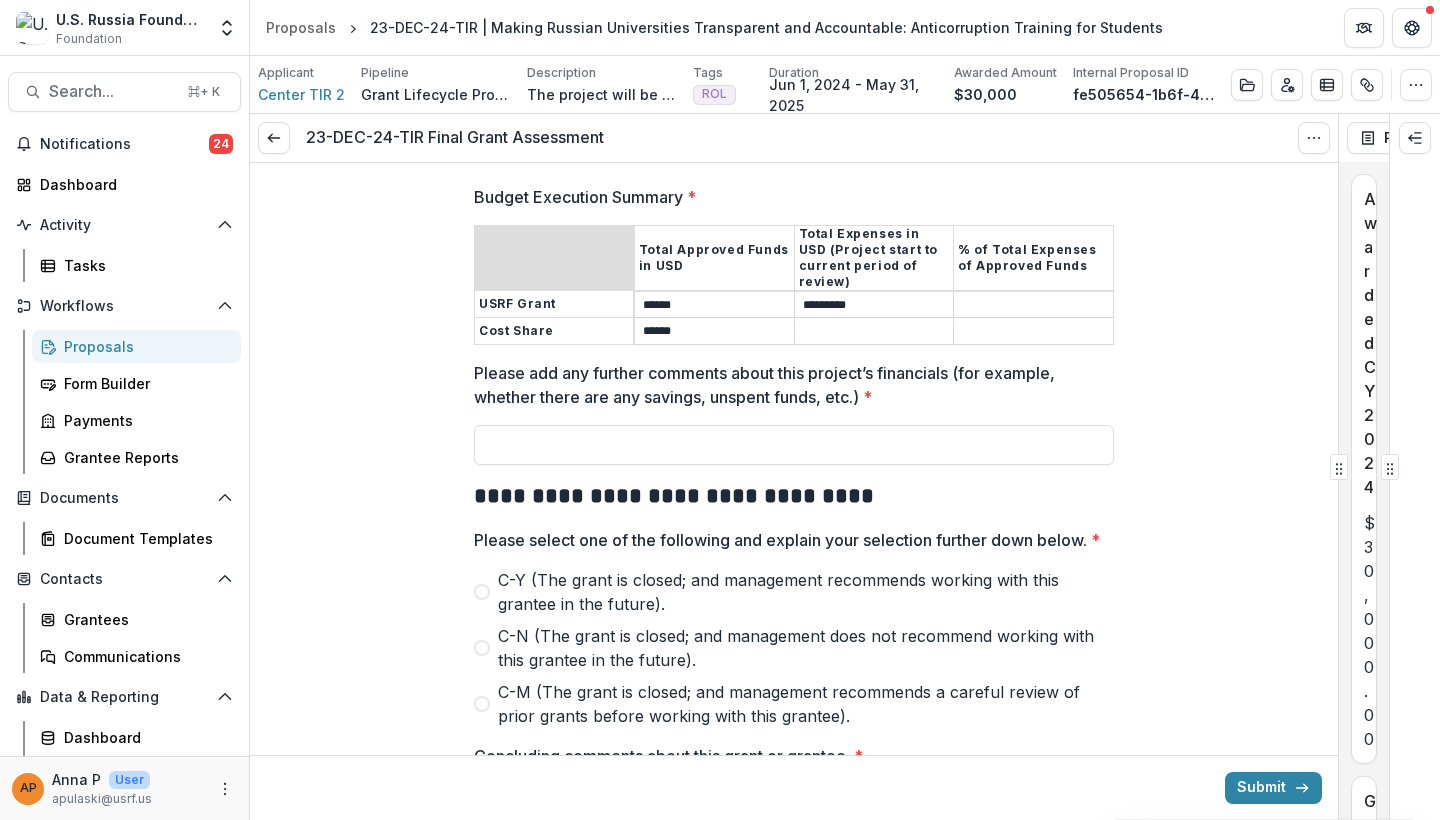 type on "*********" 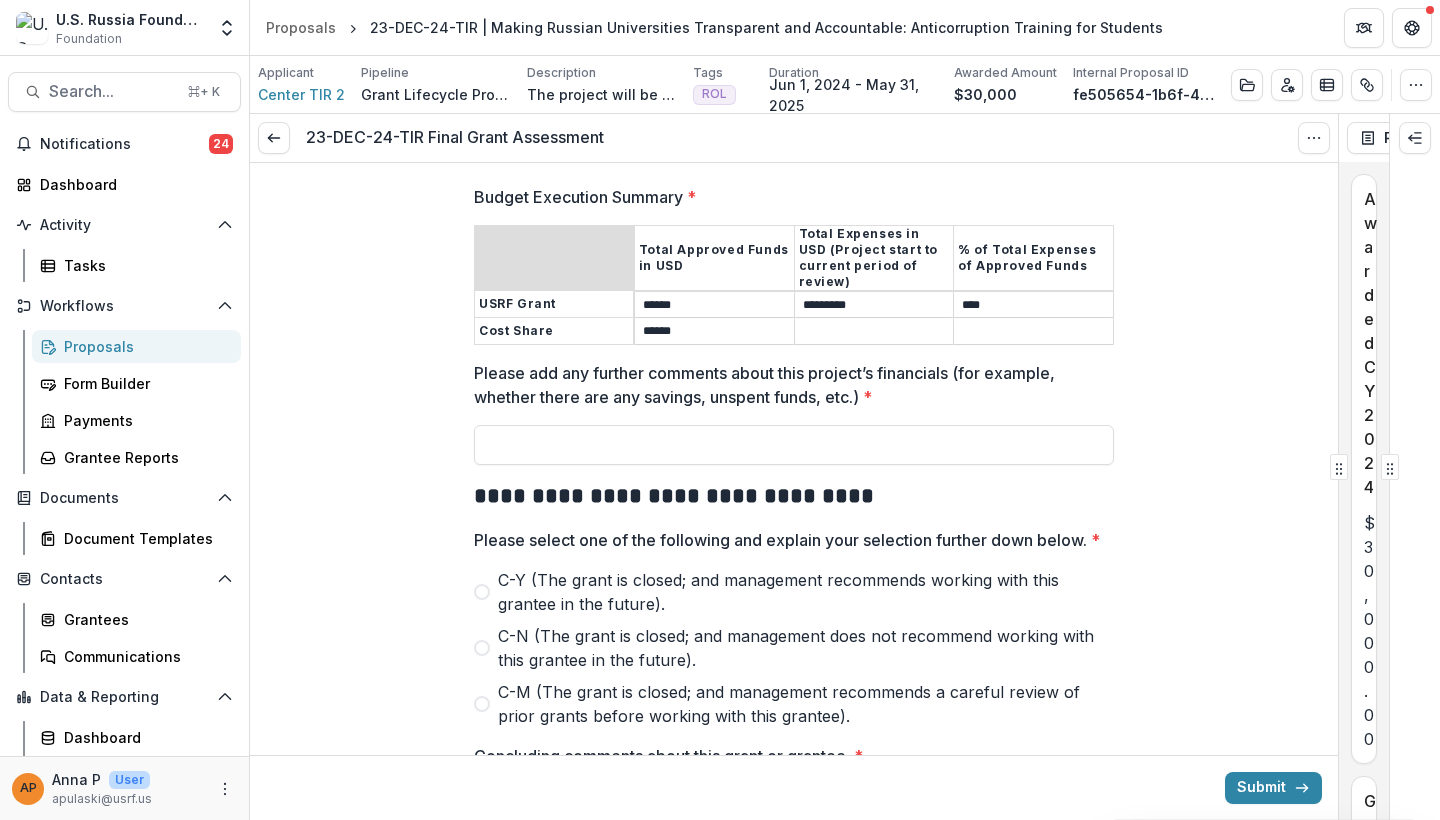 type on "****" 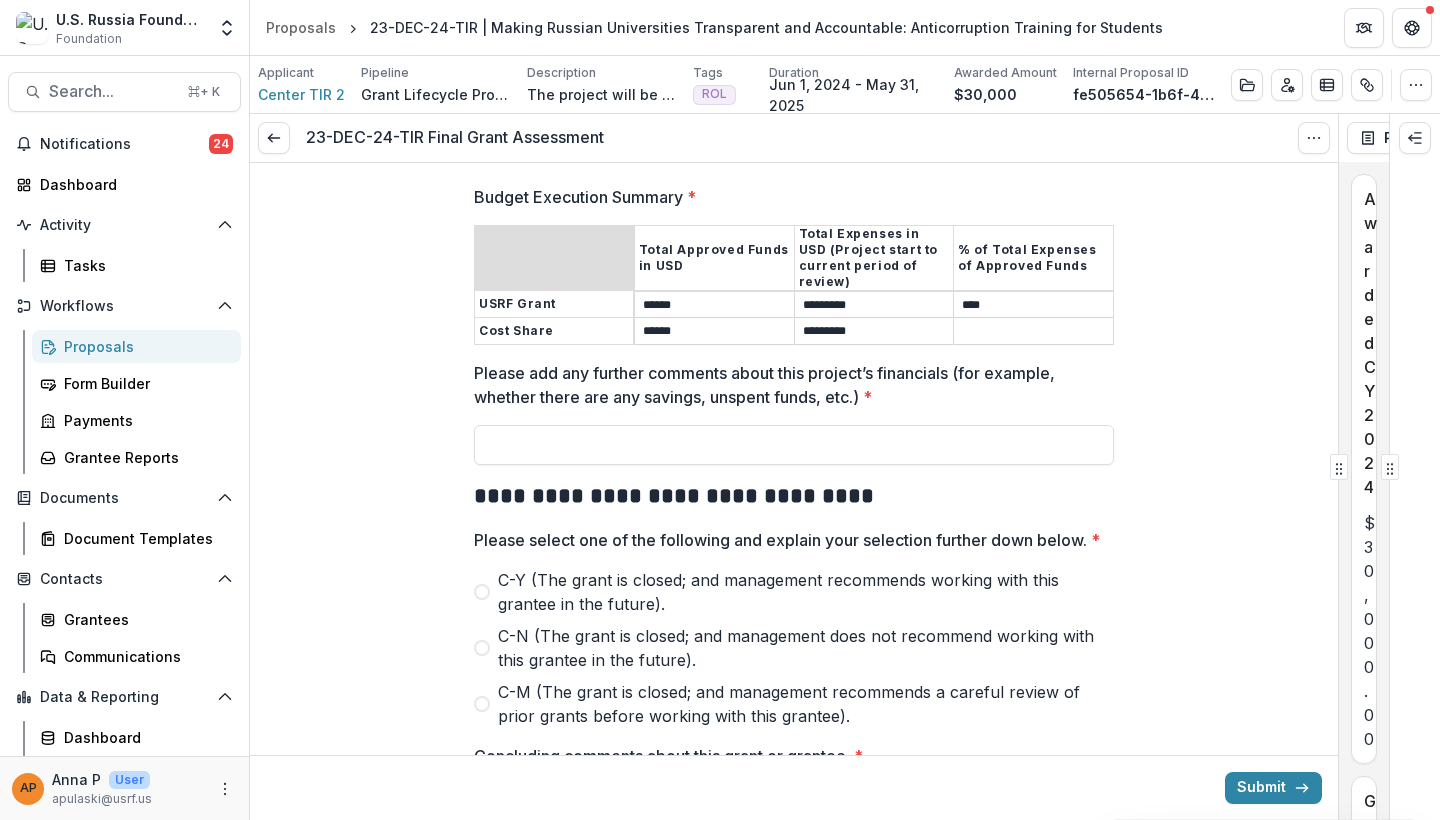 type on "*********" 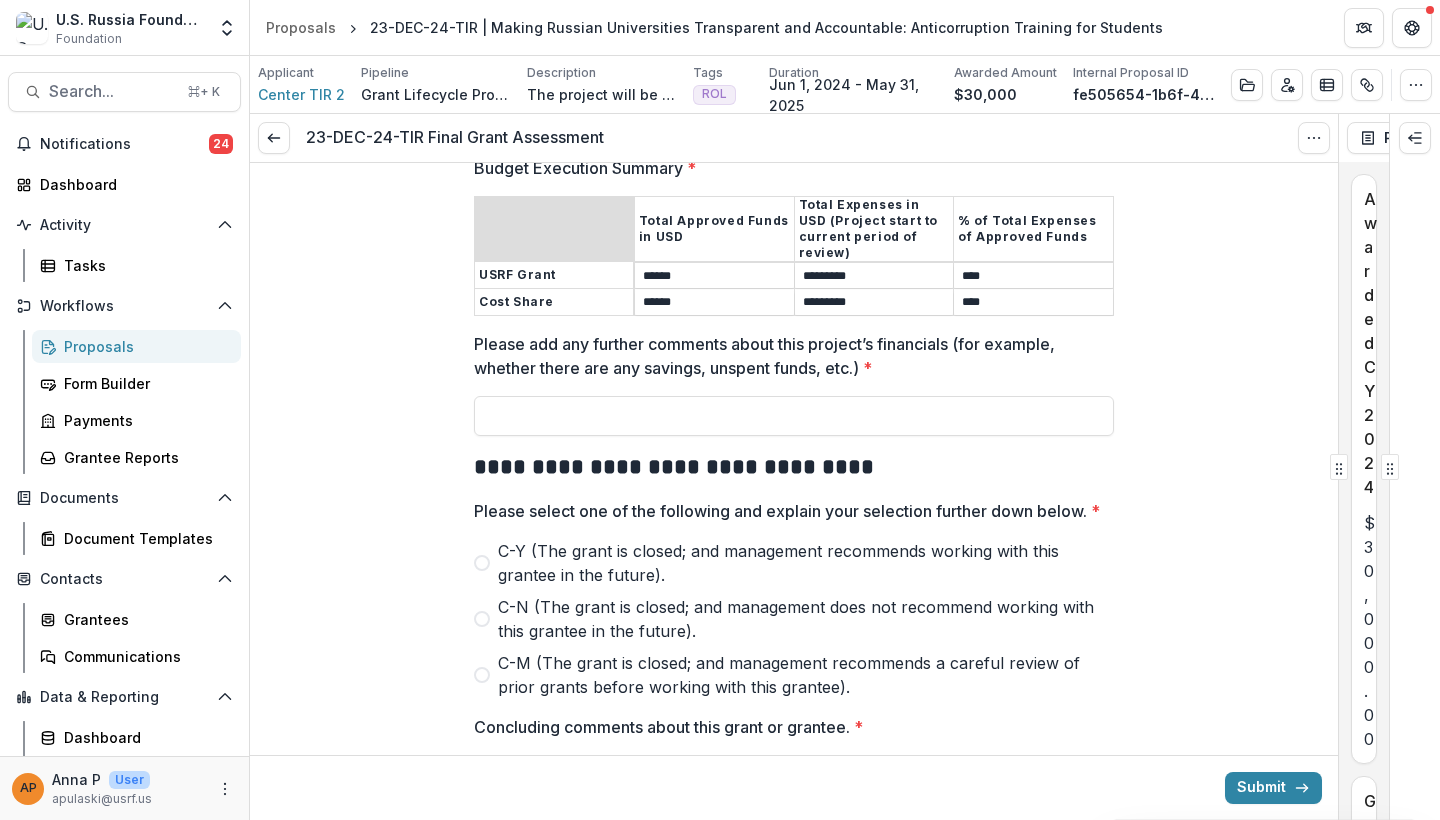 scroll, scrollTop: 2189, scrollLeft: 0, axis: vertical 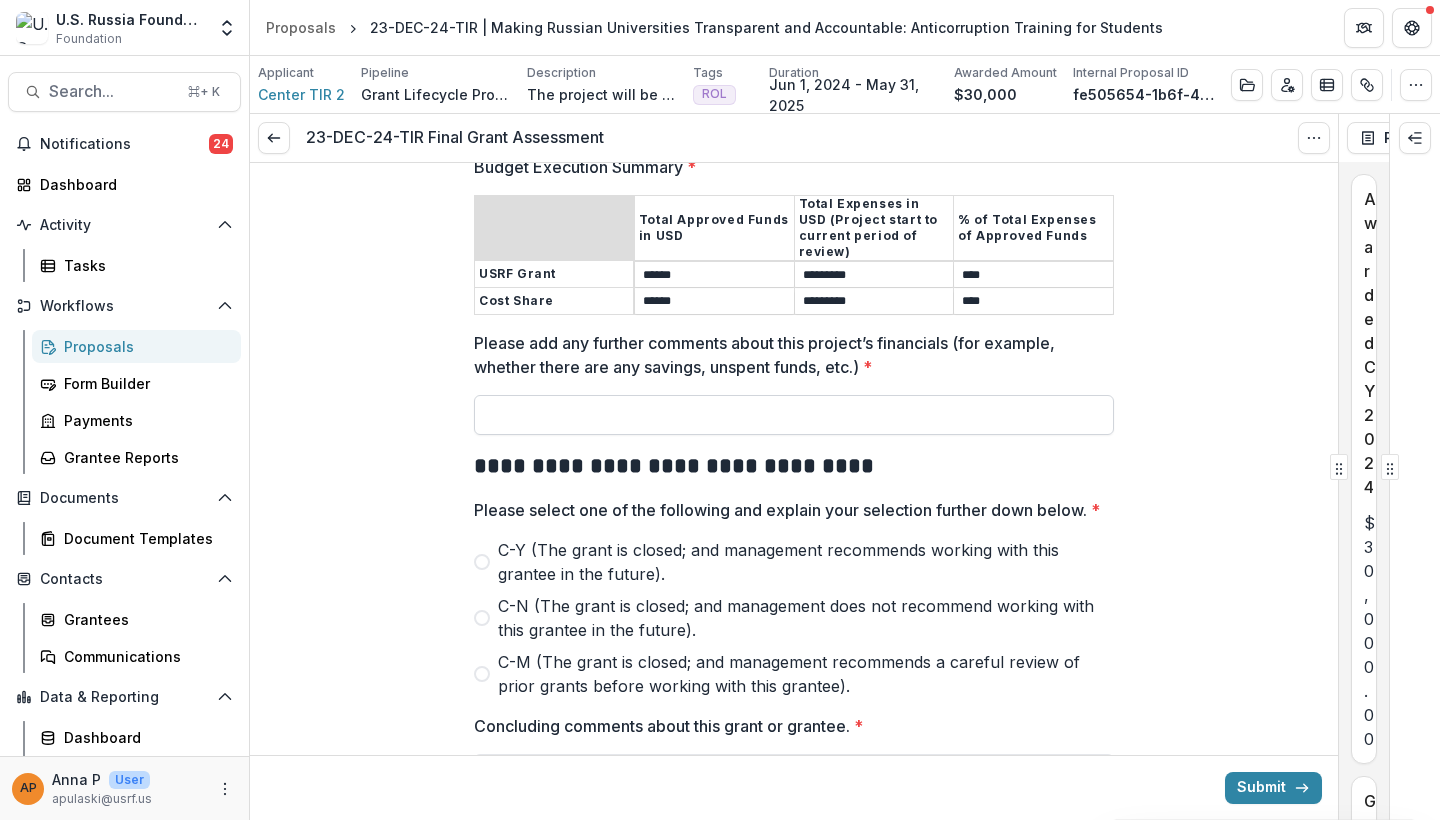 type on "****" 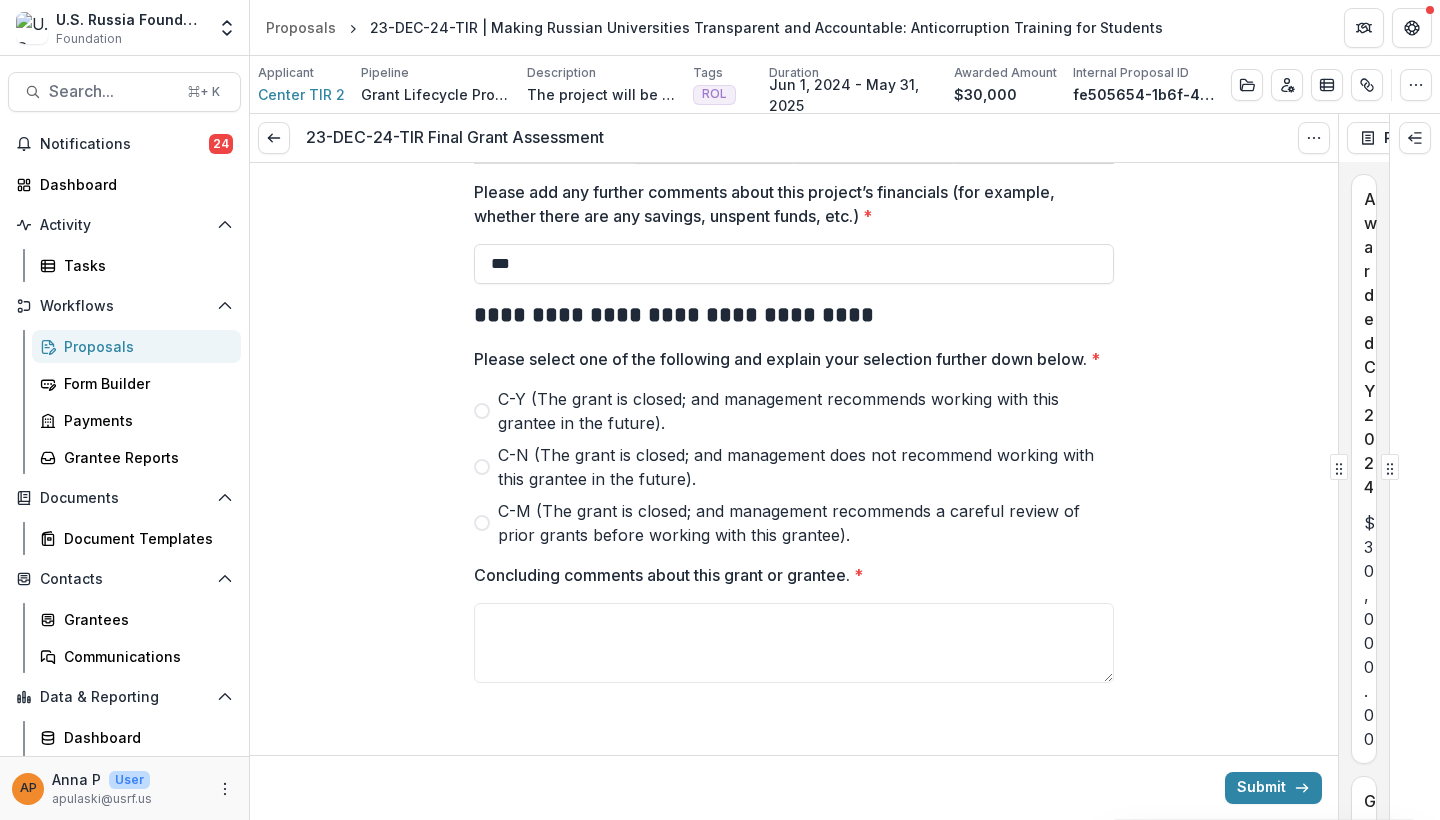 scroll, scrollTop: 2358, scrollLeft: 0, axis: vertical 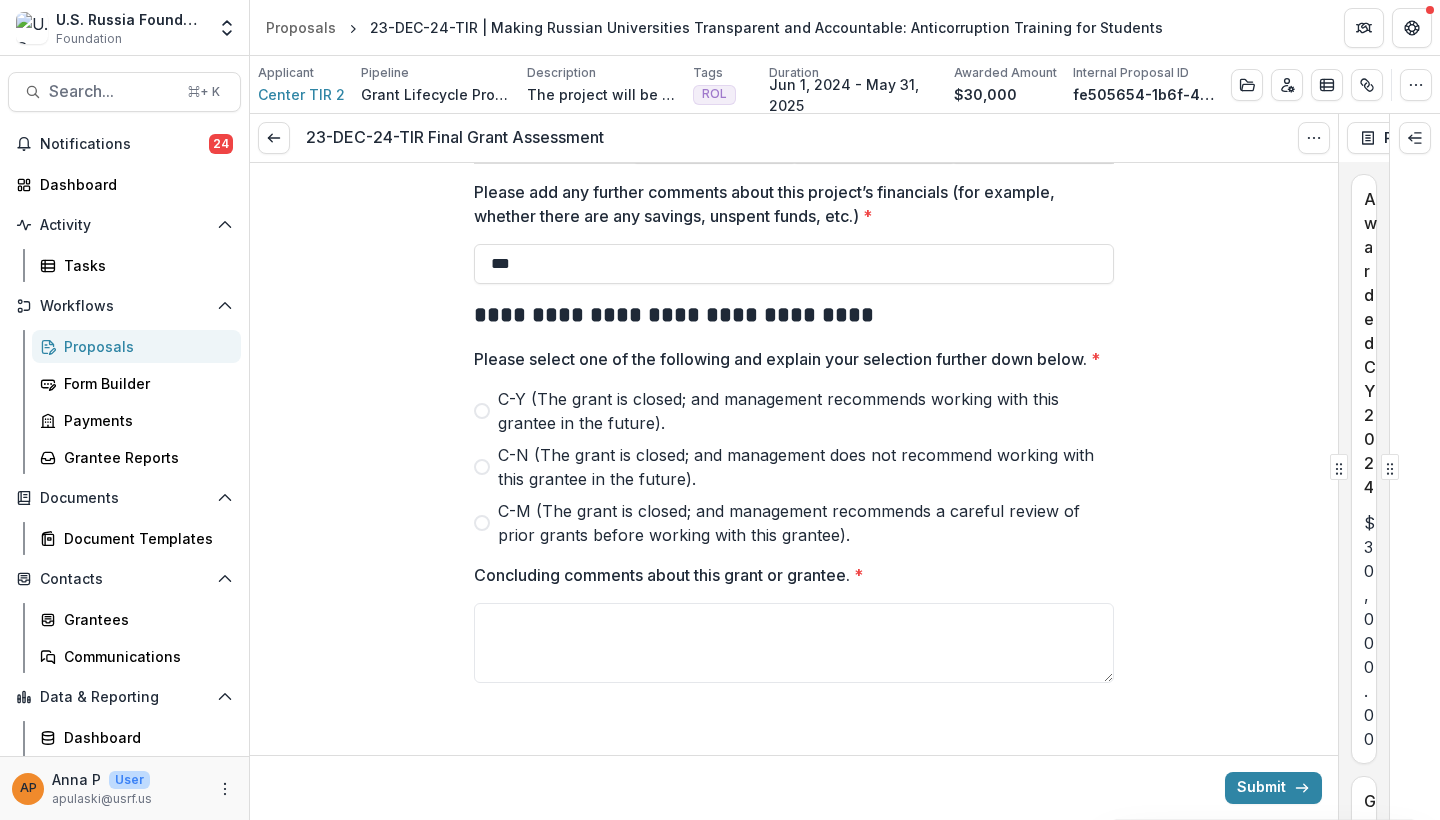click on "​C-Y (The grant is closed; and management recommends working with this grantee in the future)." at bounding box center [806, 411] 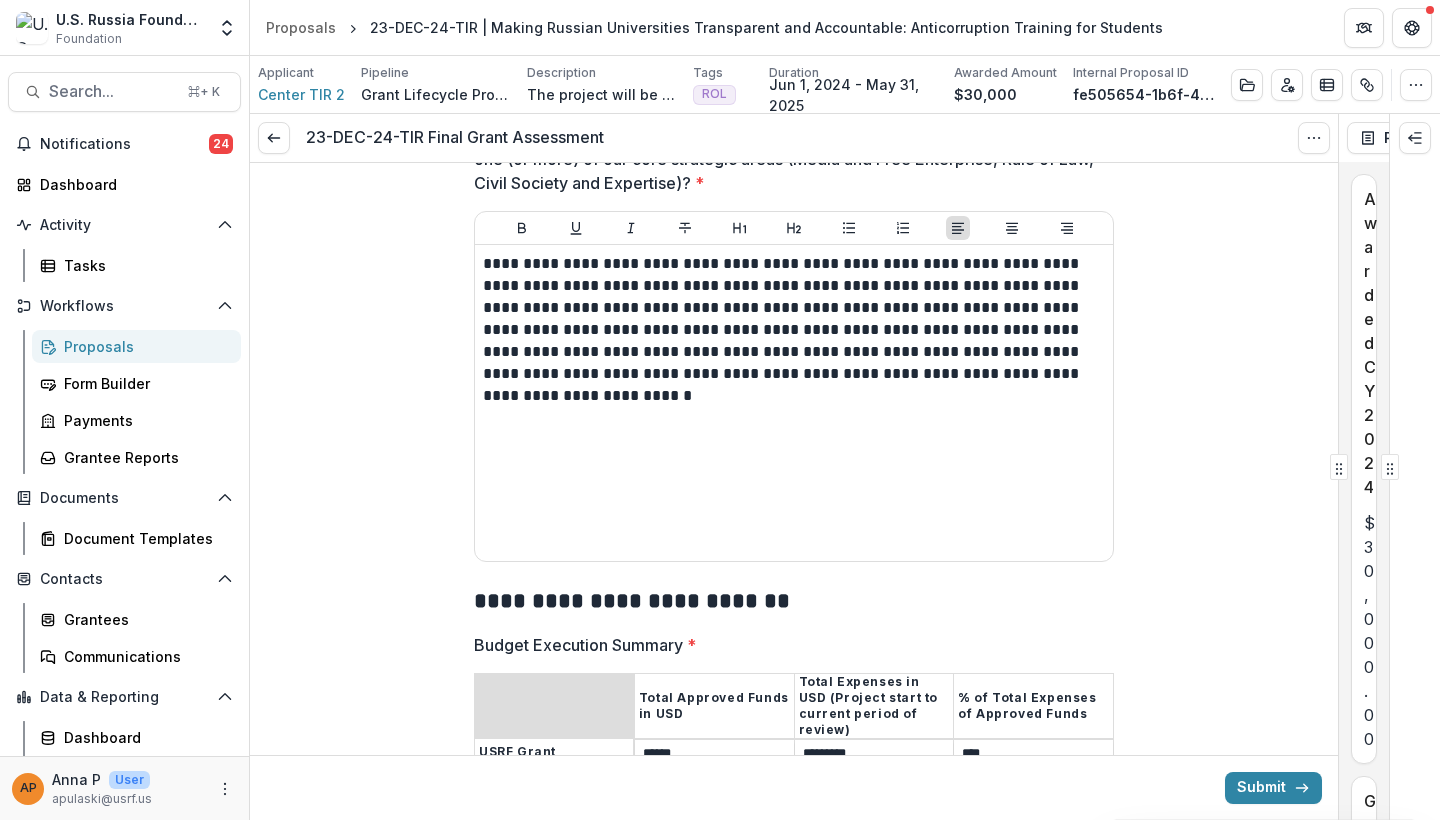 scroll, scrollTop: 1709, scrollLeft: 0, axis: vertical 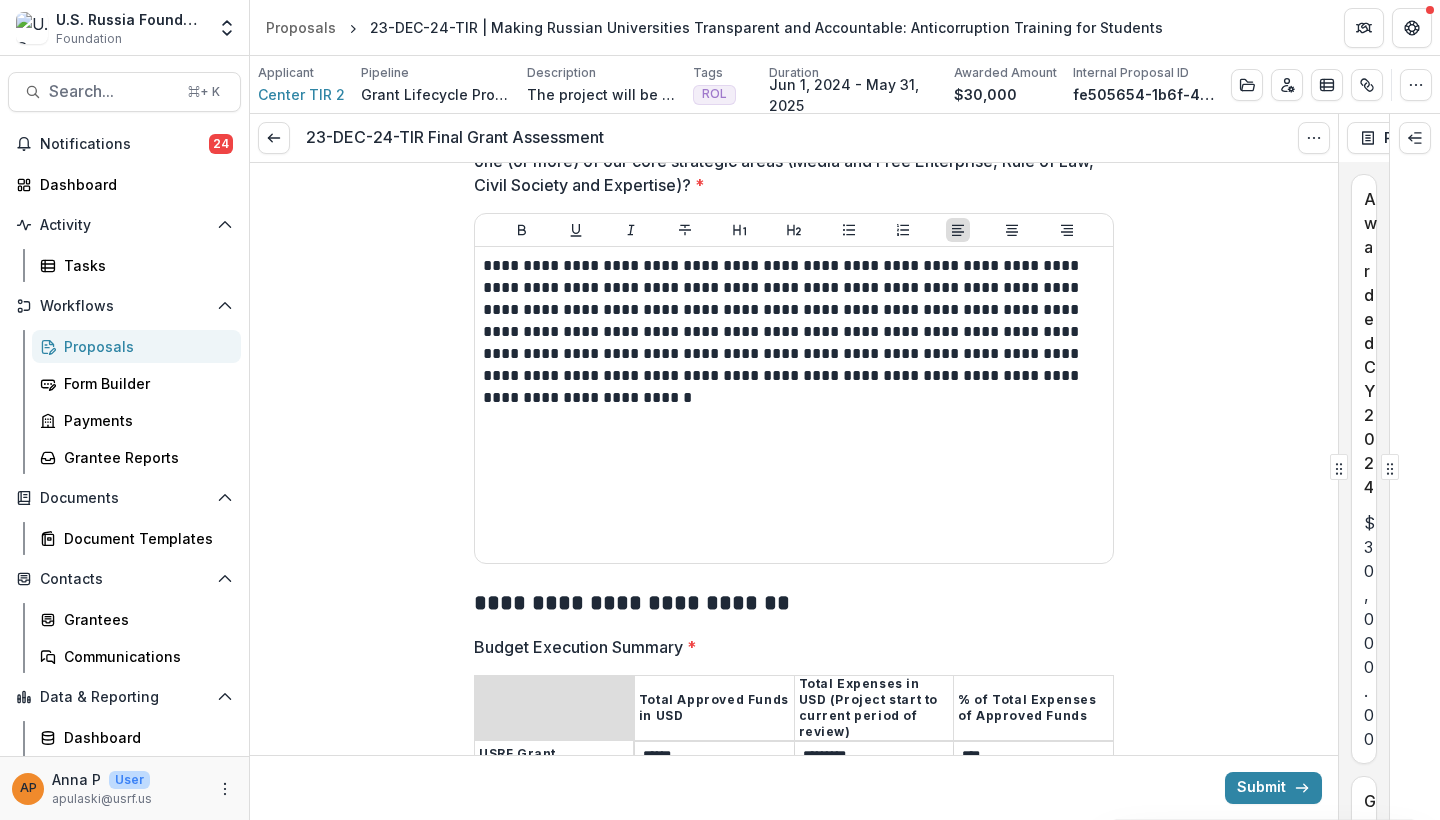 type on "***" 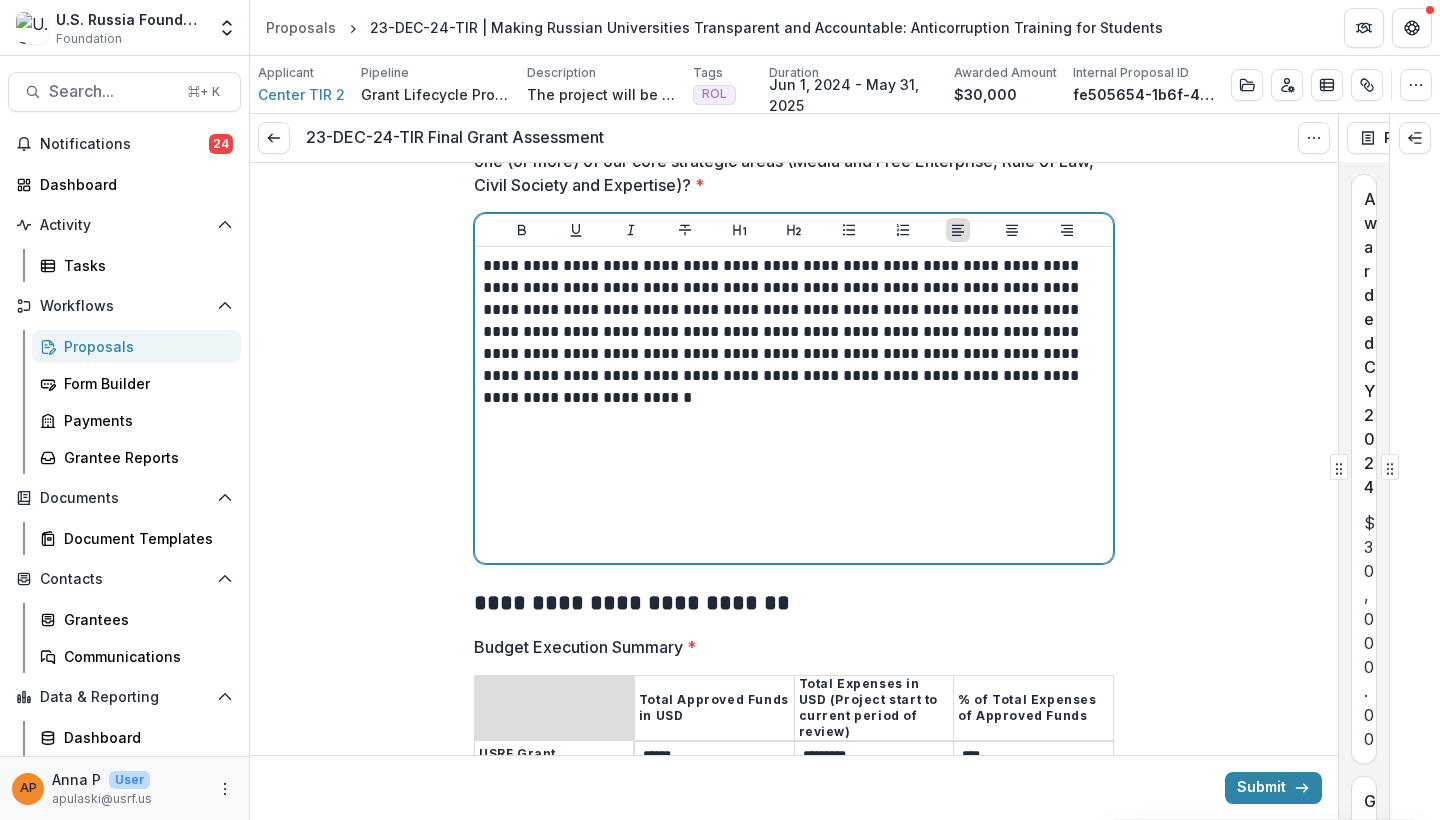 click on "**********" at bounding box center [794, 405] 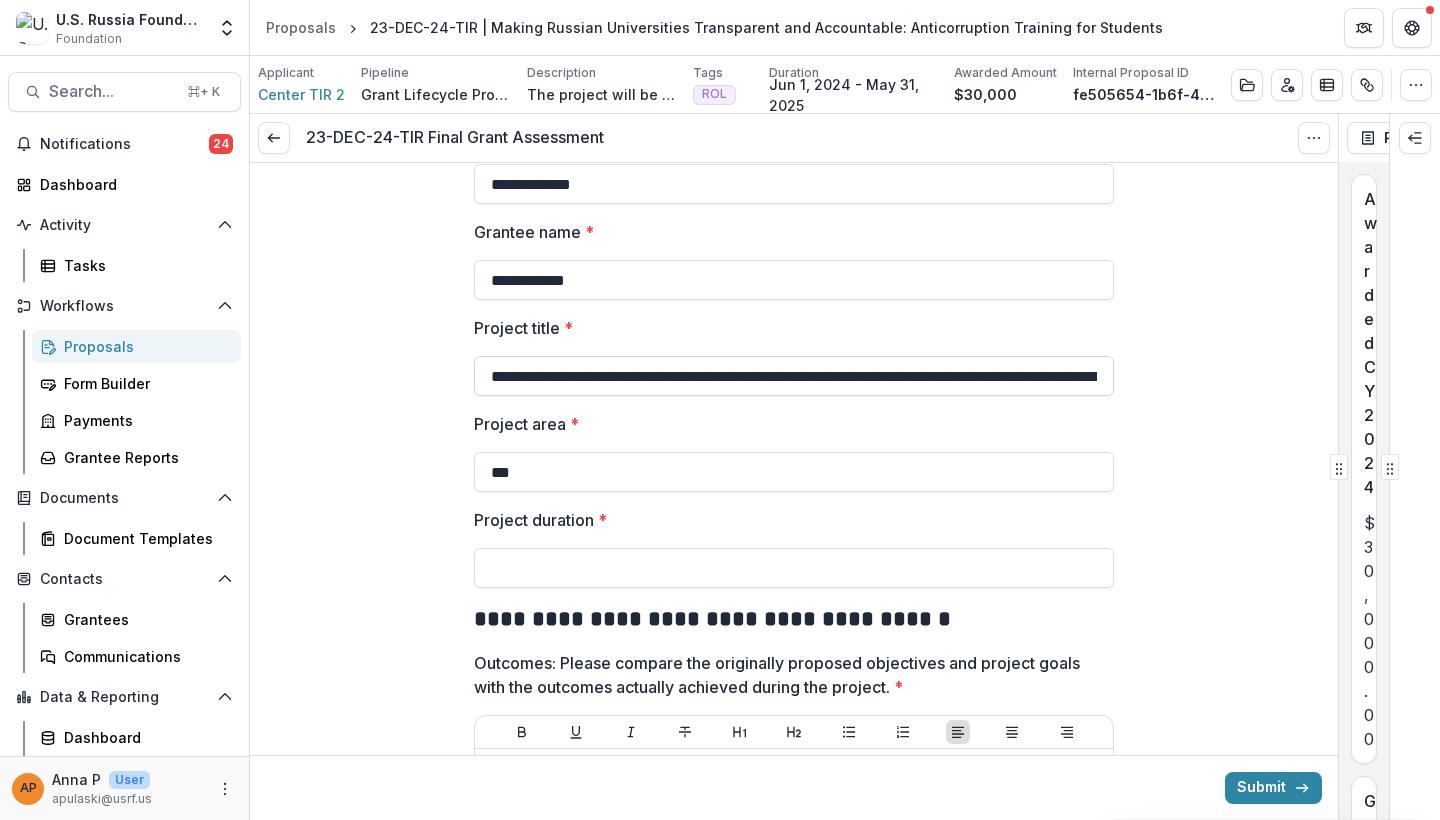 scroll, scrollTop: 102, scrollLeft: 0, axis: vertical 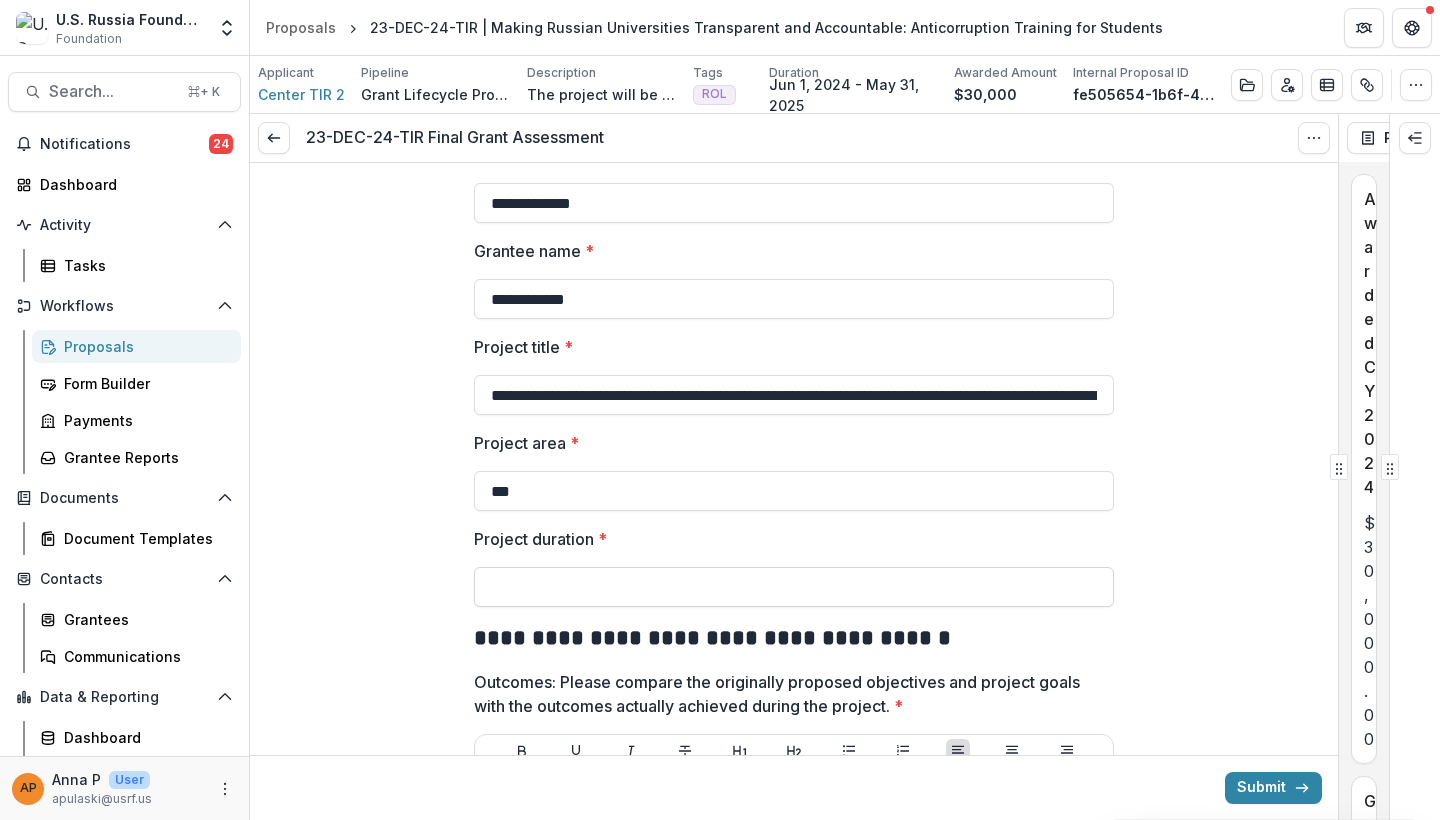 click on "Project duration *" at bounding box center (794, 587) 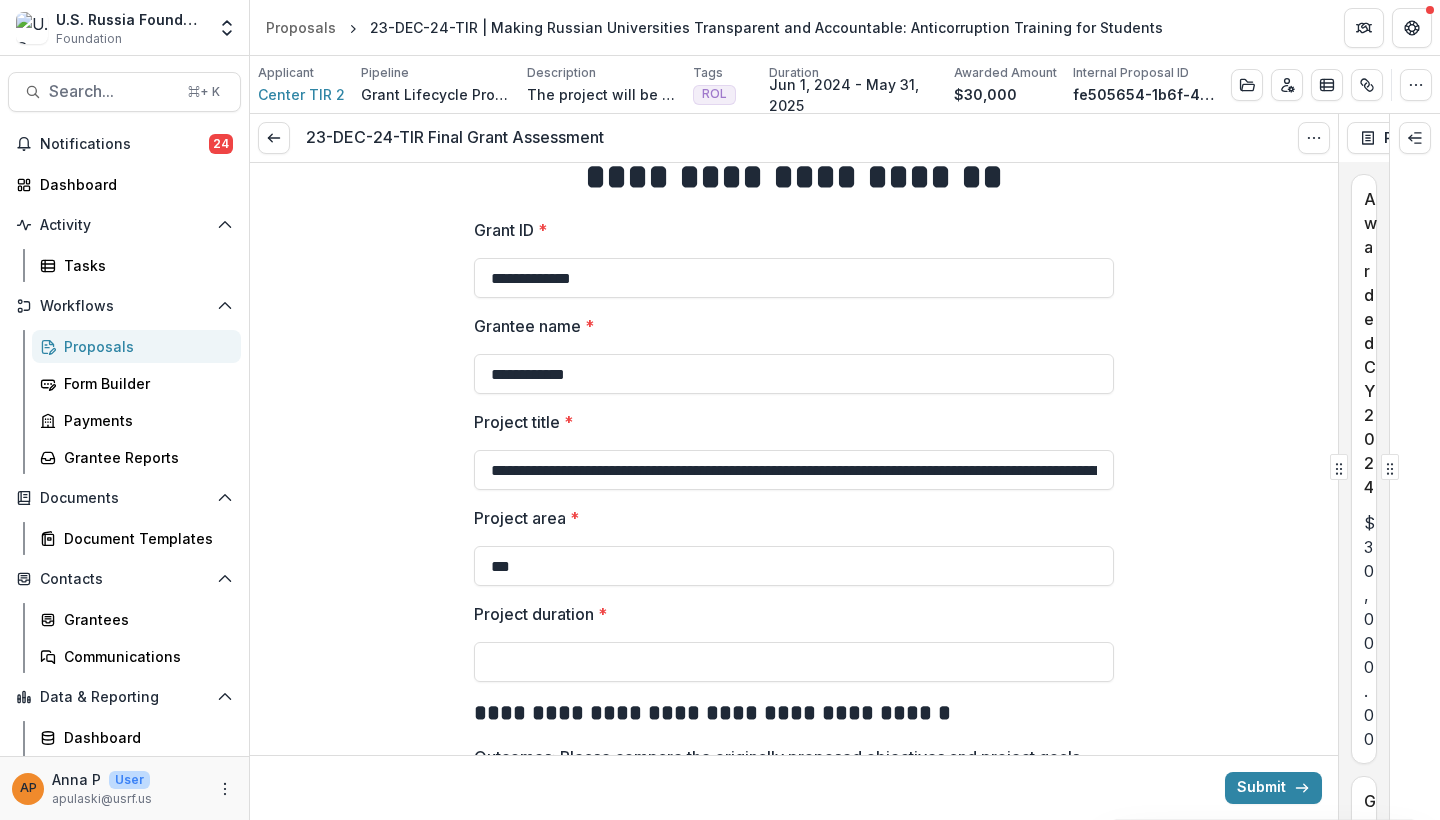 scroll, scrollTop: 29, scrollLeft: 0, axis: vertical 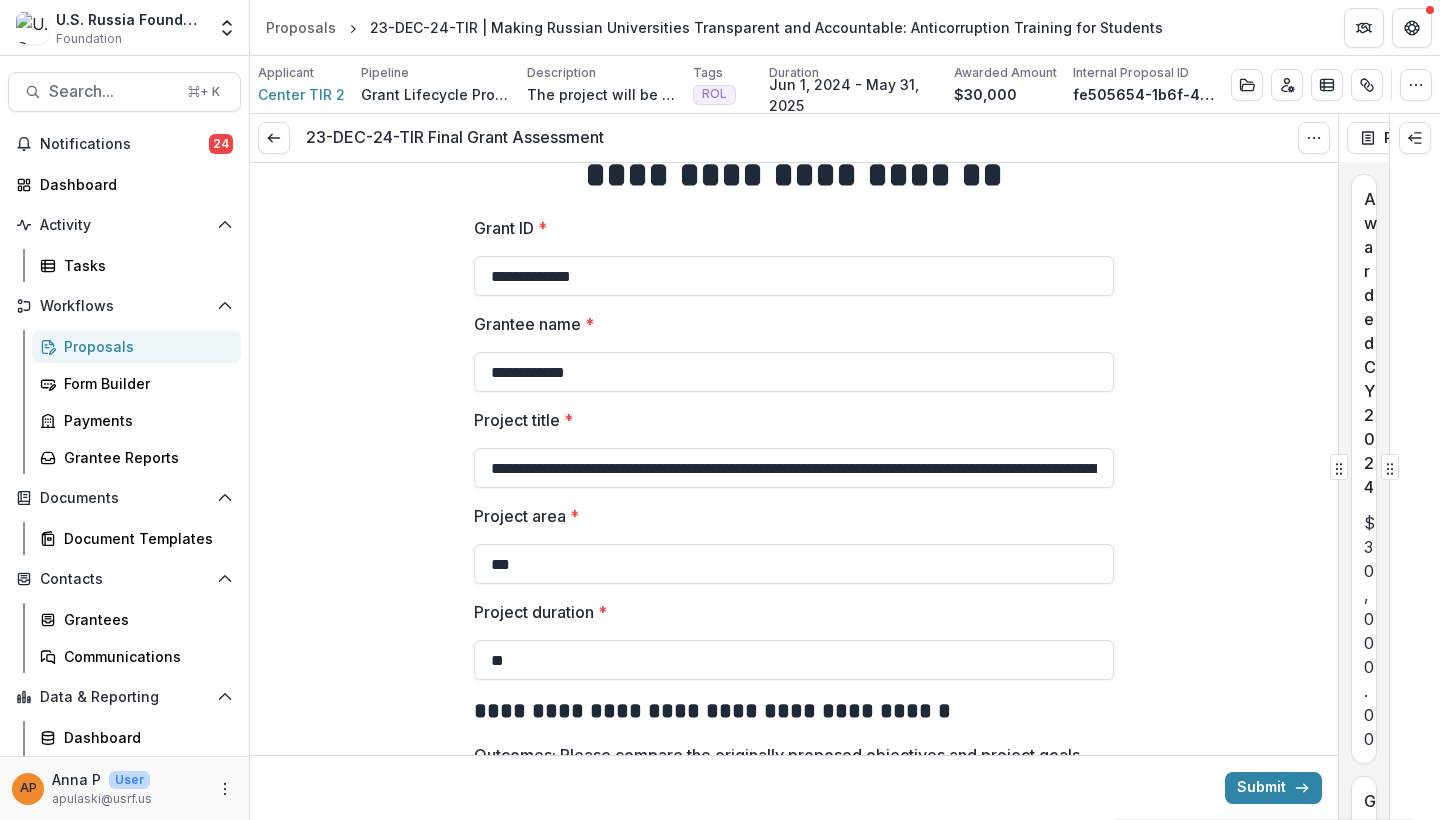 type on "*" 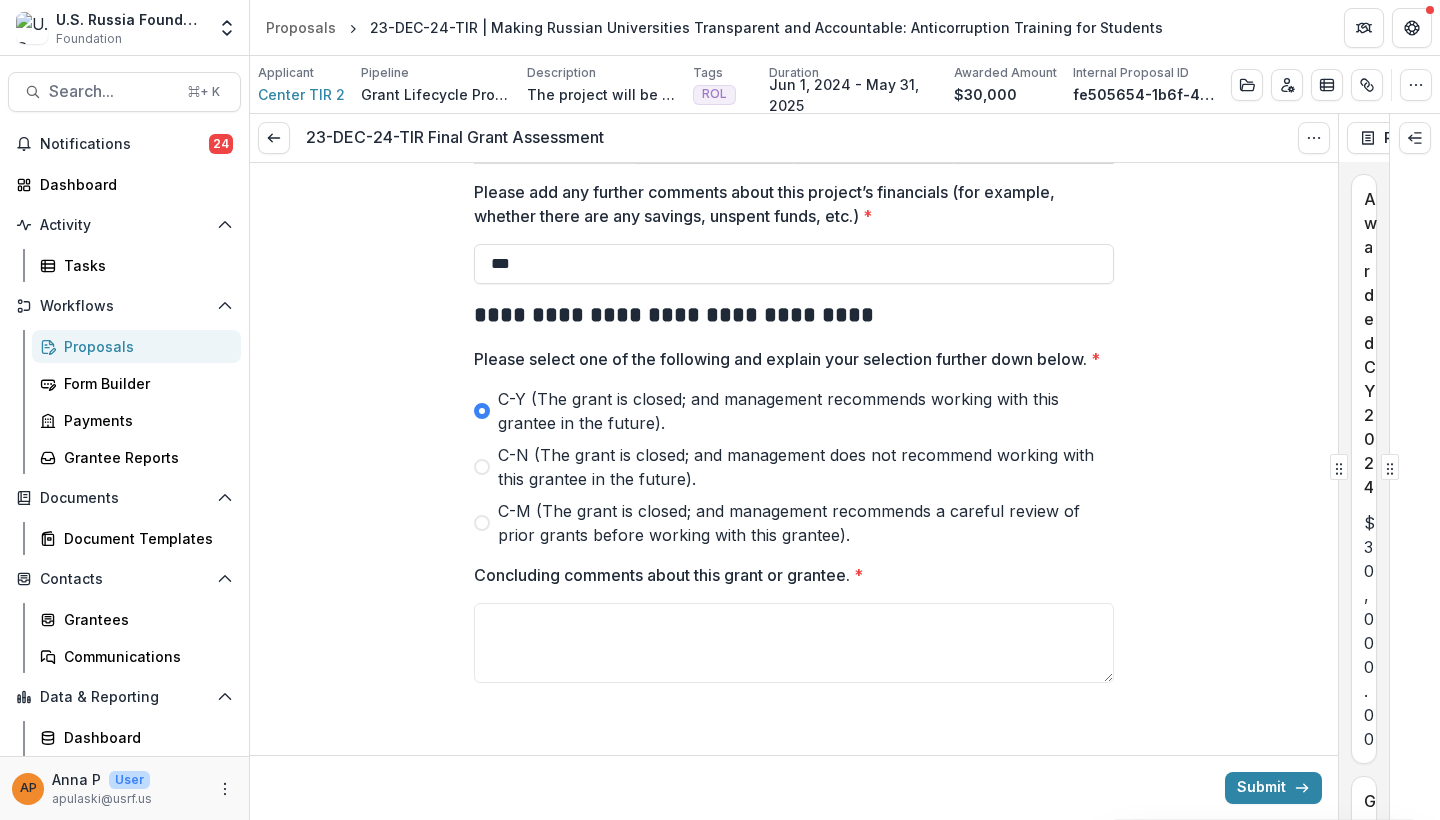 scroll, scrollTop: 2358, scrollLeft: 0, axis: vertical 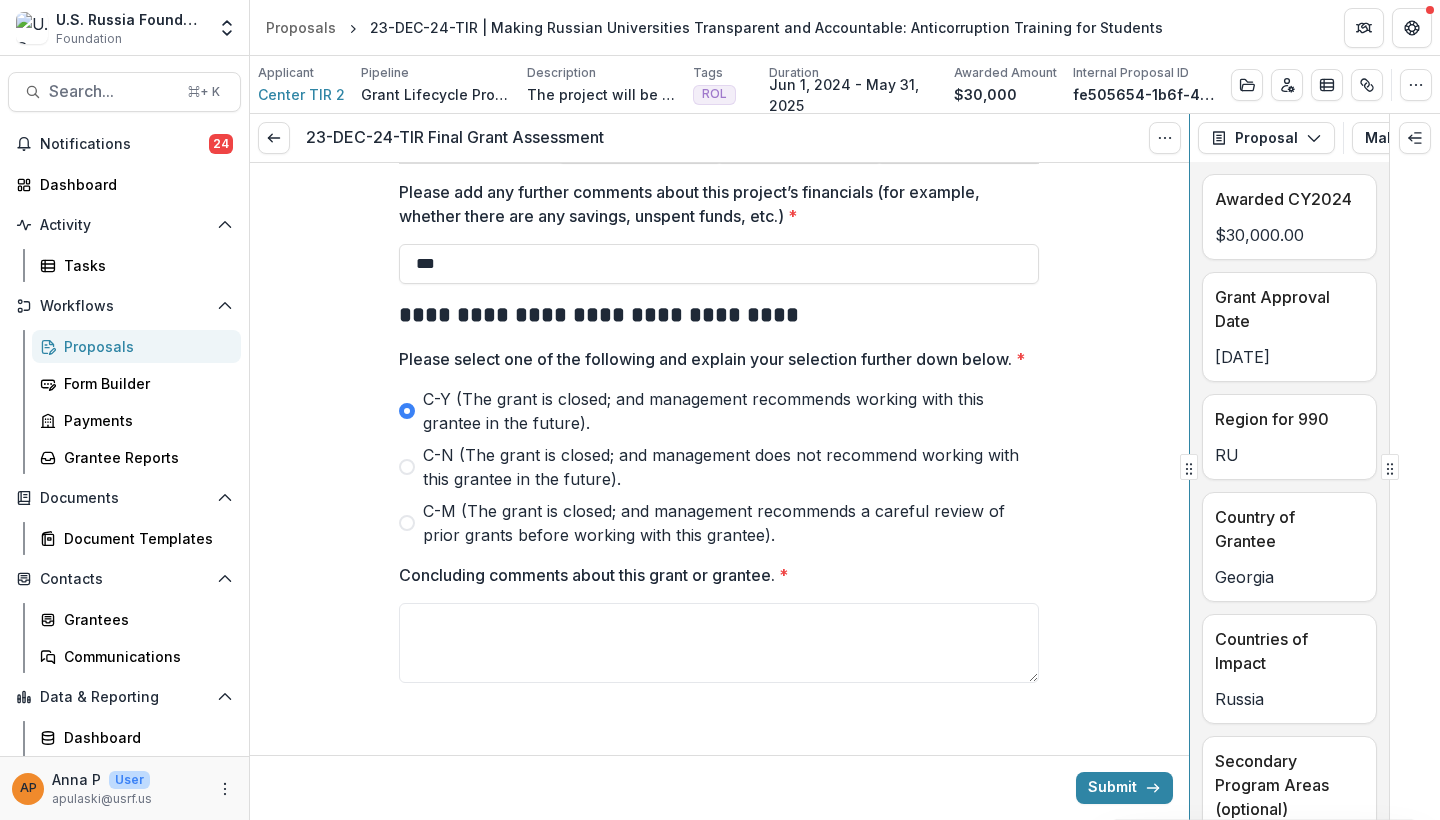 click on "**********" at bounding box center (845, 467) 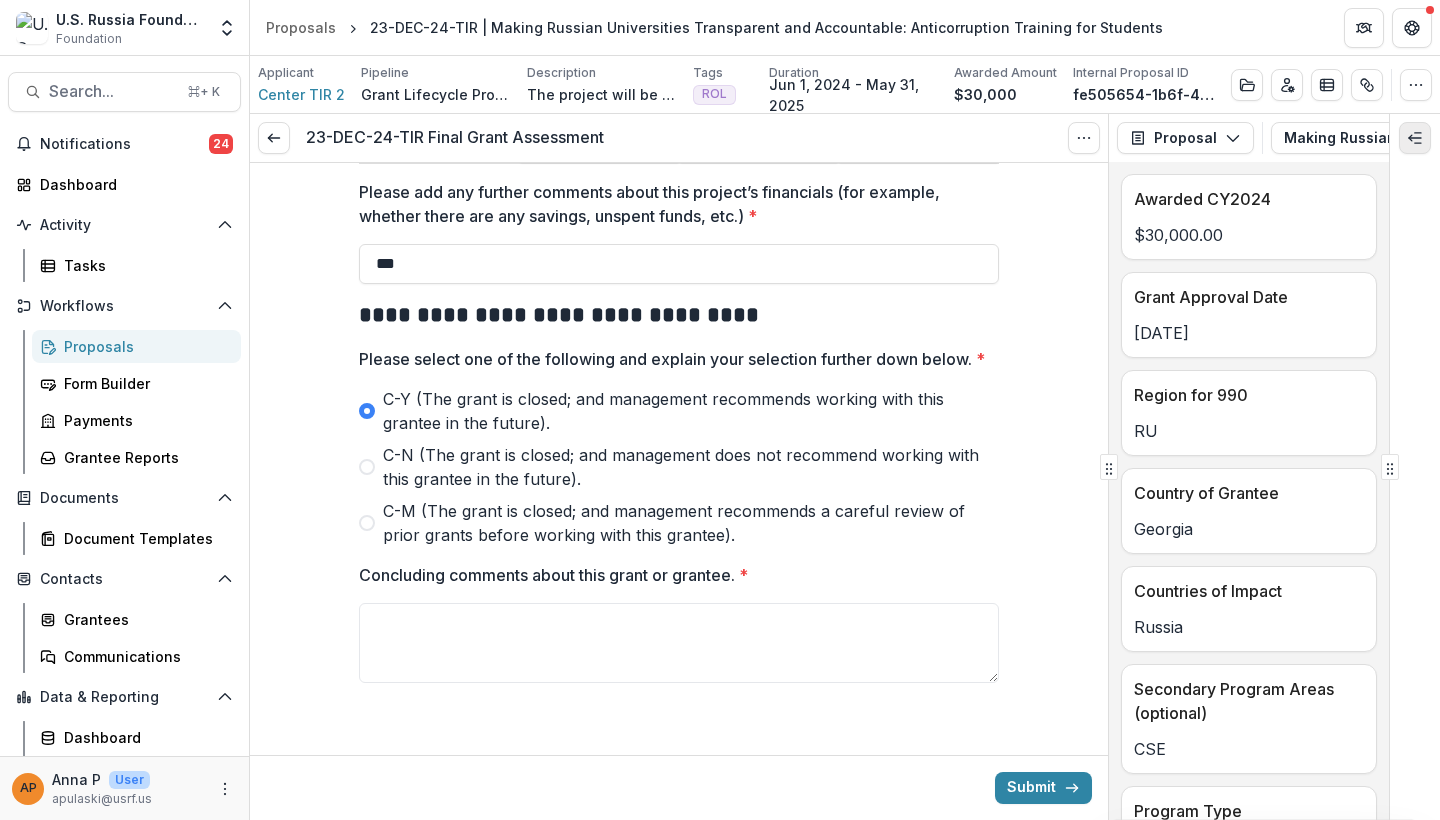 type on "**********" 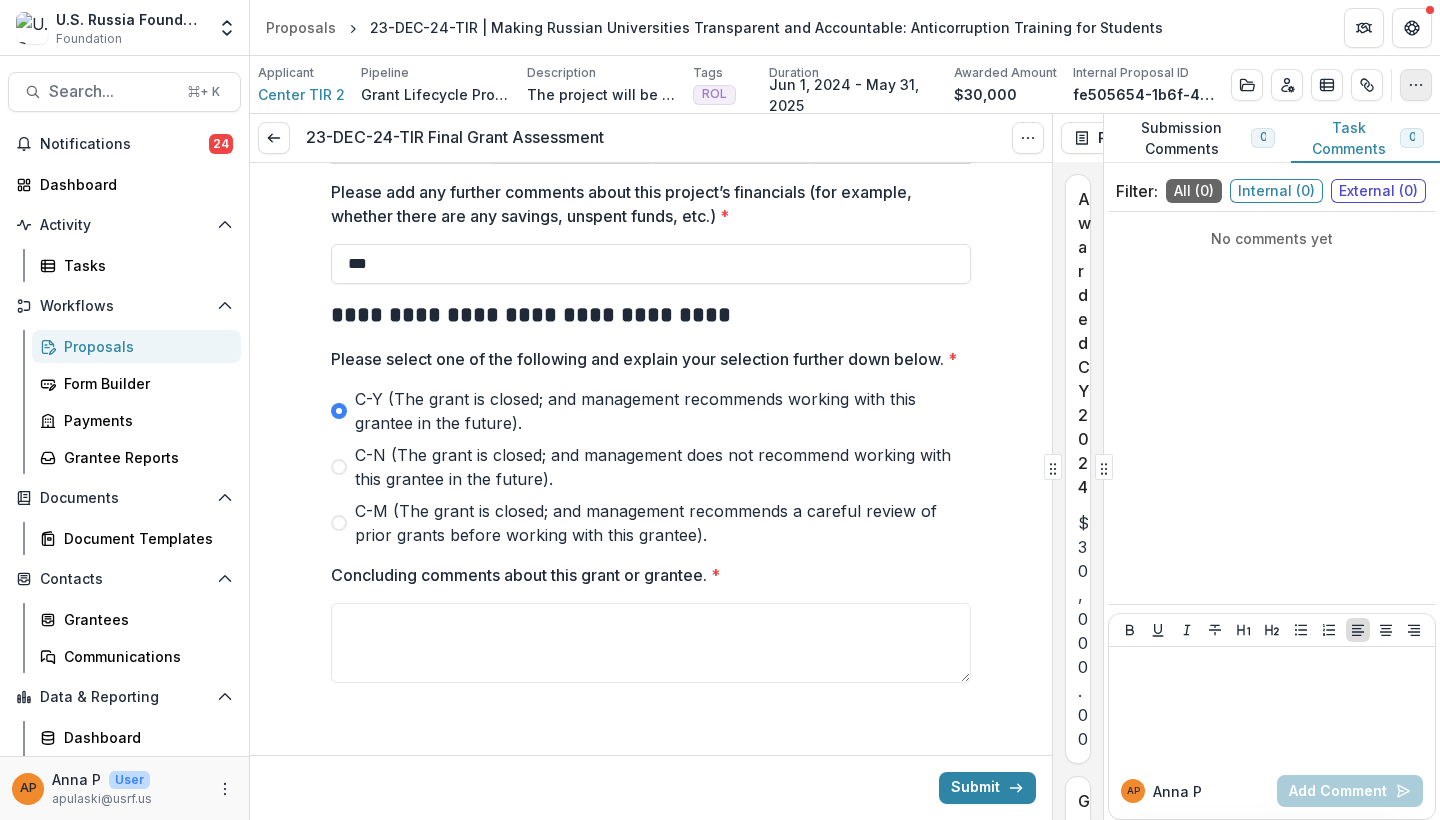 click 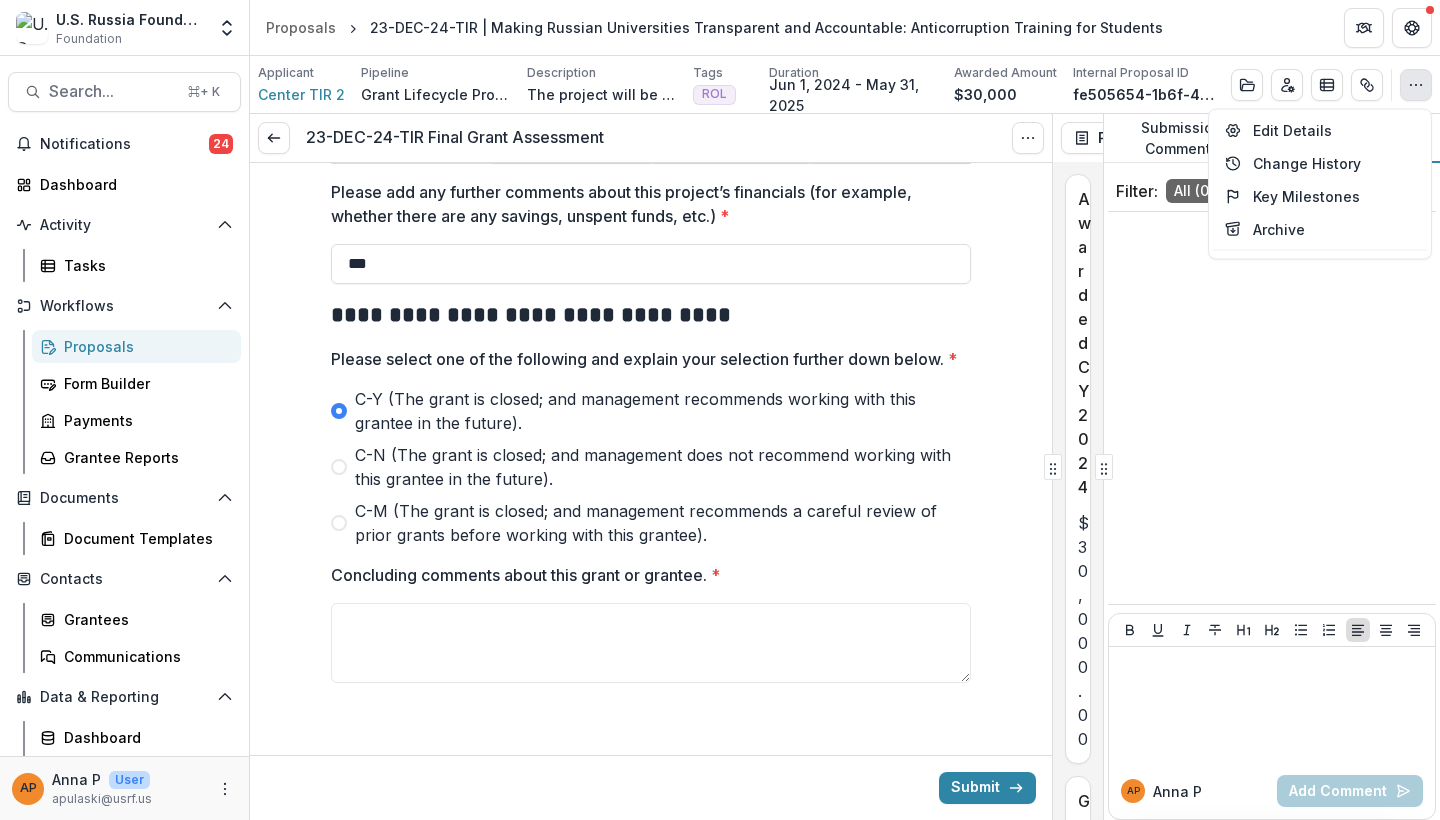 click on "No comments yet" at bounding box center [1272, 408] 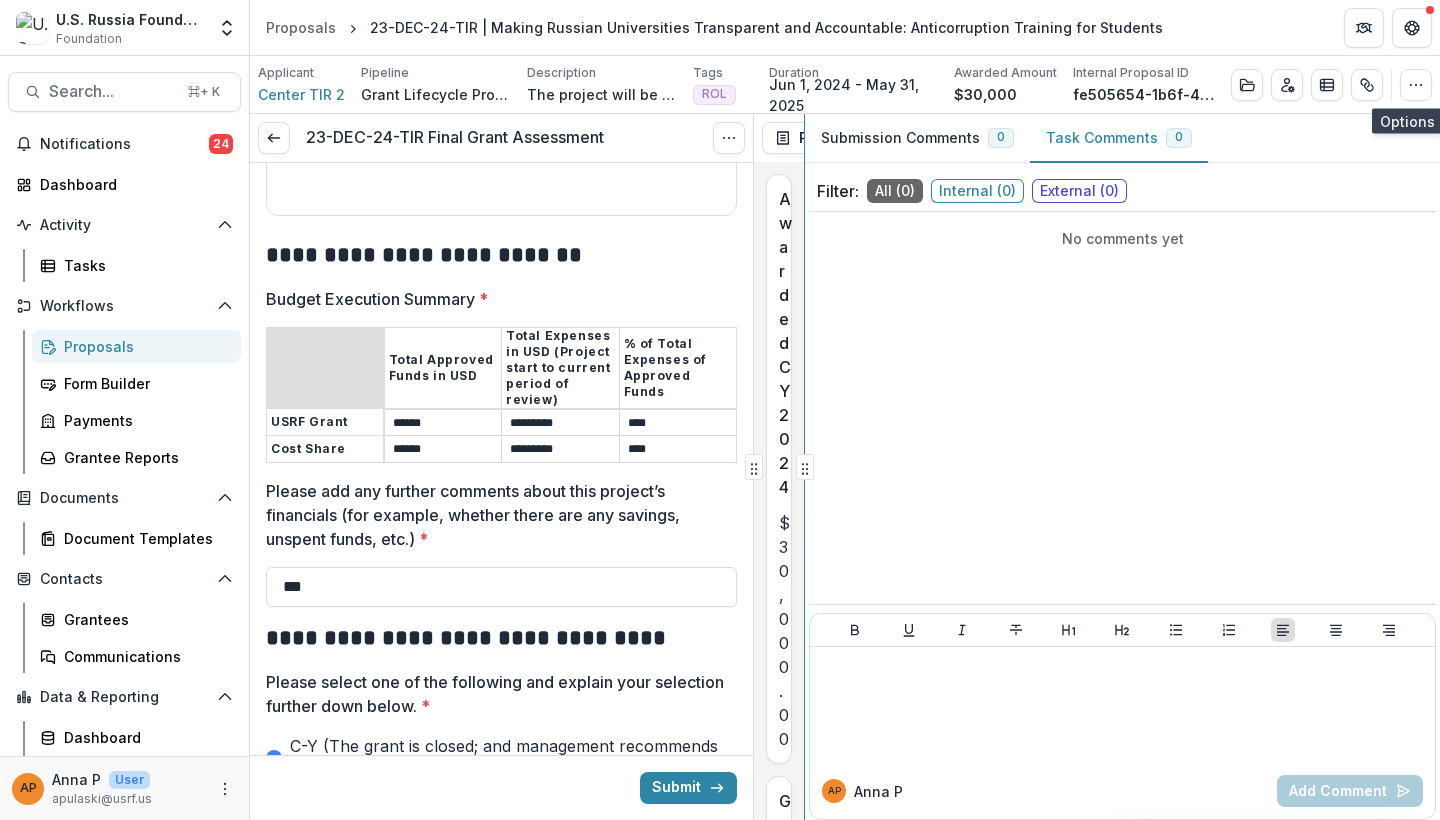 click on "**********" at bounding box center (845, 467) 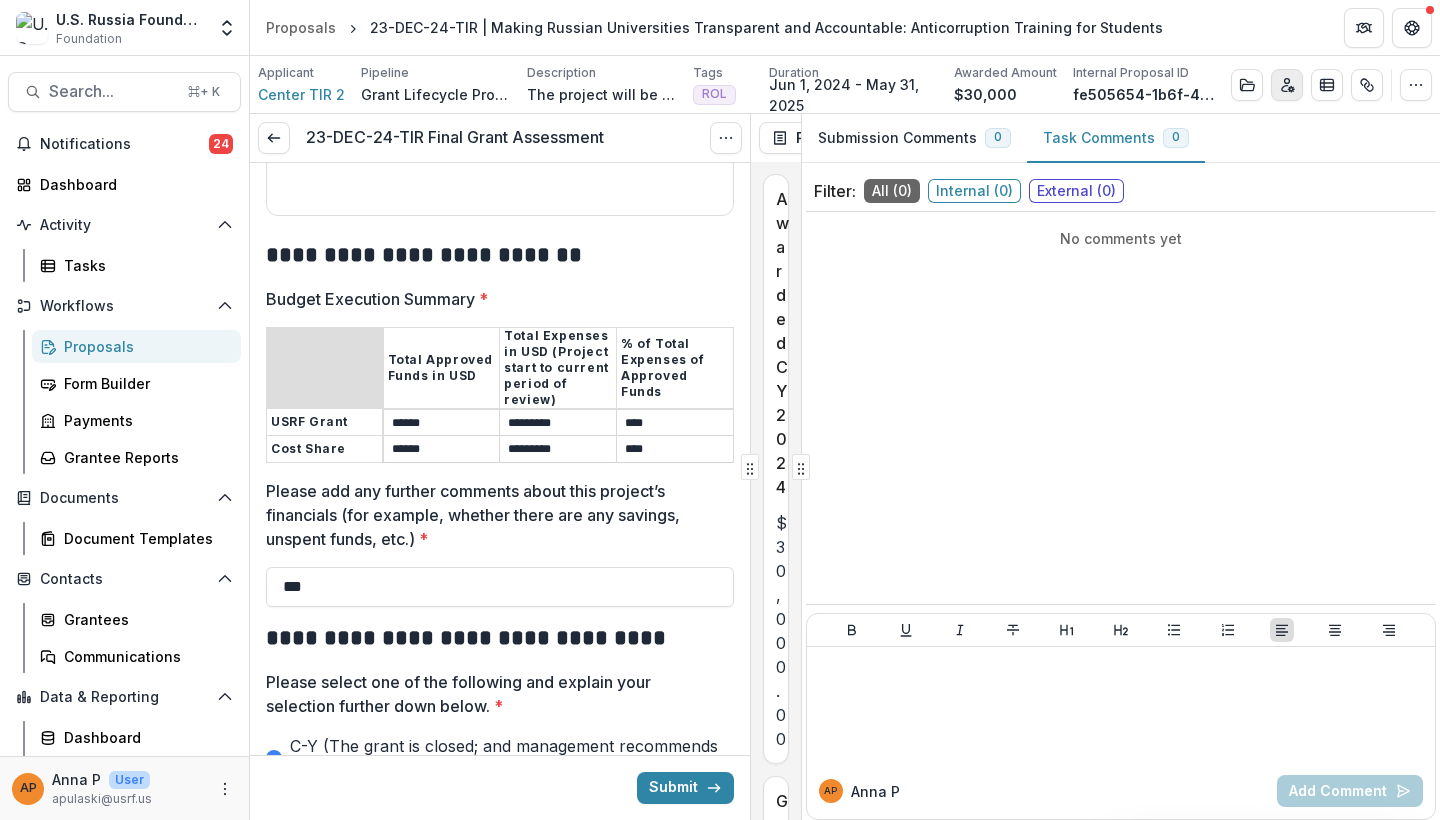 click 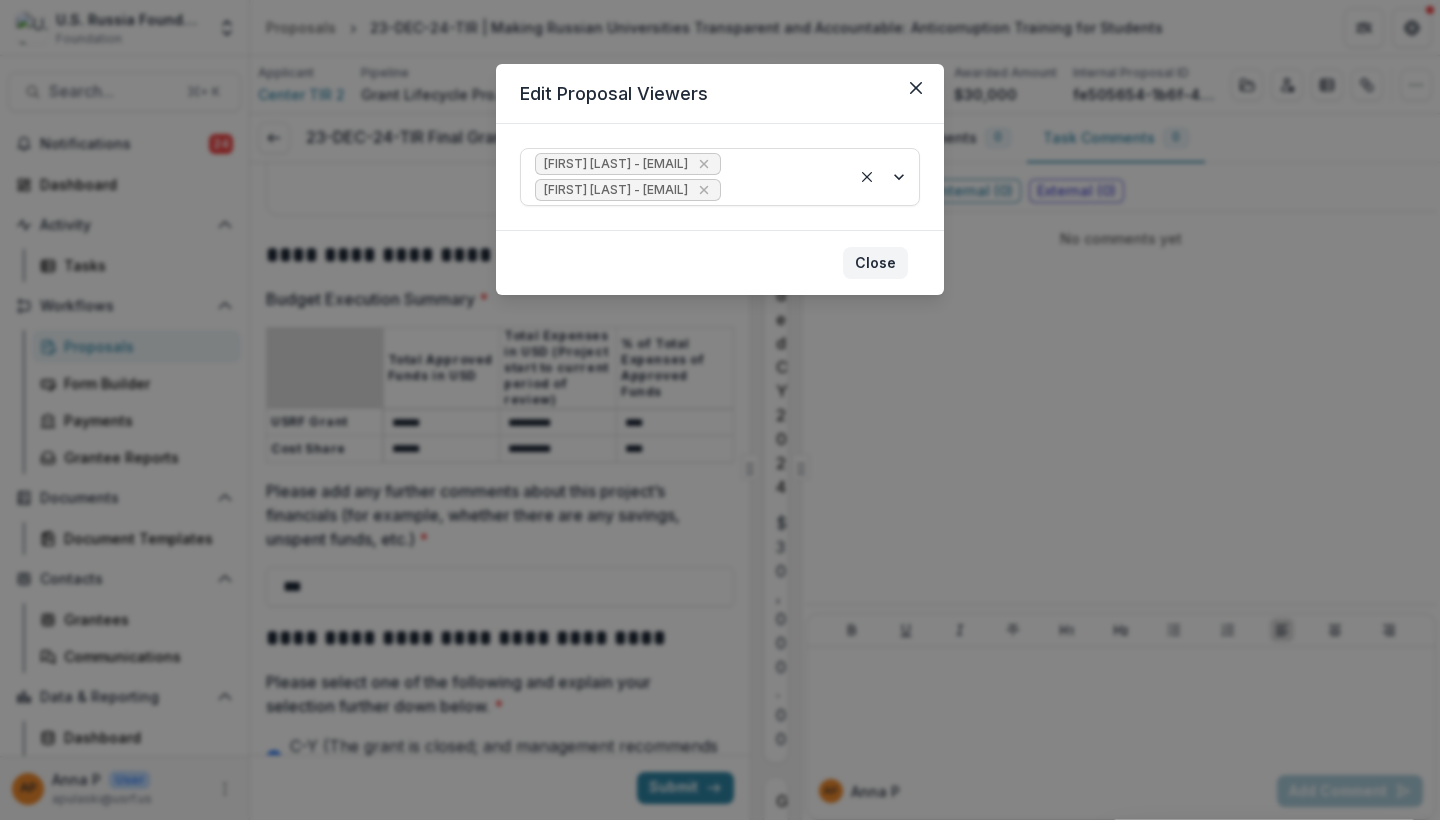 click on "Close" at bounding box center [875, 263] 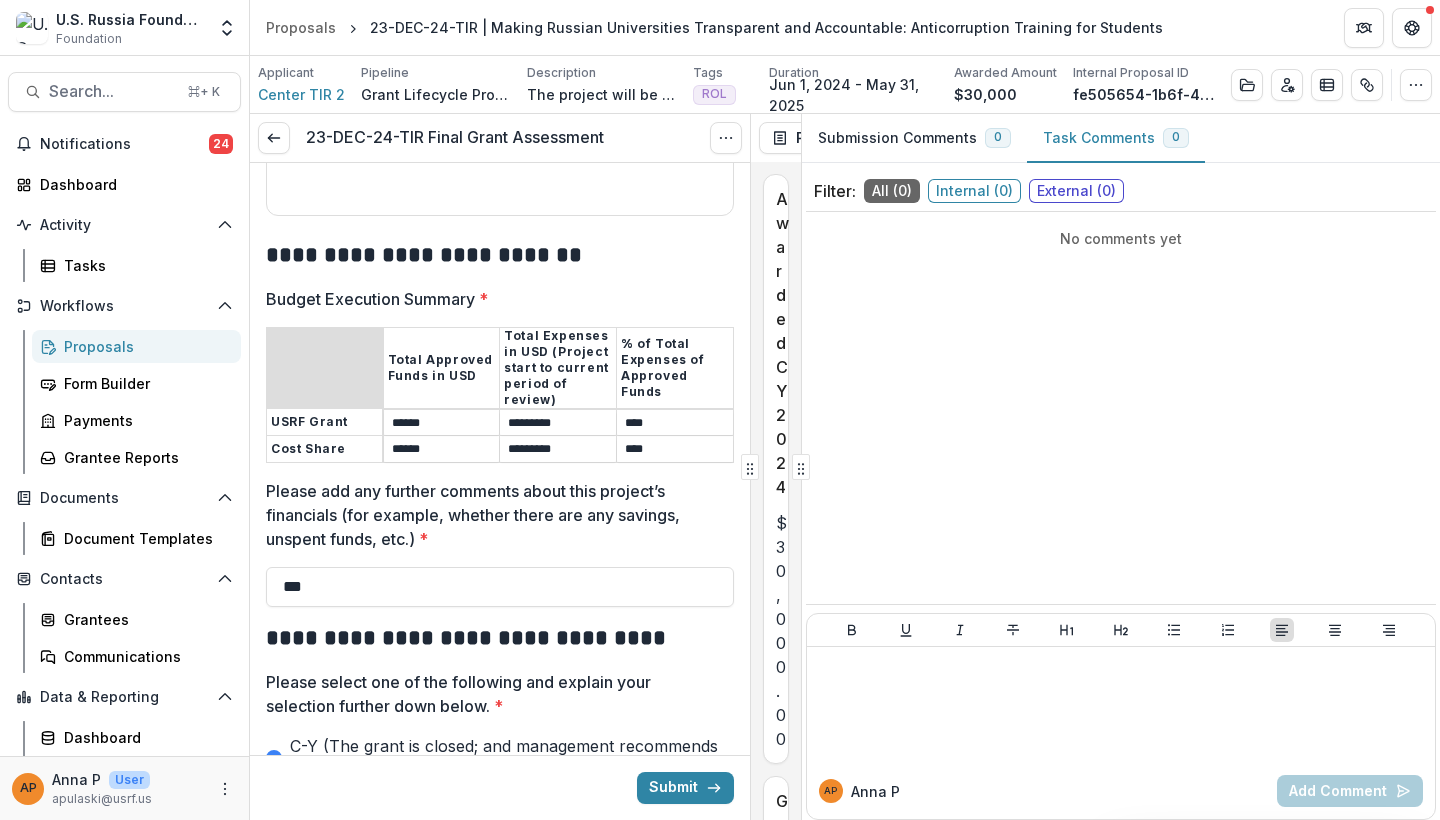 click on "No comments yet" at bounding box center [1121, 408] 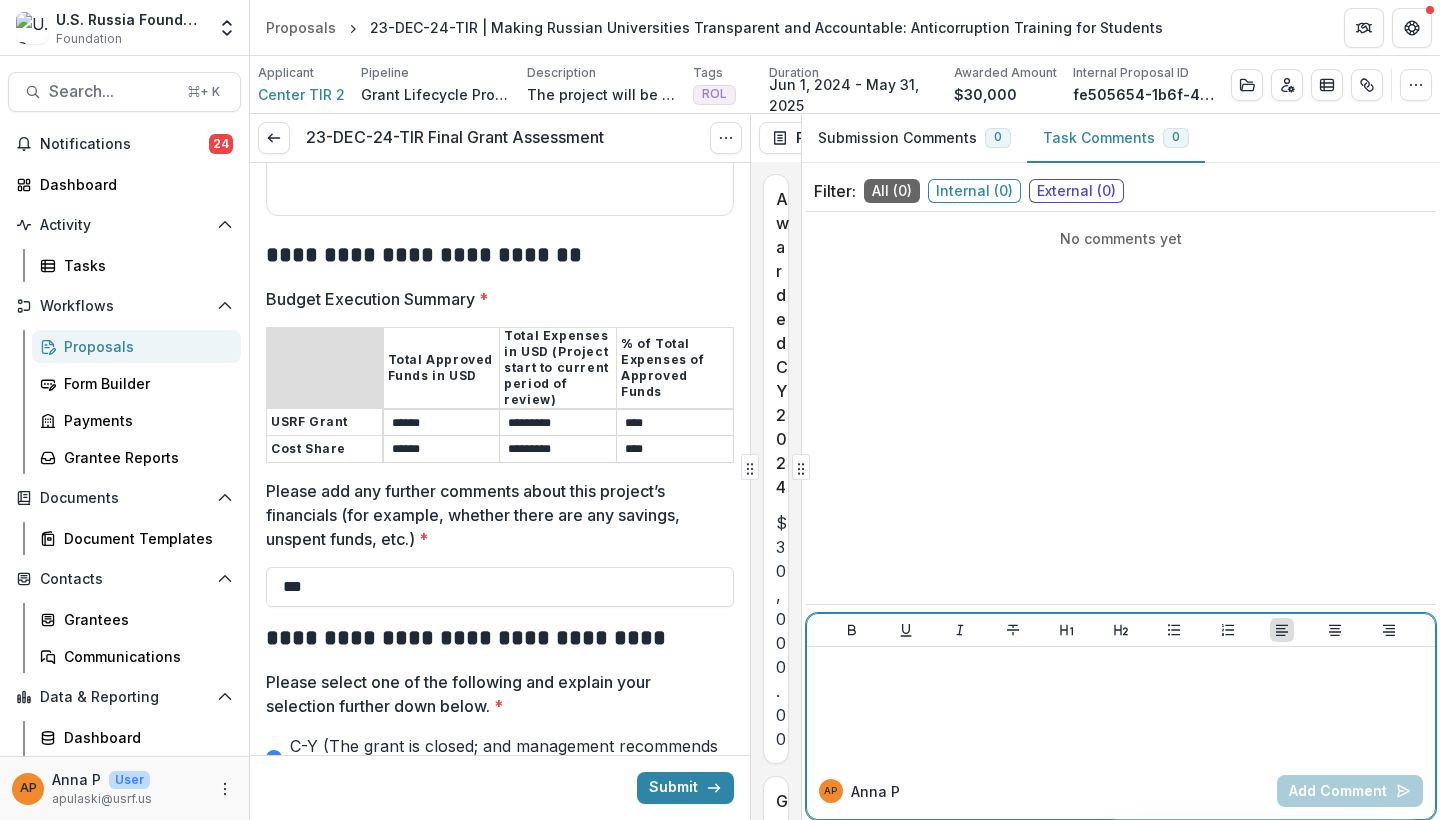 click at bounding box center [1121, 705] 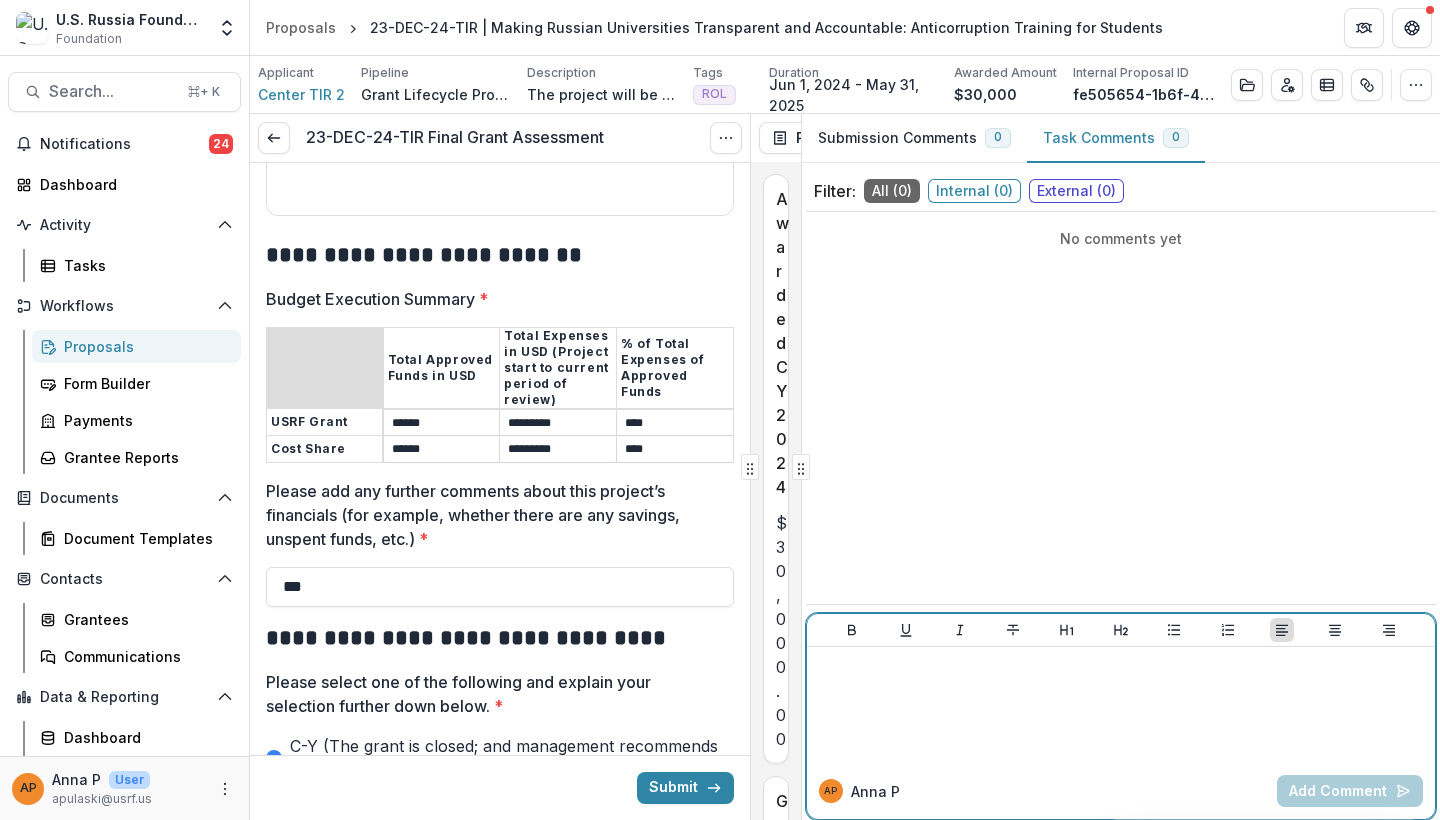 type 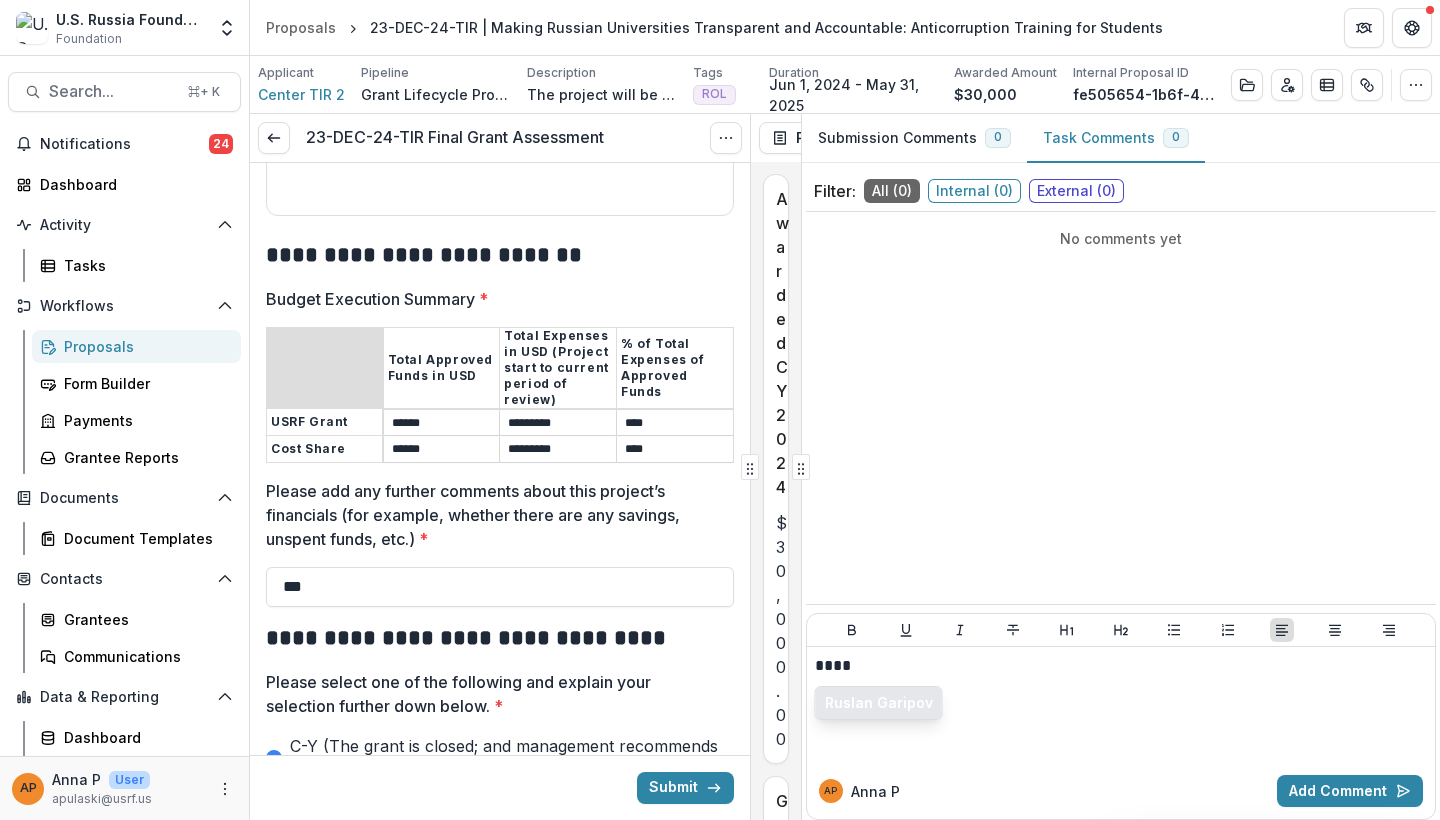 click on "Ruslan Garipov" at bounding box center (879, 703) 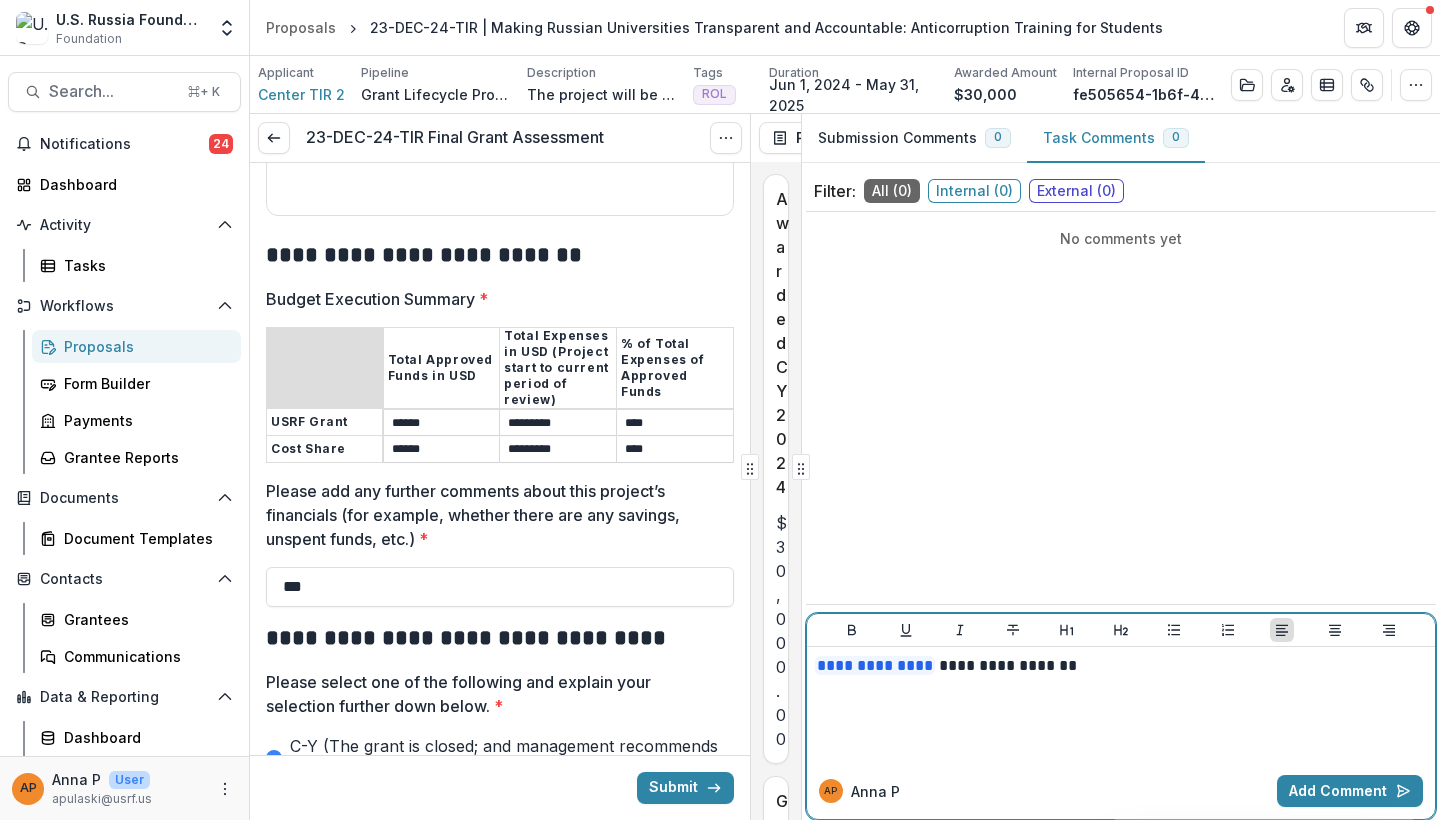 click on "**********" at bounding box center [1121, 666] 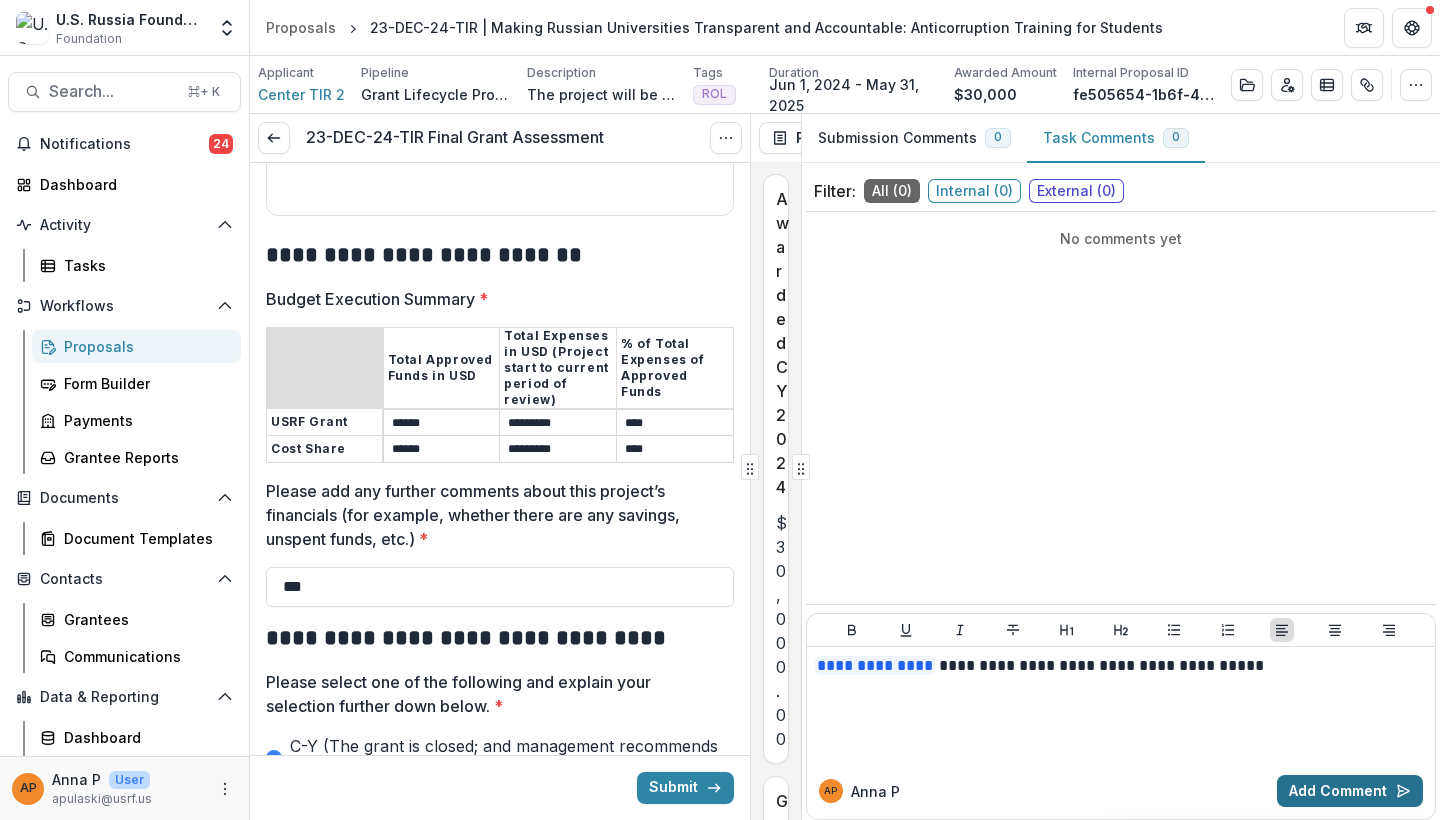 click on "Add Comment" at bounding box center (1350, 791) 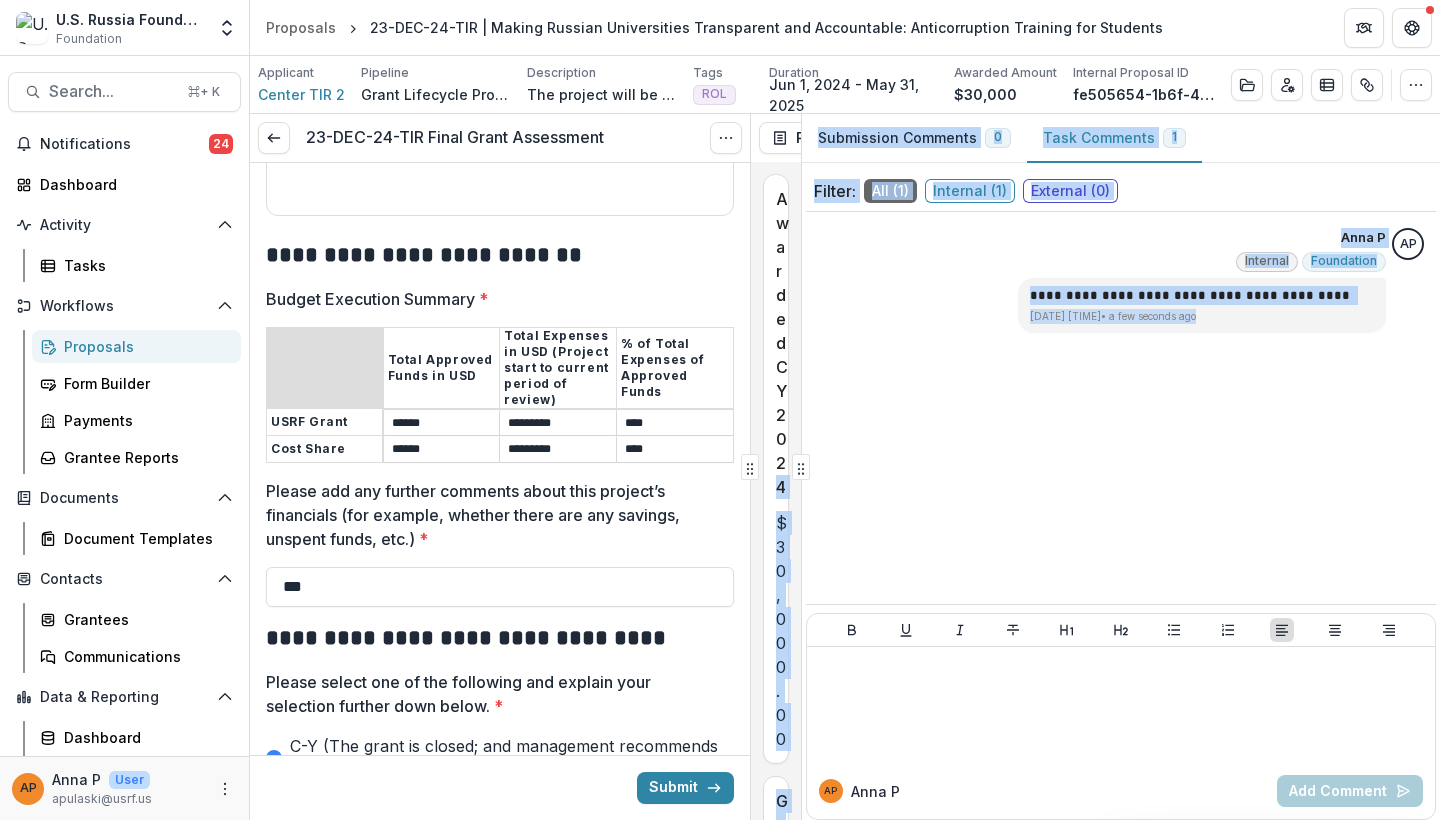 drag, startPoint x: 788, startPoint y: 464, endPoint x: 1202, endPoint y: 416, distance: 416.77332 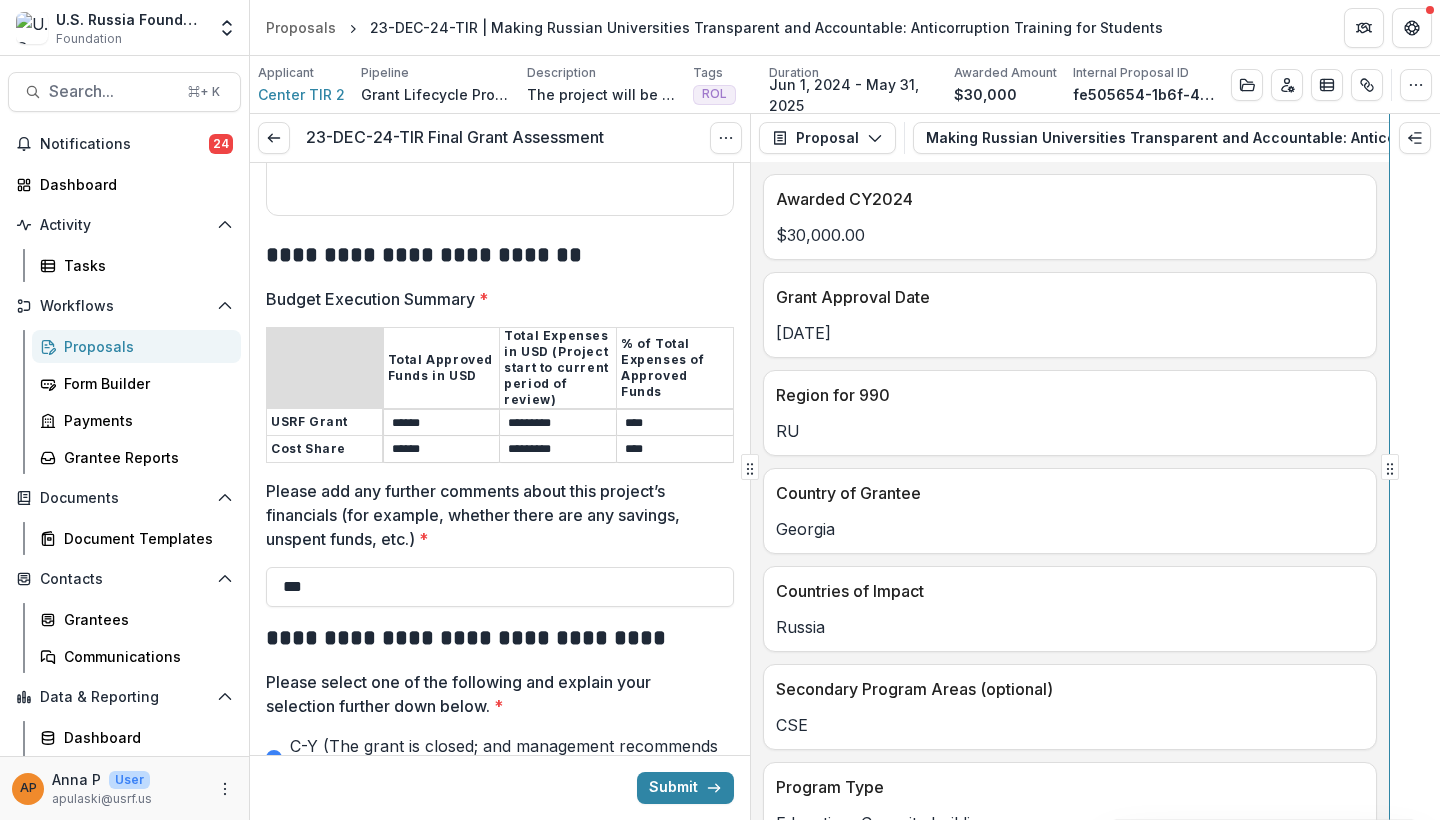 click on "**********" at bounding box center [845, 467] 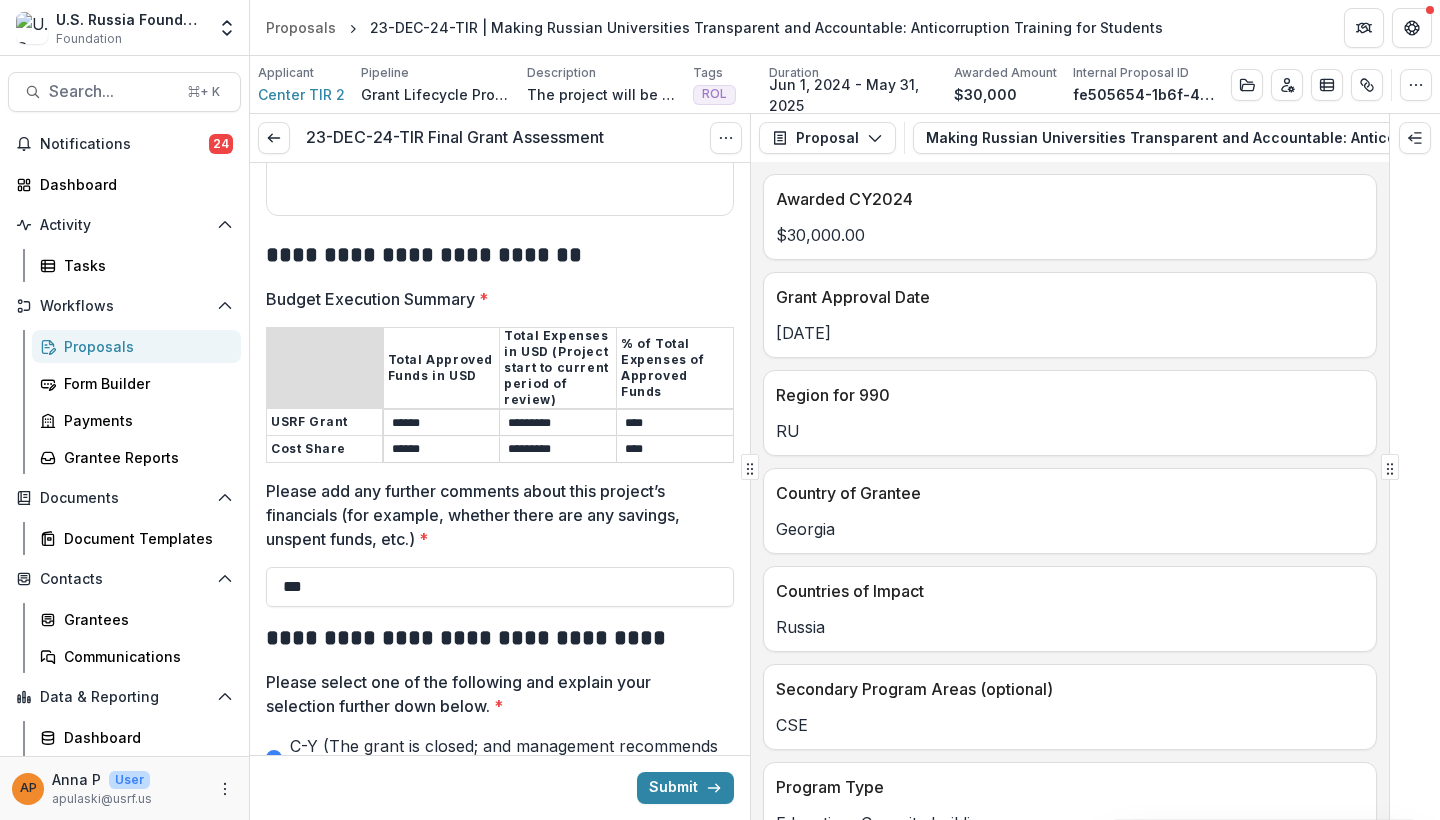click on "RU" at bounding box center [1070, 425] 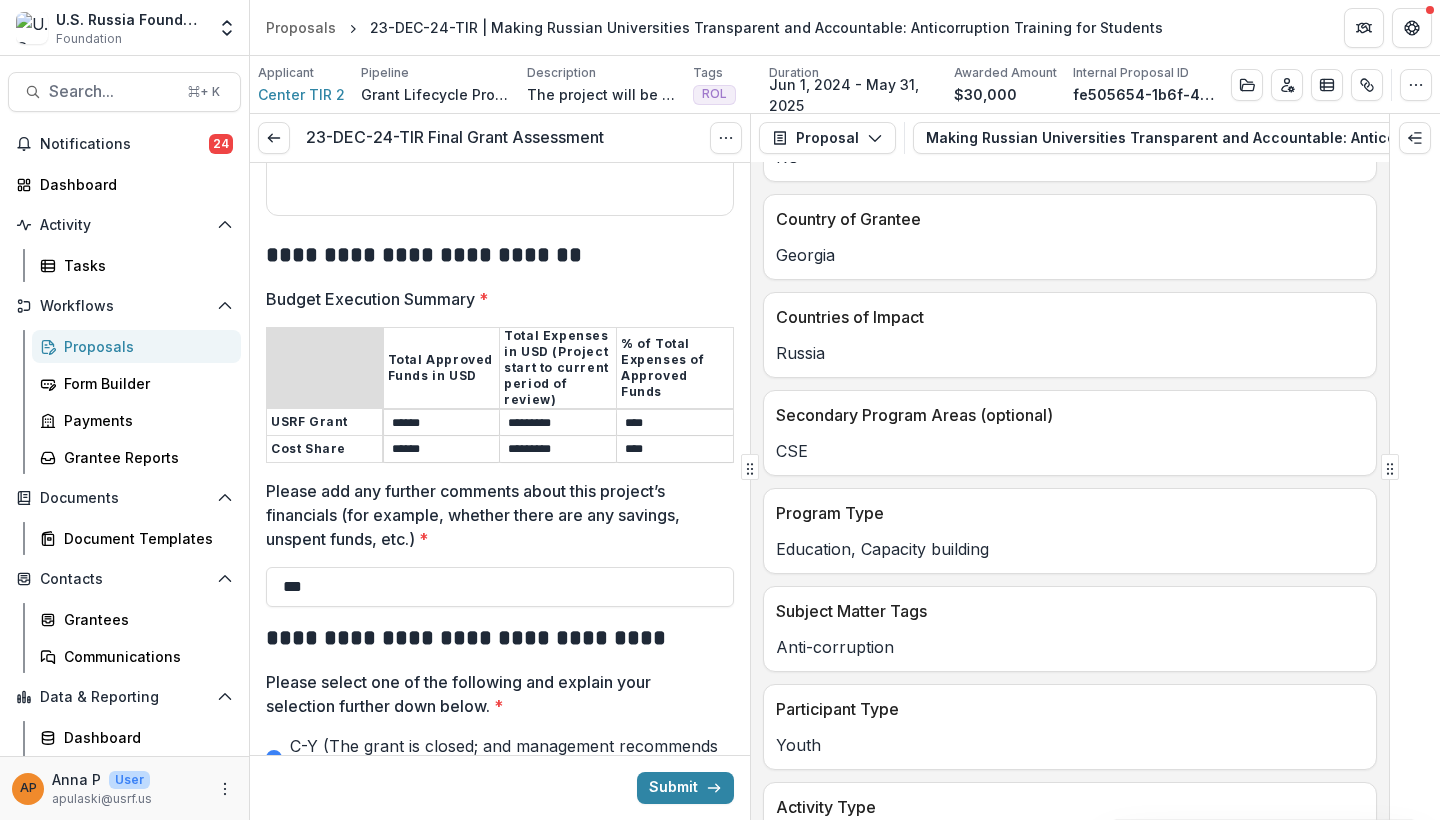 scroll, scrollTop: 468, scrollLeft: 0, axis: vertical 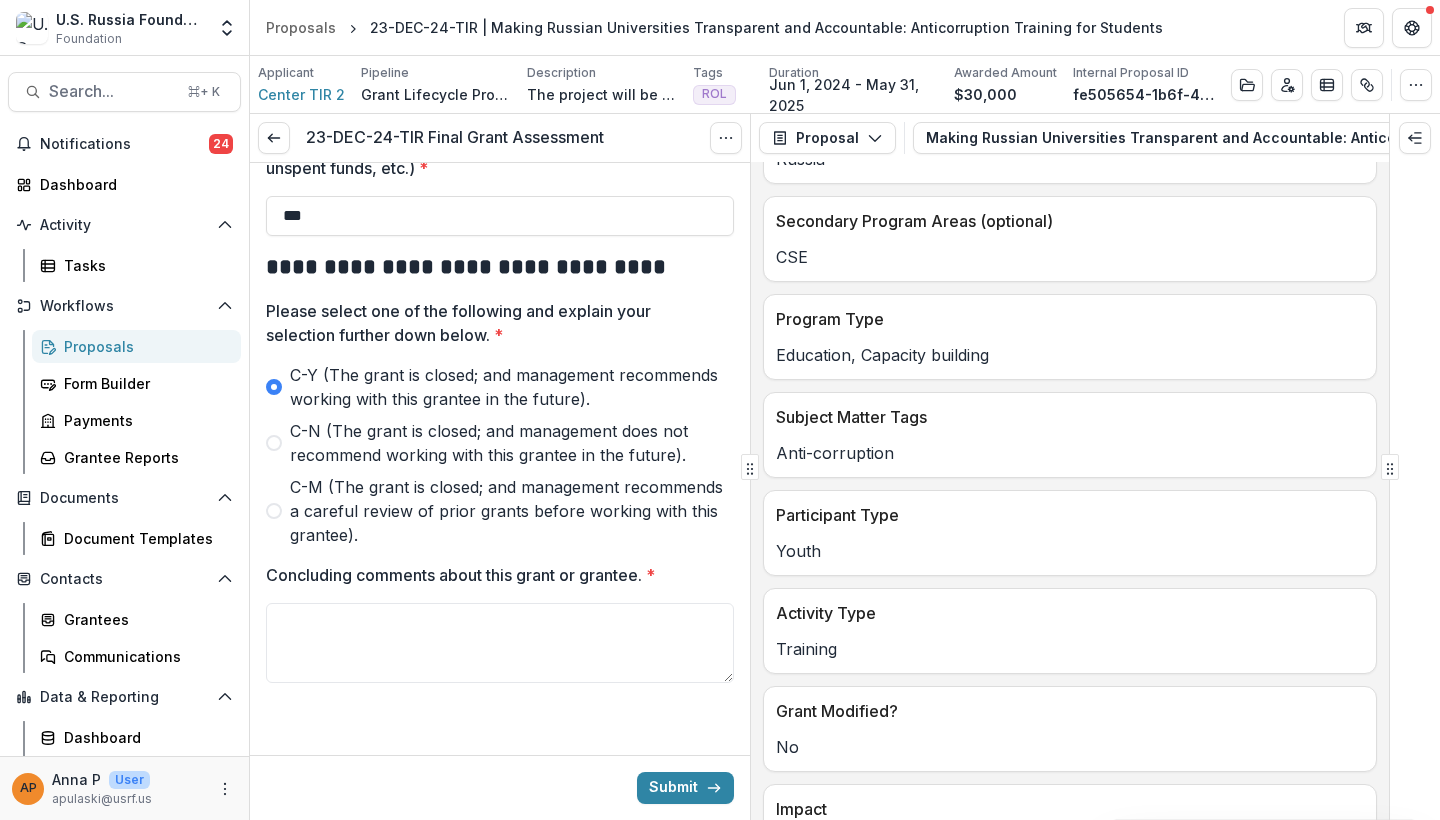 click on "23-DEC-24-TIR Final Grant Assessment  View task Cancel Task" at bounding box center [500, 138] 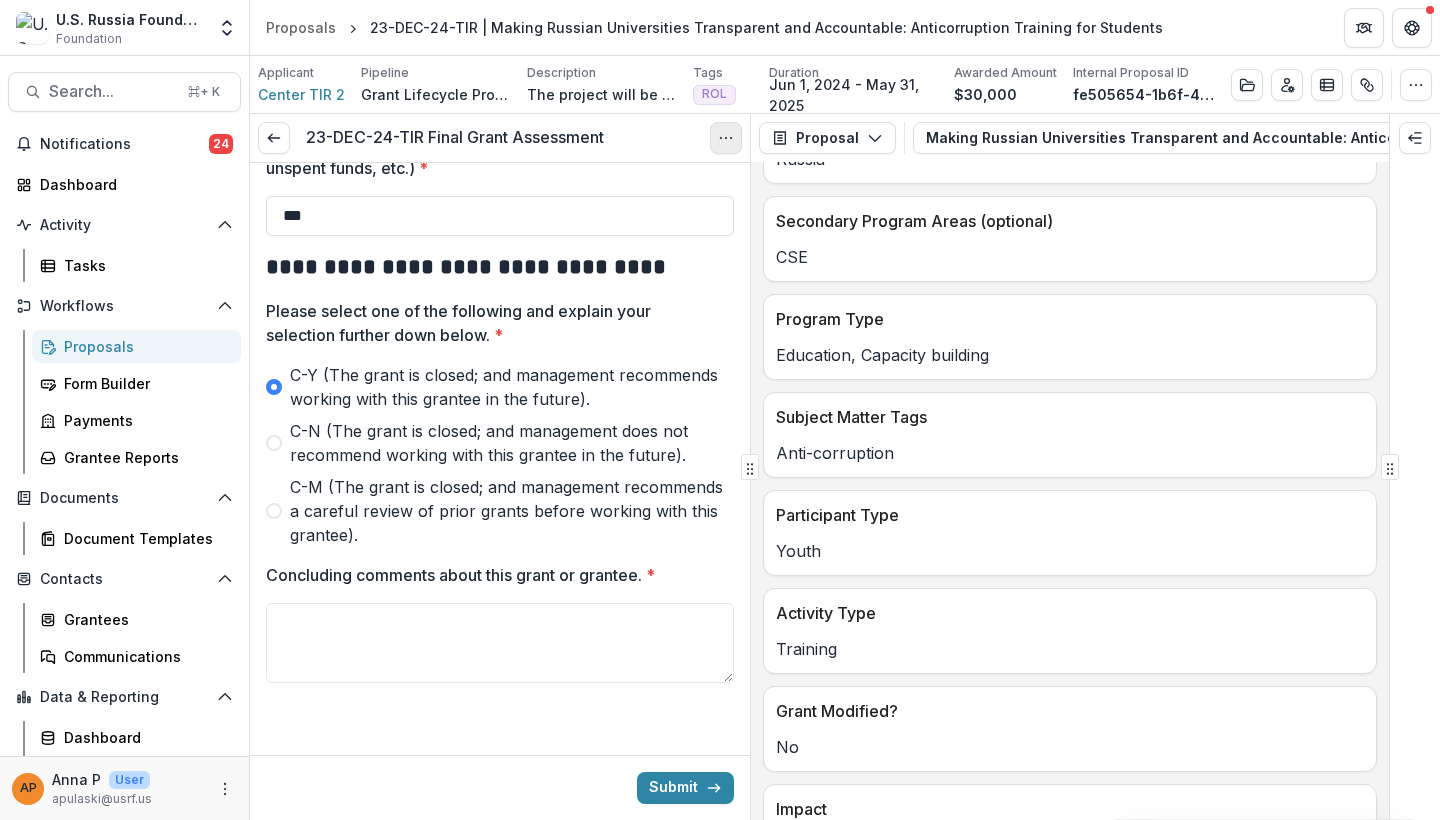 click 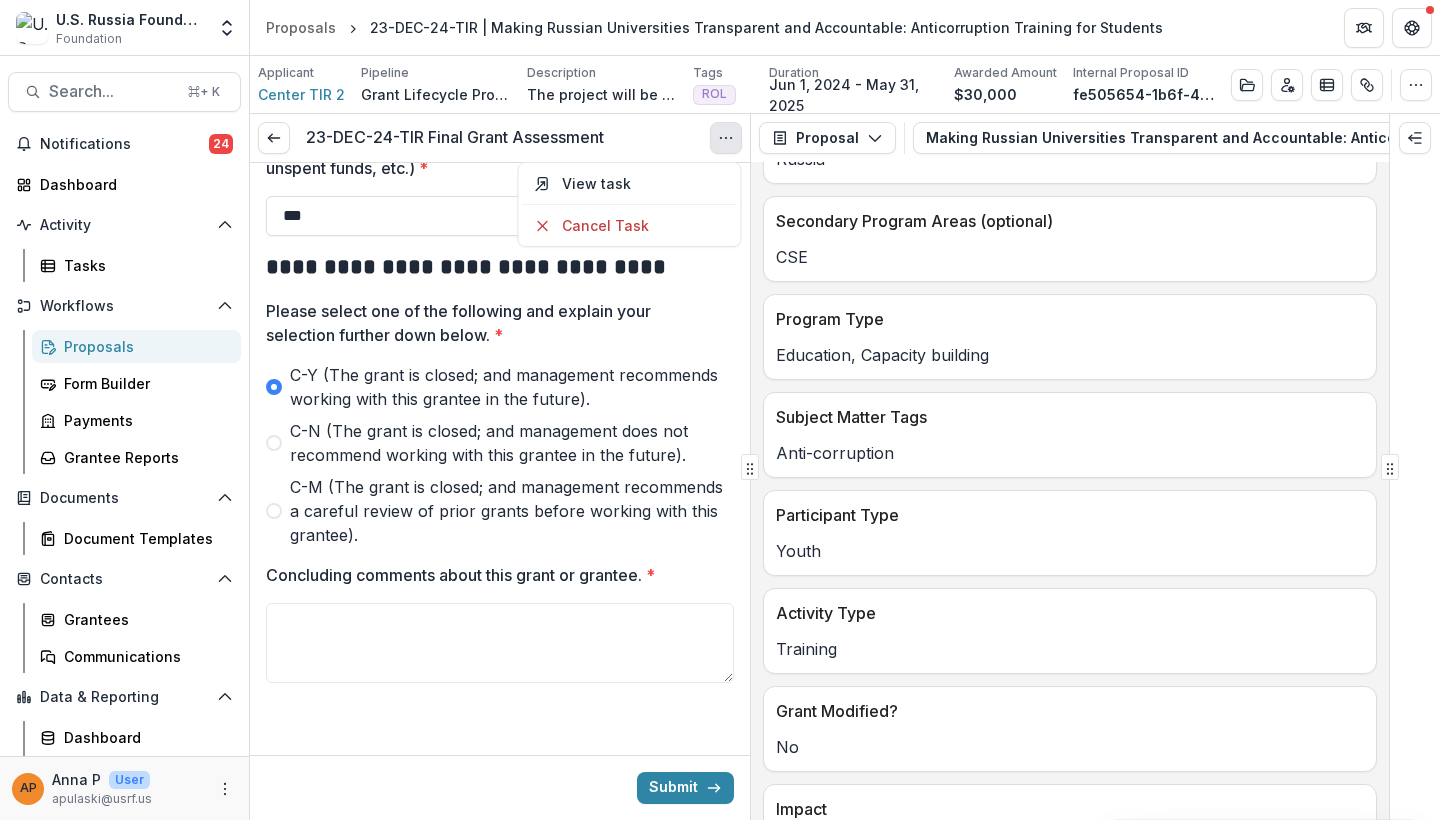 click on "Please select one of the following and explain your selection further down below.  *" at bounding box center [494, 323] 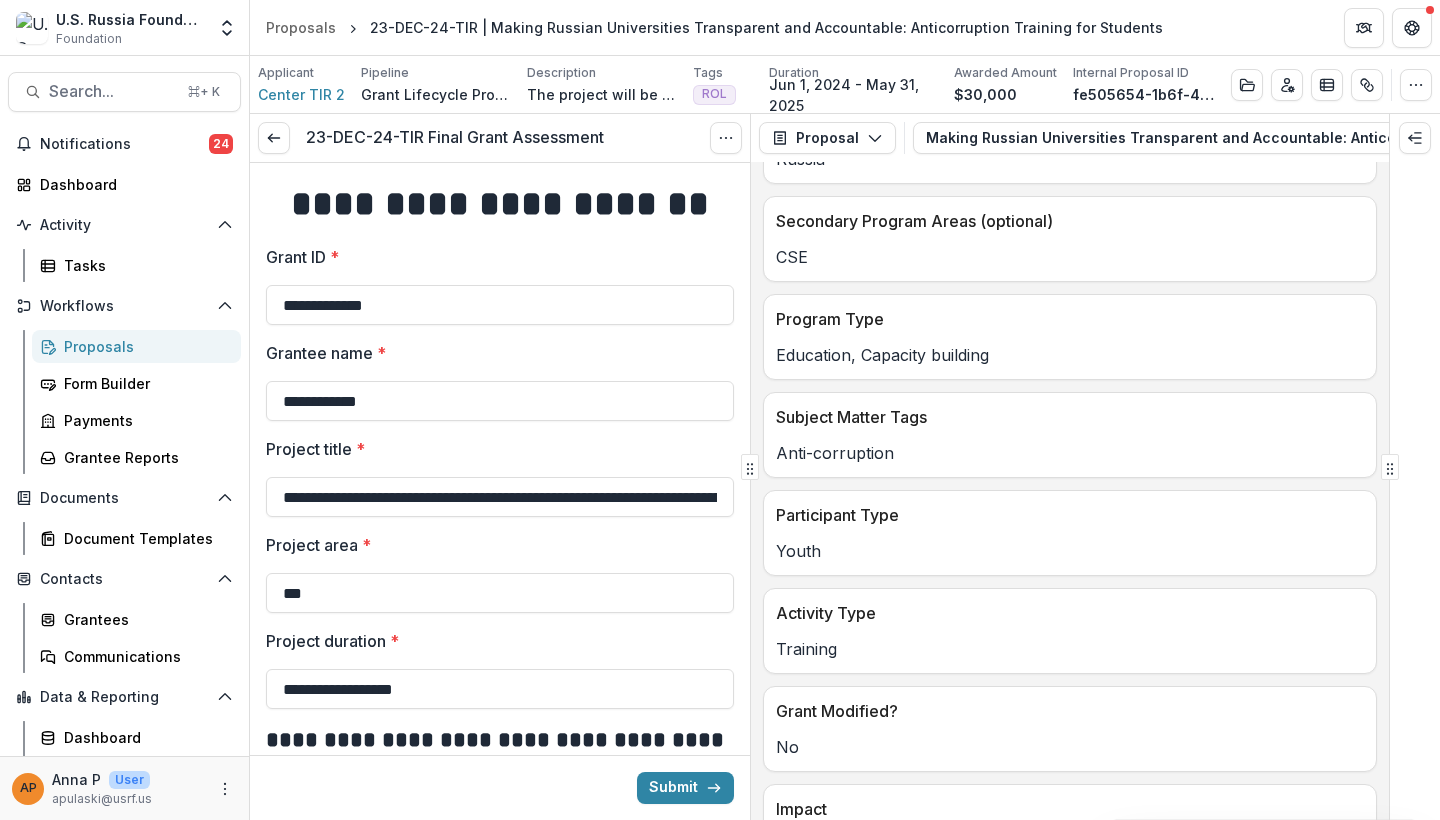 scroll, scrollTop: 0, scrollLeft: 0, axis: both 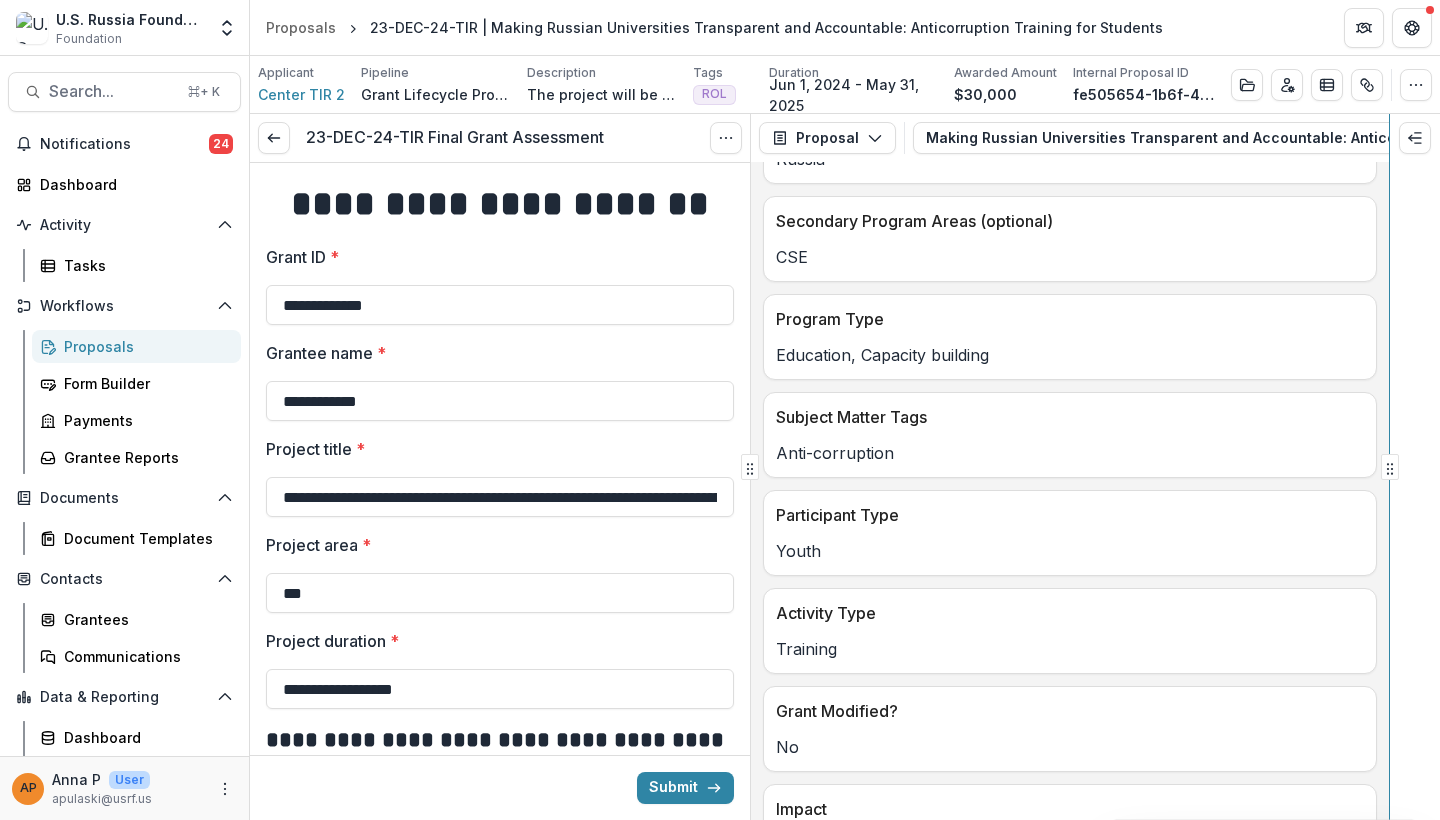 click on "**********" at bounding box center (845, 467) 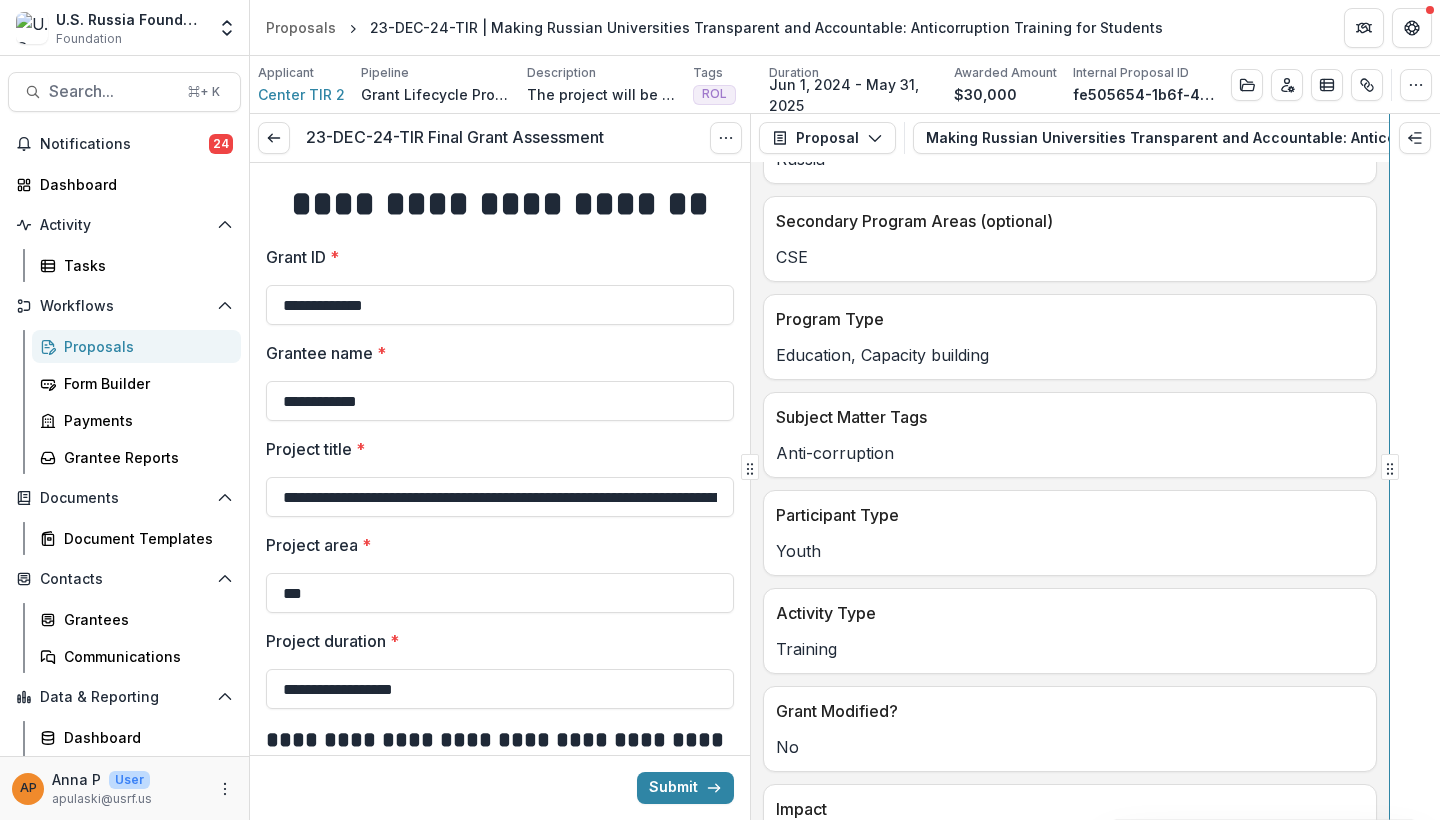 click on "**********" at bounding box center (845, 467) 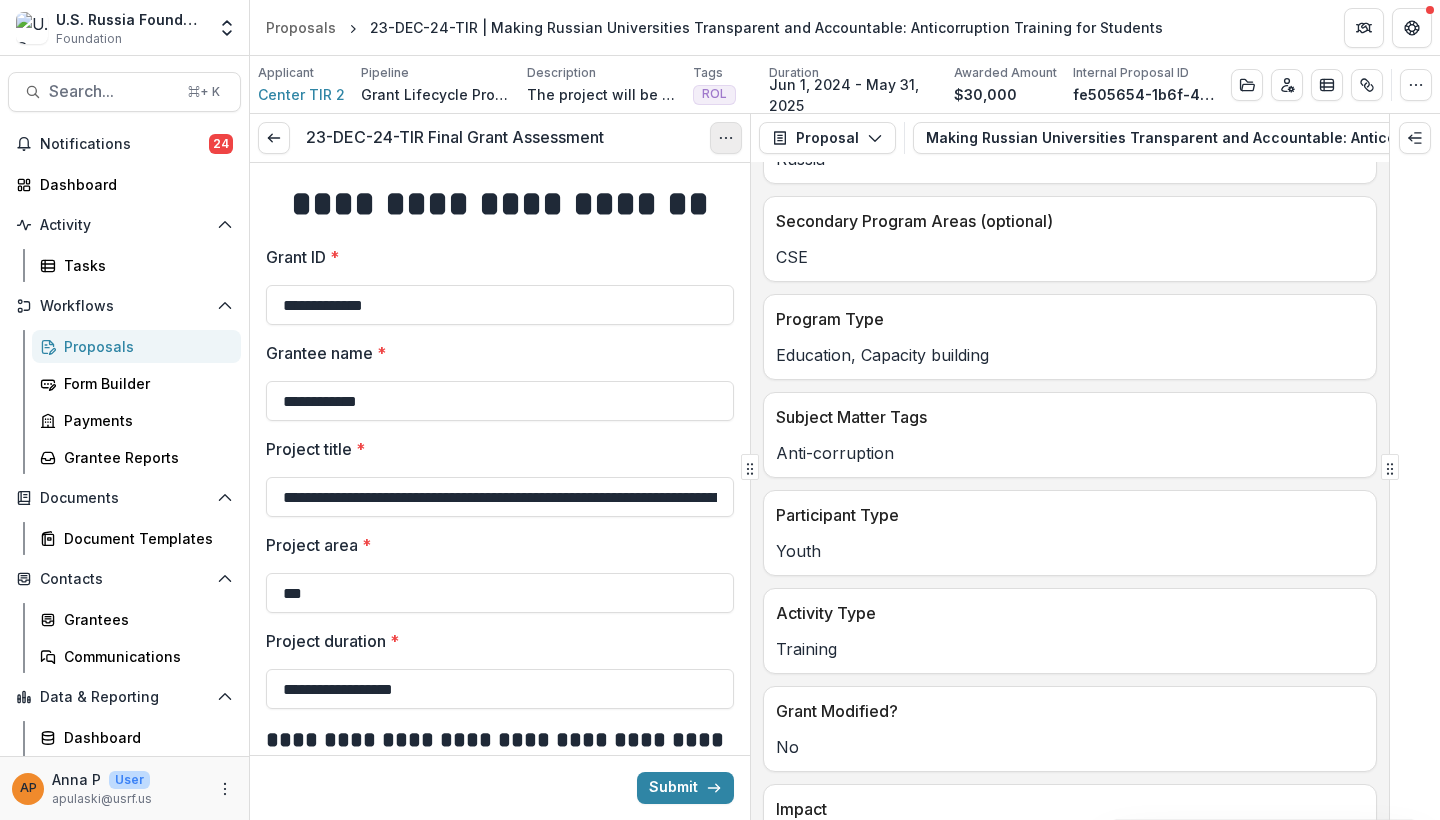 scroll, scrollTop: 0, scrollLeft: 0, axis: both 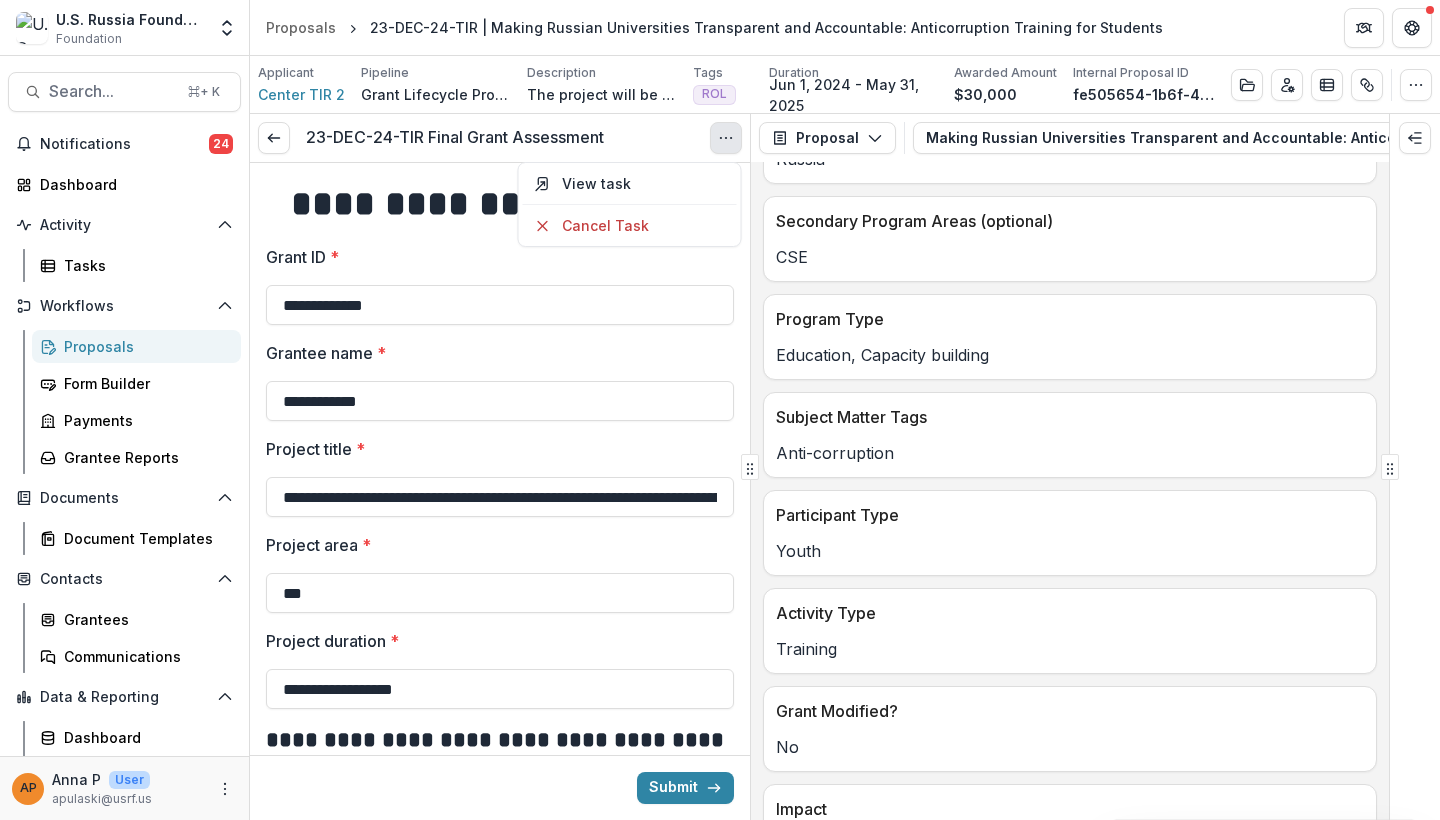click on "Proposals 23-DEC-24-TIR | Making Russian Universities Transparent and Accountable: Anticorruption Training for Students" at bounding box center [845, 27] 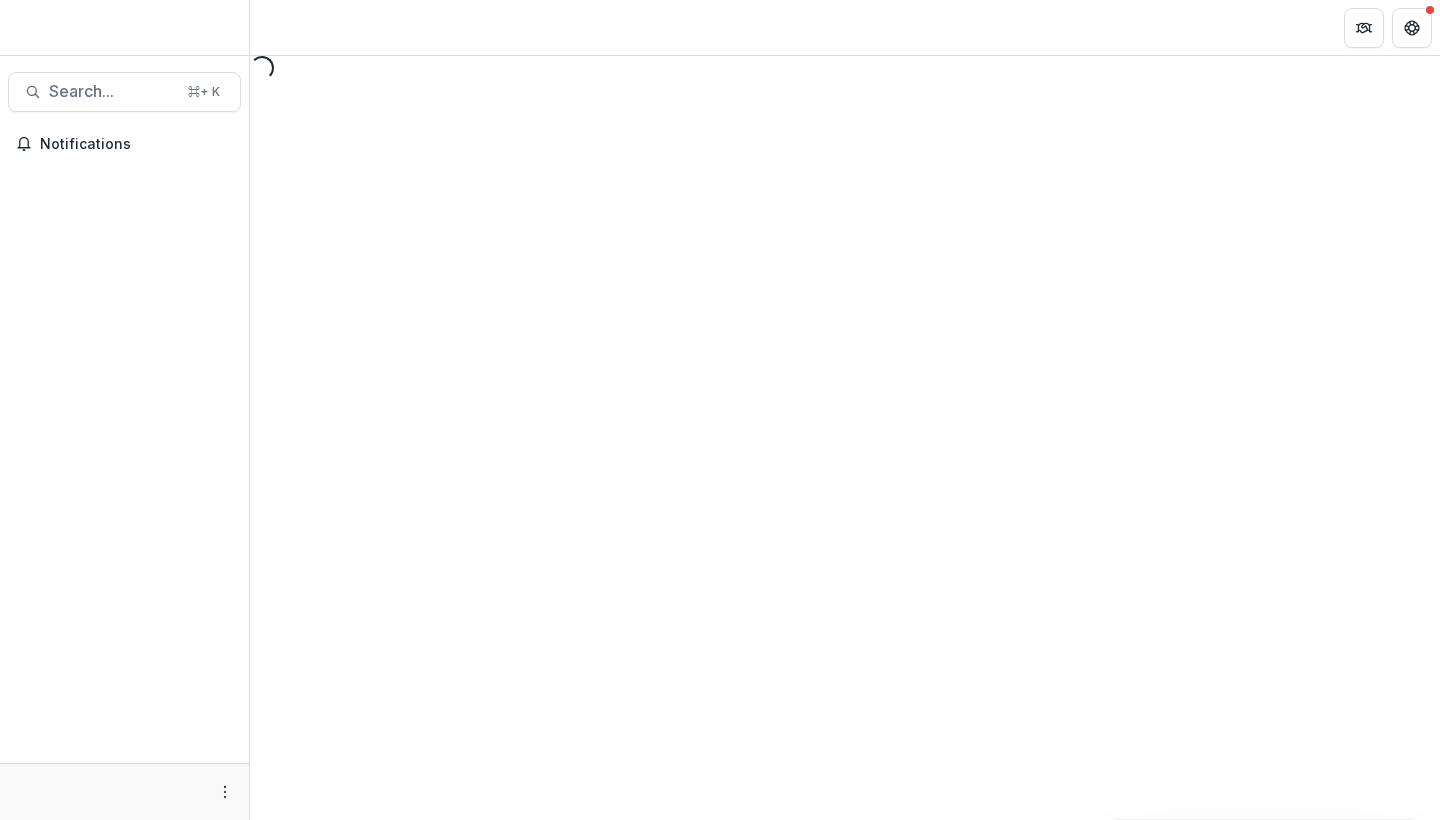 scroll, scrollTop: 0, scrollLeft: 0, axis: both 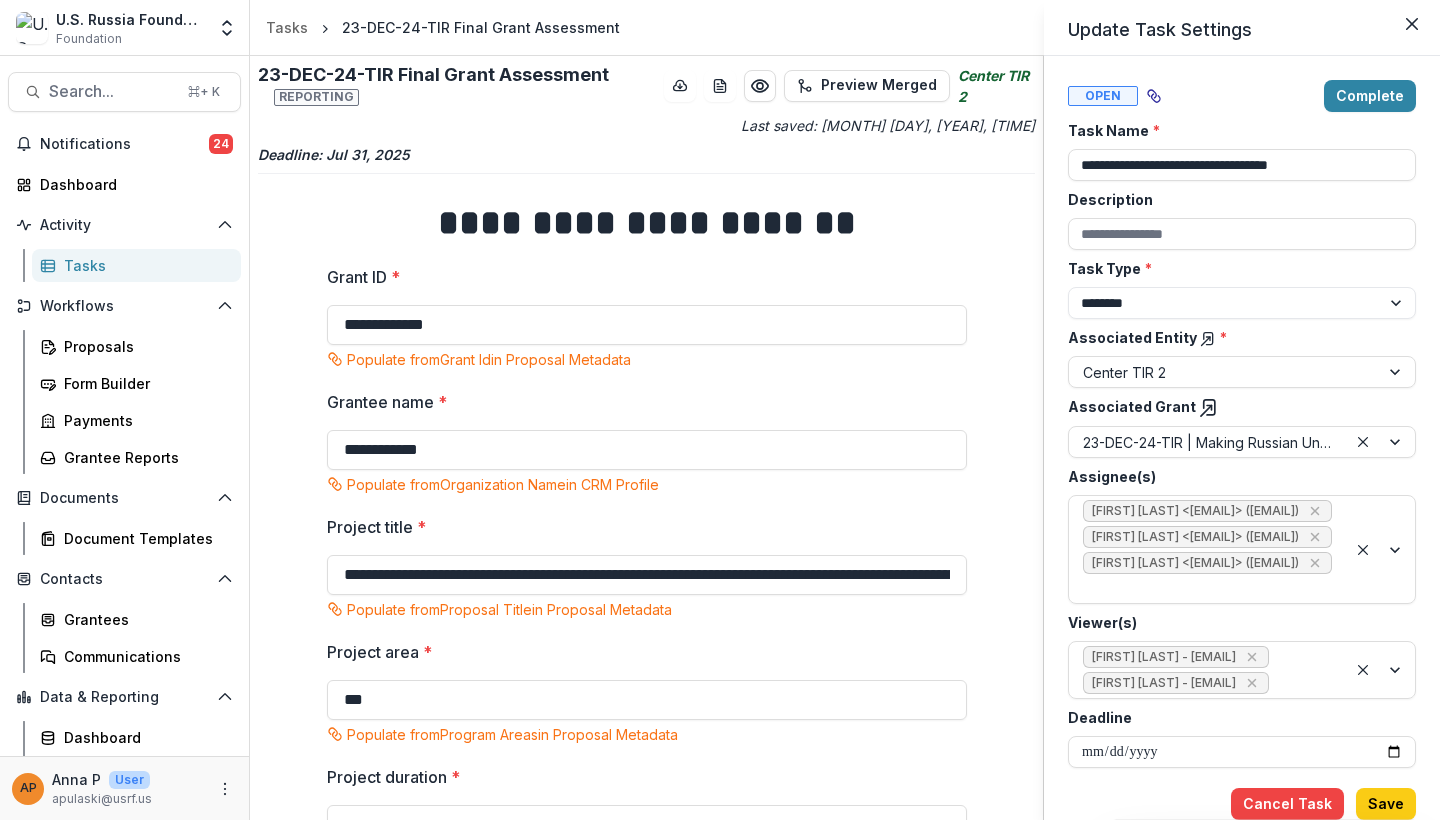 drag, startPoint x: 1042, startPoint y: 221, endPoint x: 1034, endPoint y: 260, distance: 39.812057 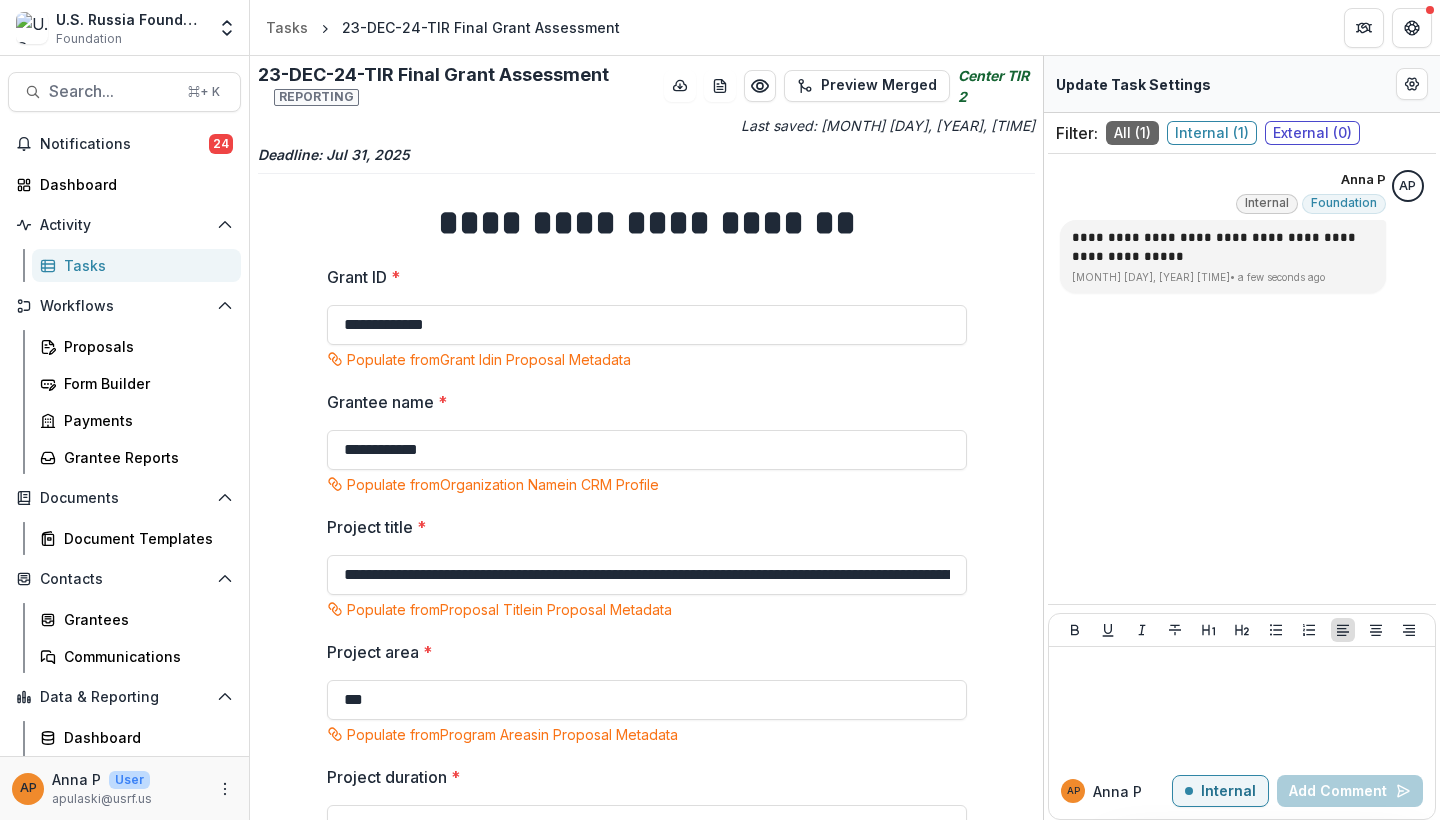click on "**********" at bounding box center [646, 1704] 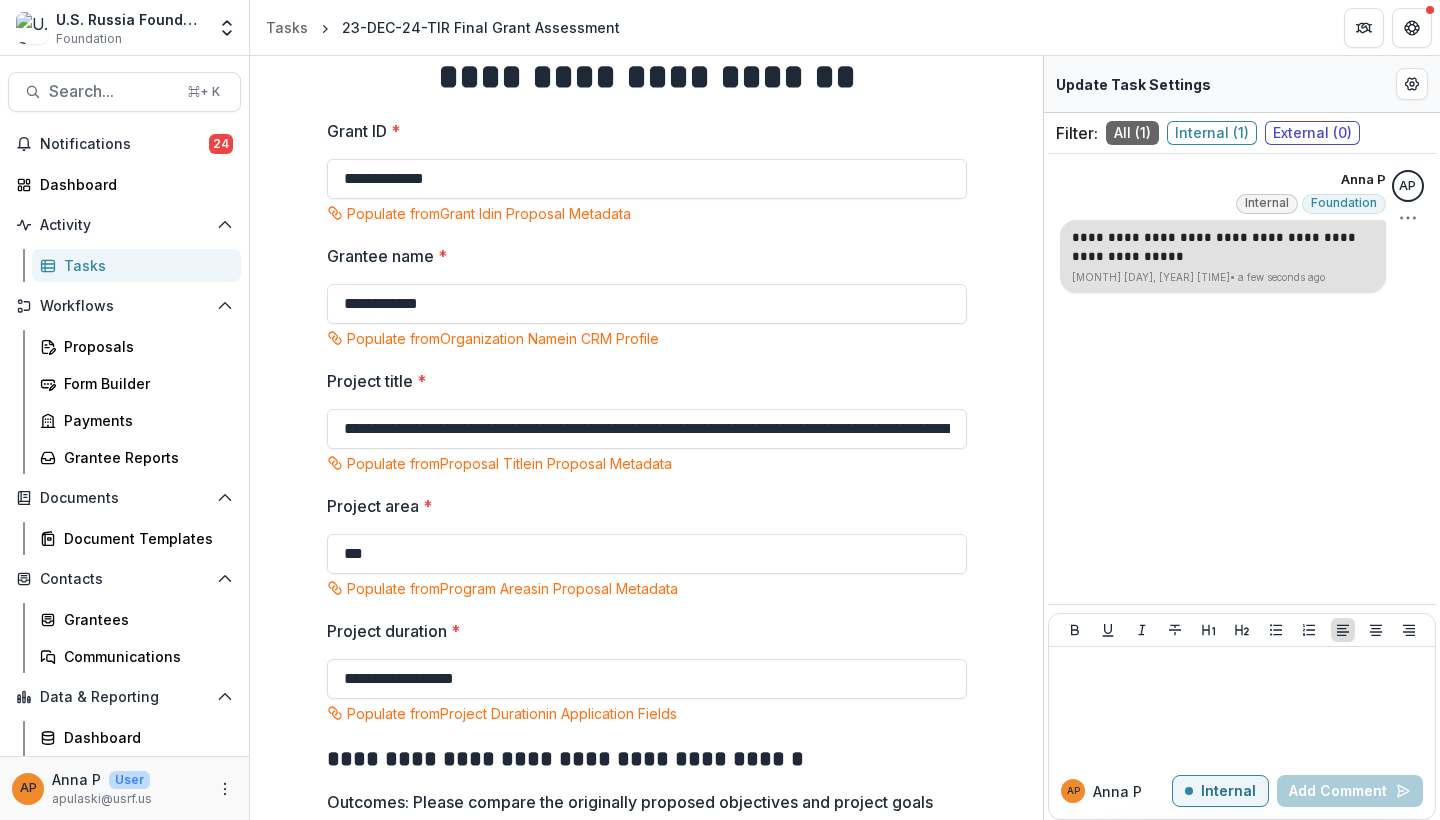 scroll, scrollTop: 32, scrollLeft: 0, axis: vertical 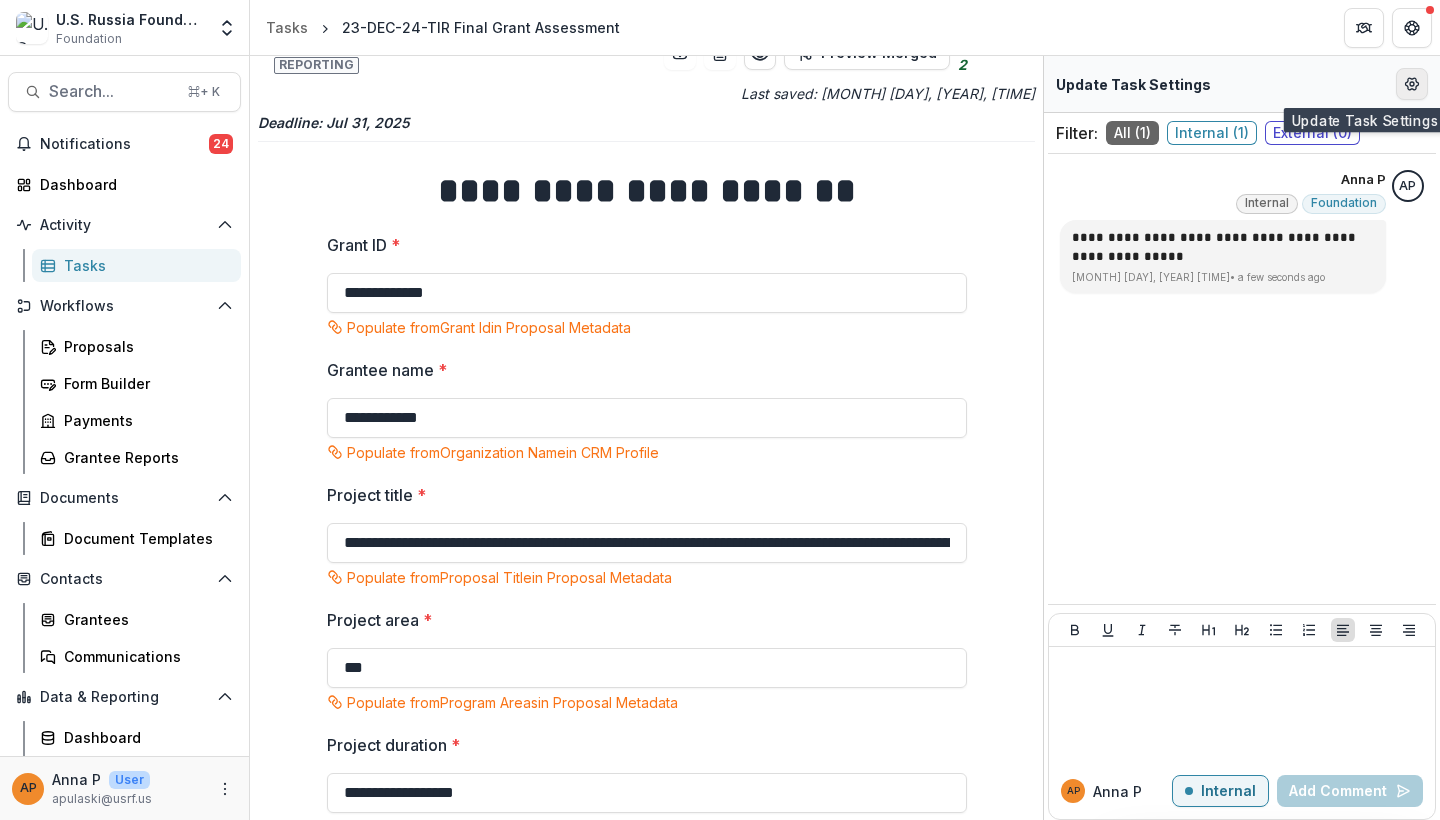 click at bounding box center [1412, 84] 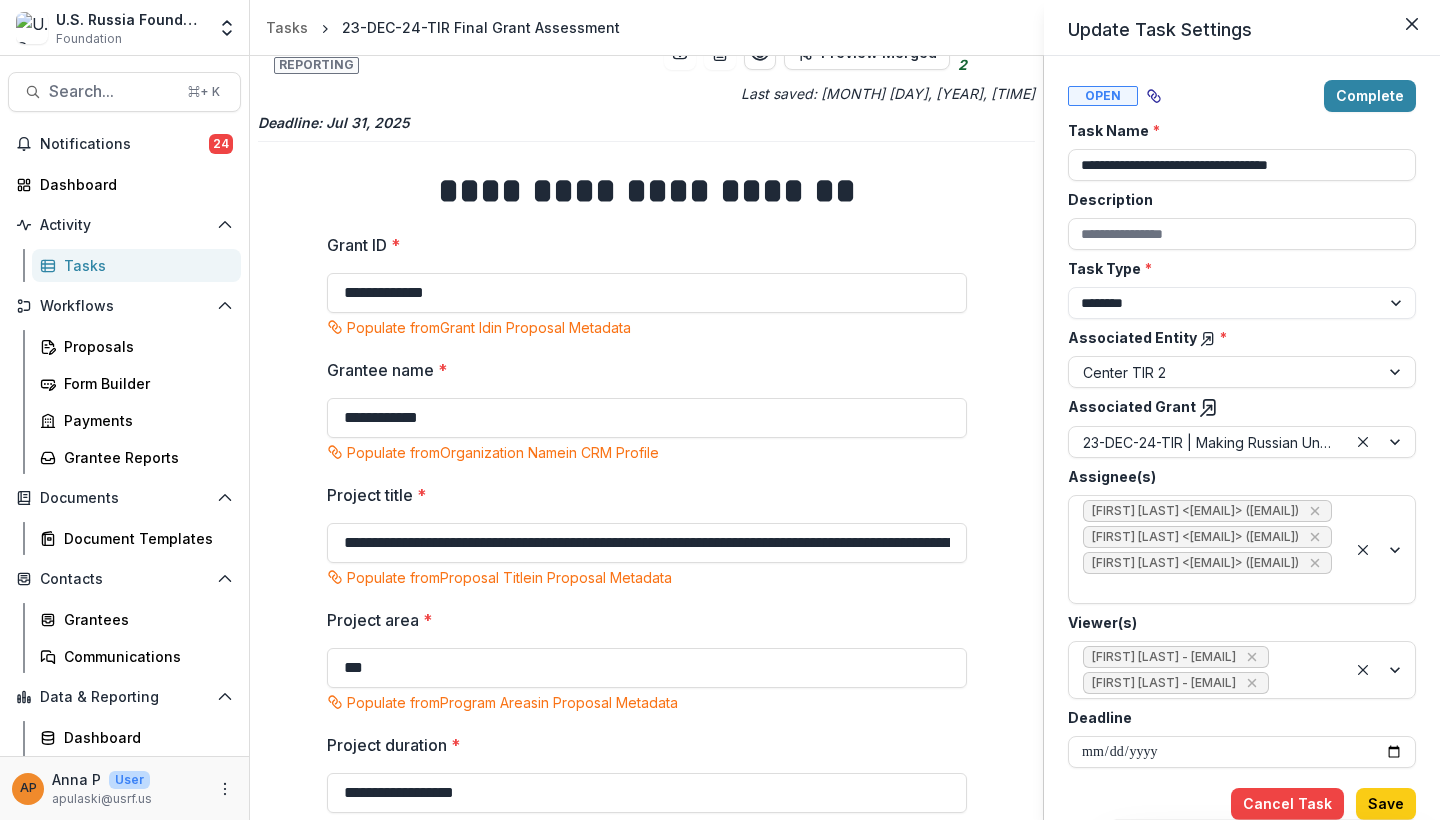scroll, scrollTop: 25, scrollLeft: 0, axis: vertical 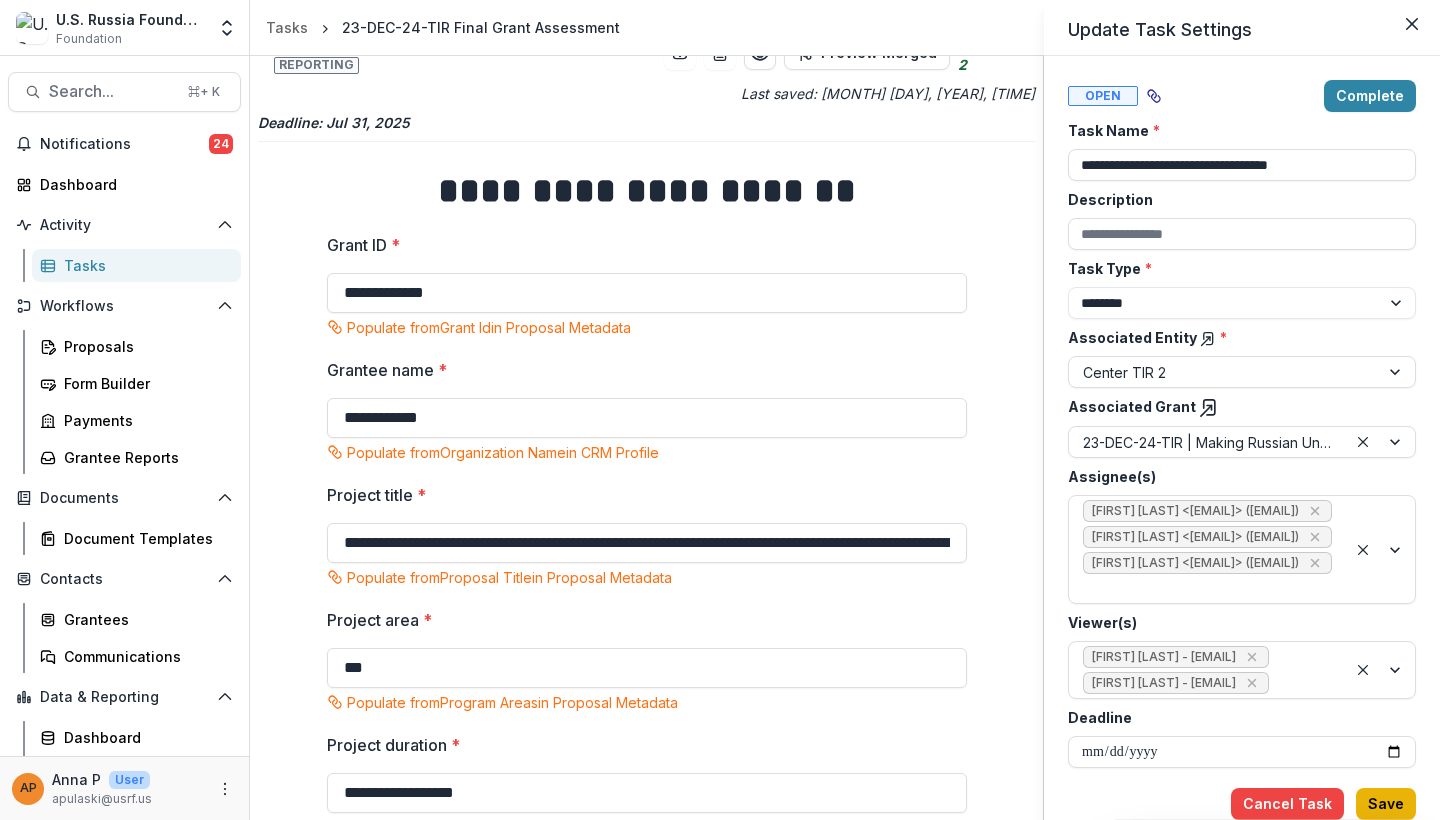 click on "Save" at bounding box center (1386, 804) 